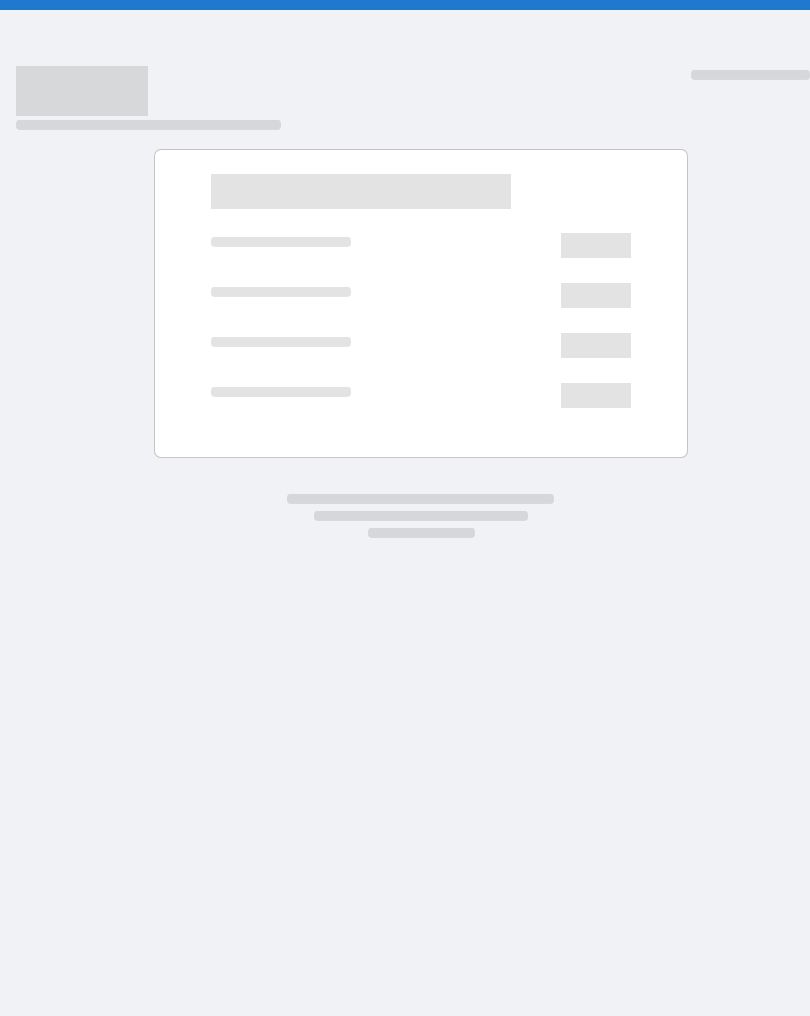 scroll, scrollTop: 0, scrollLeft: 0, axis: both 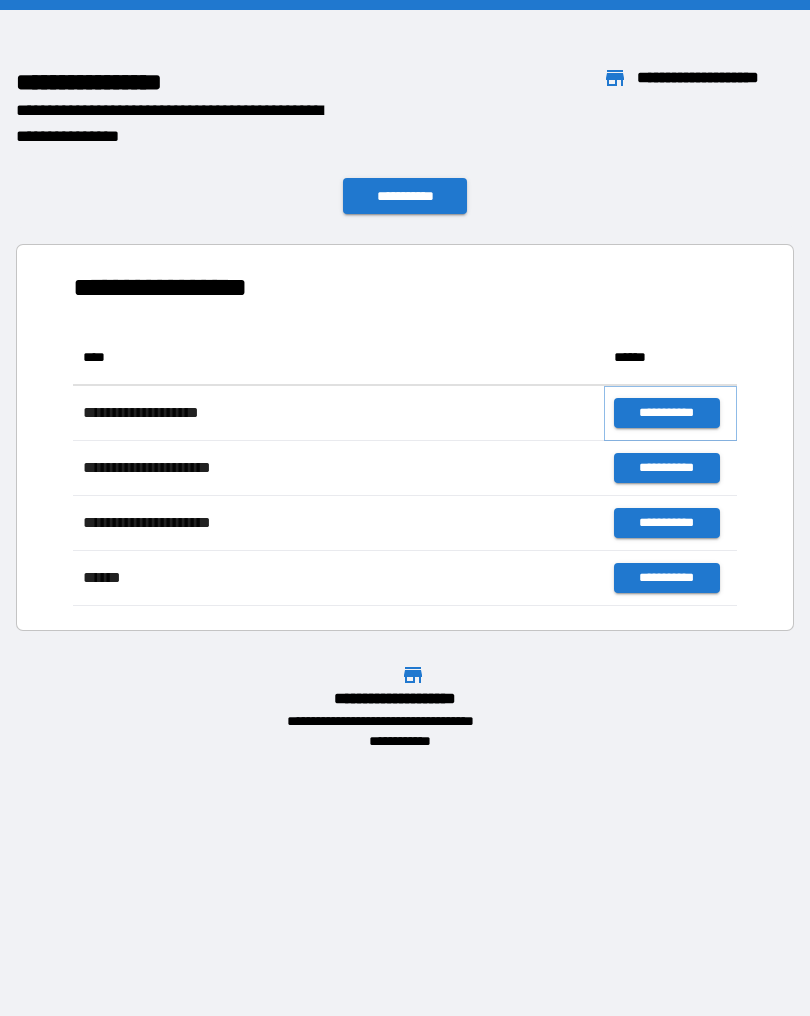 click on "**********" at bounding box center [666, 413] 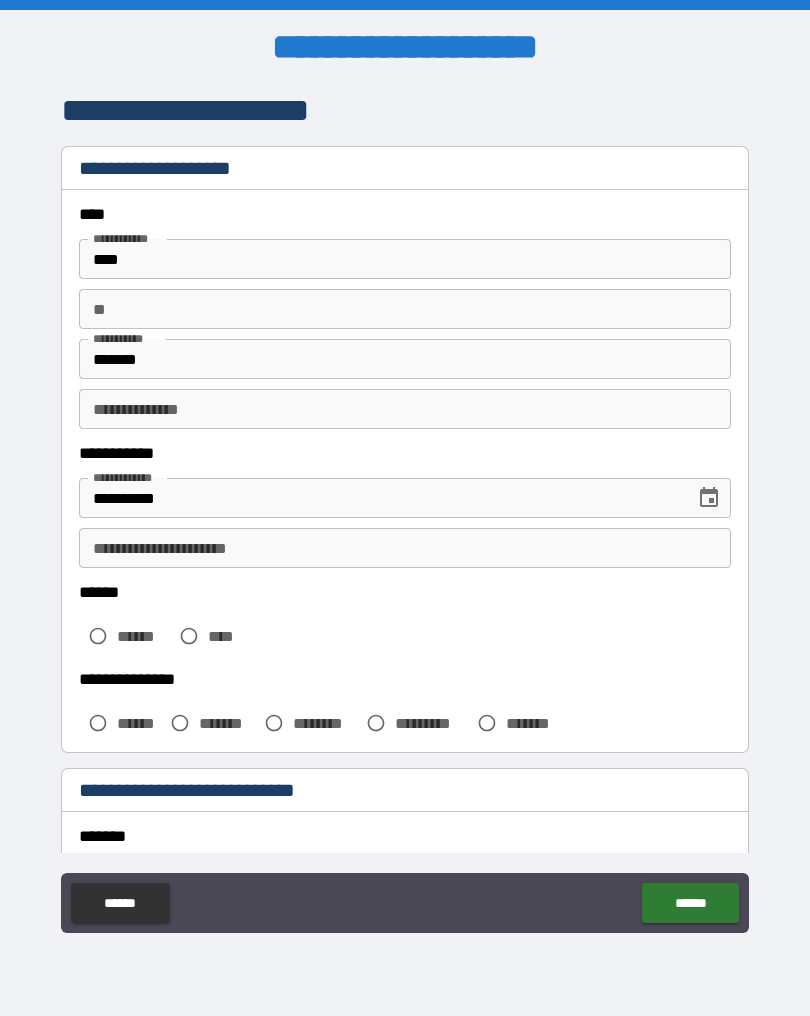 scroll, scrollTop: 0, scrollLeft: 0, axis: both 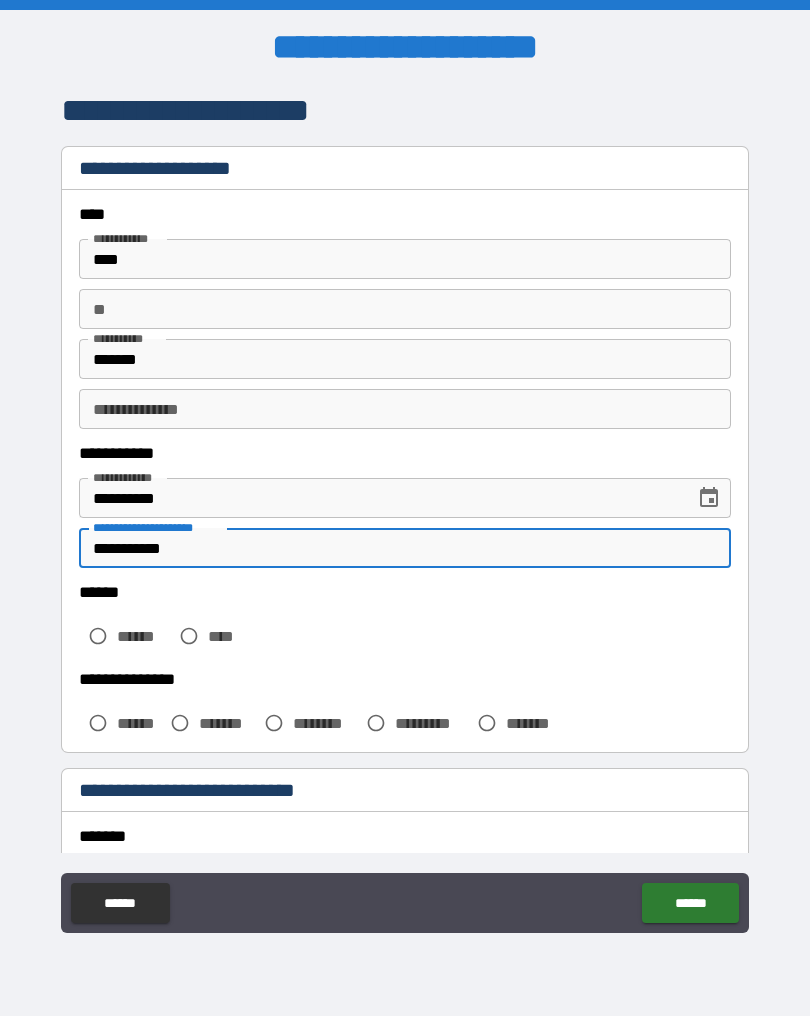 type on "**********" 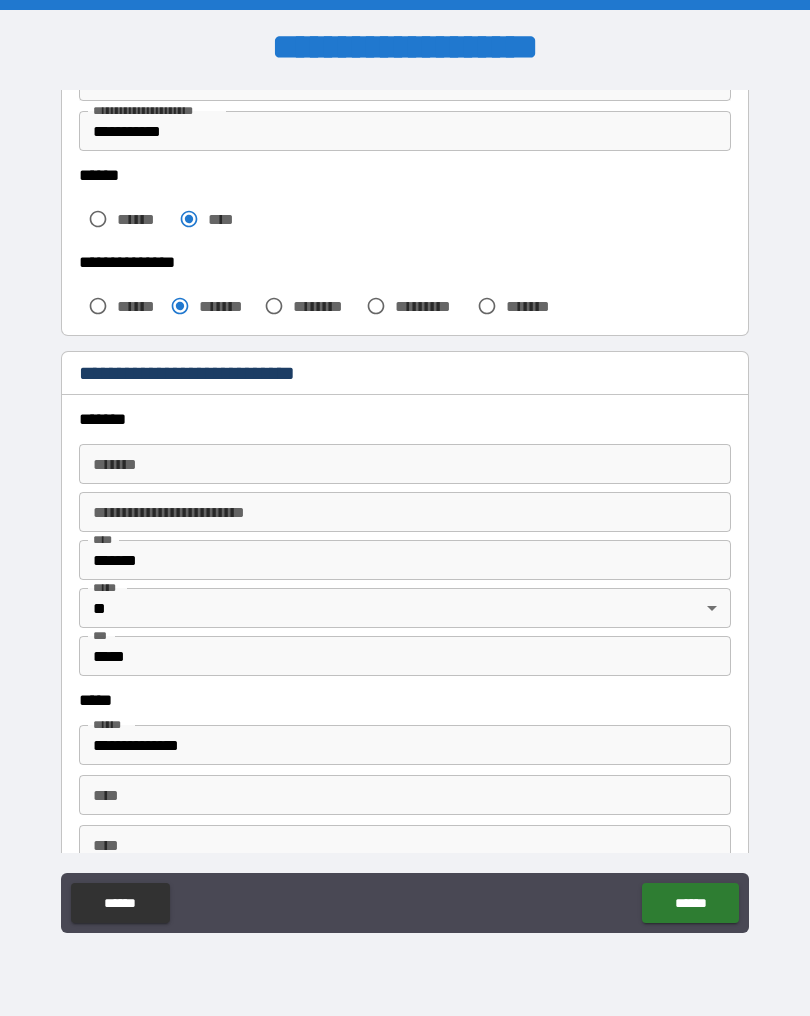 scroll, scrollTop: 421, scrollLeft: 0, axis: vertical 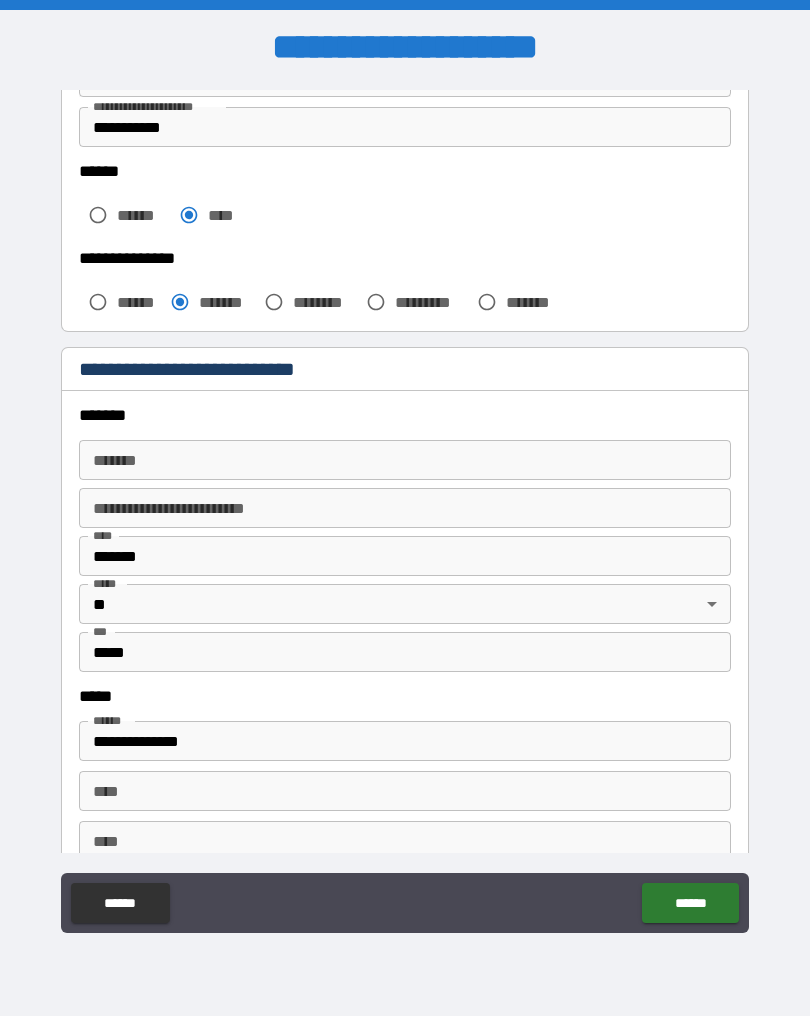click on "*******" at bounding box center (405, 460) 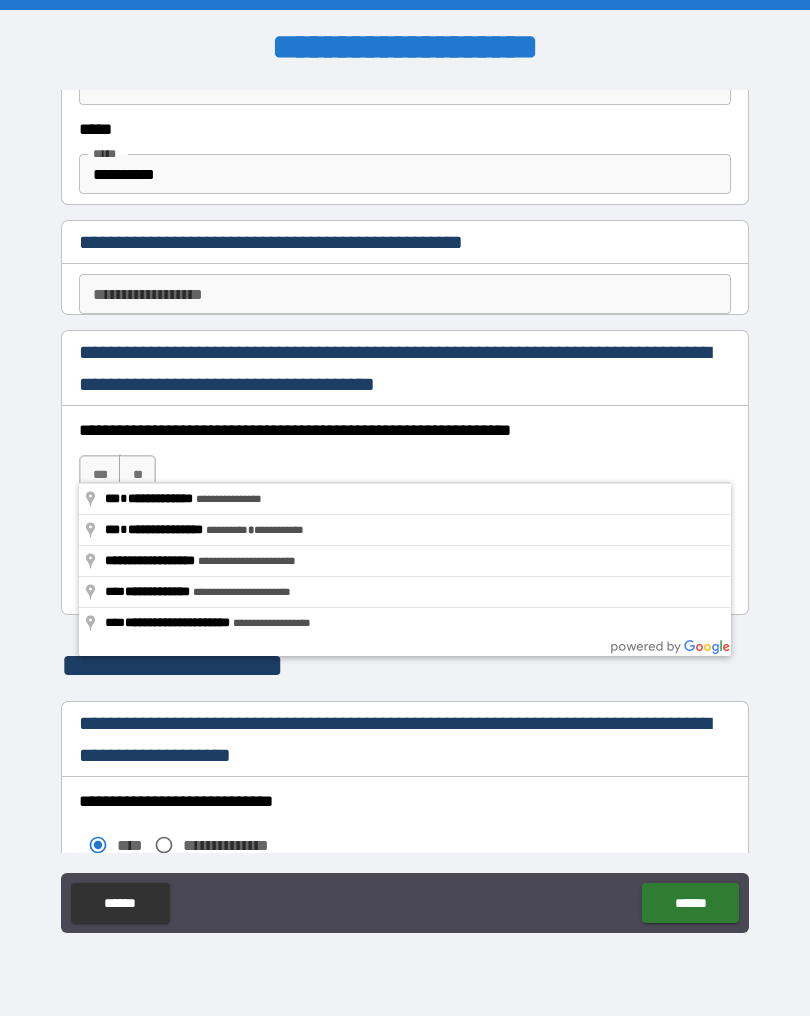 scroll, scrollTop: 1178, scrollLeft: 0, axis: vertical 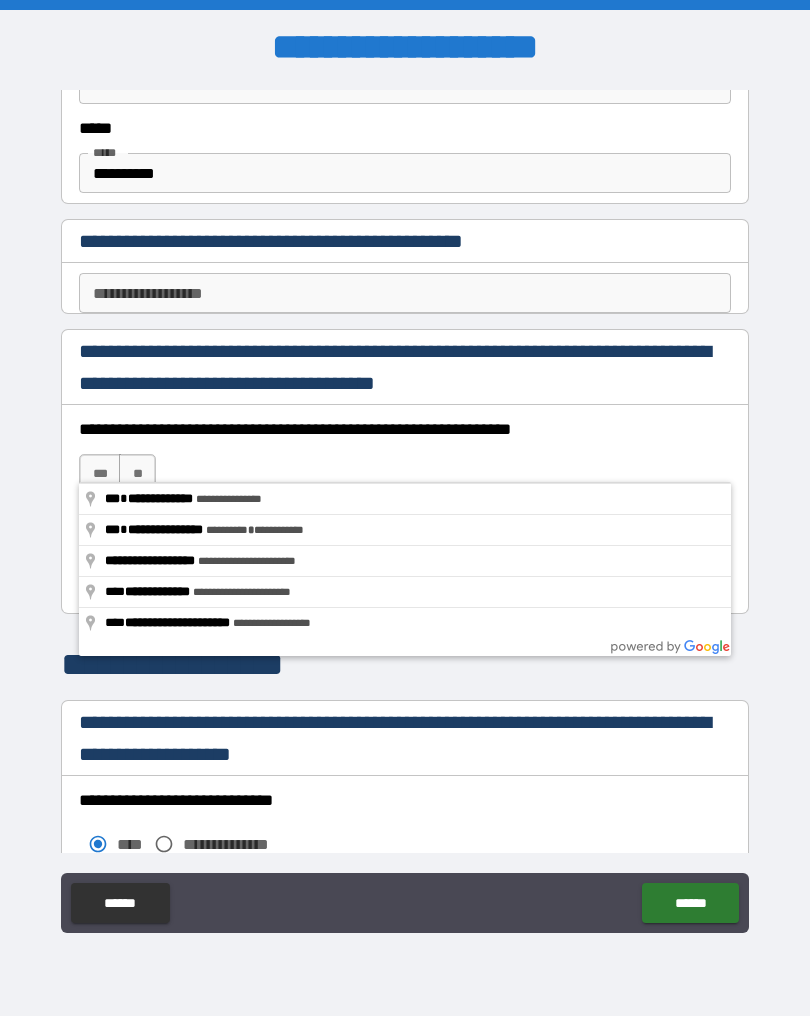 type on "**********" 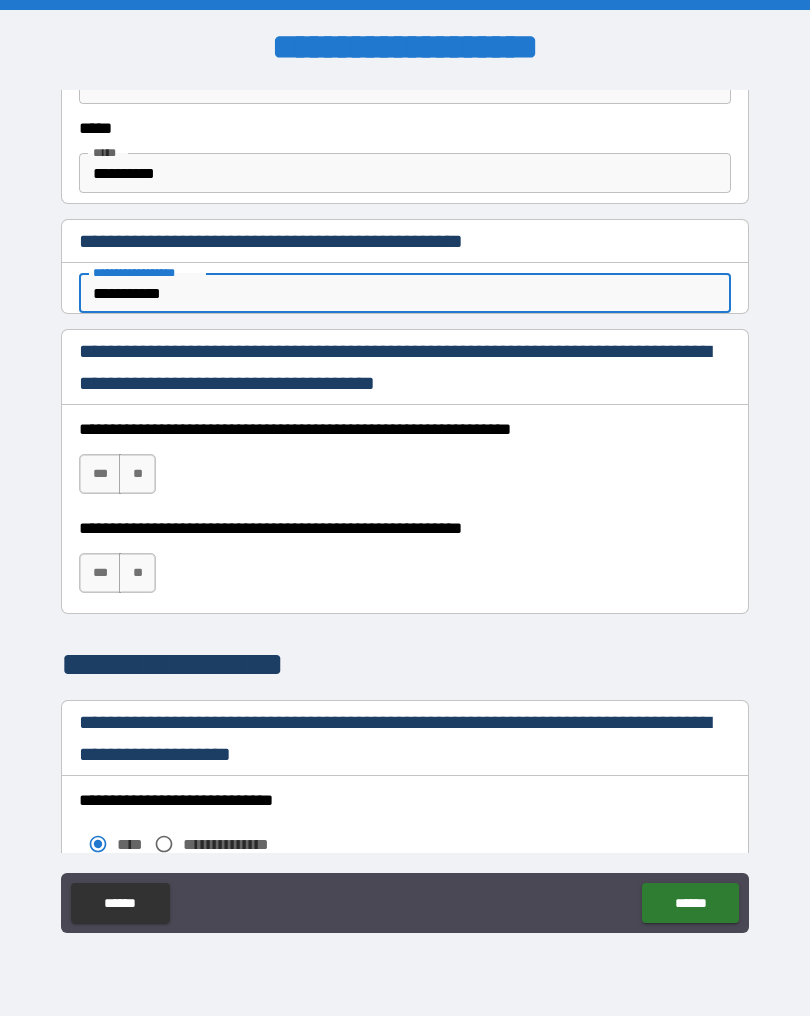 type on "**********" 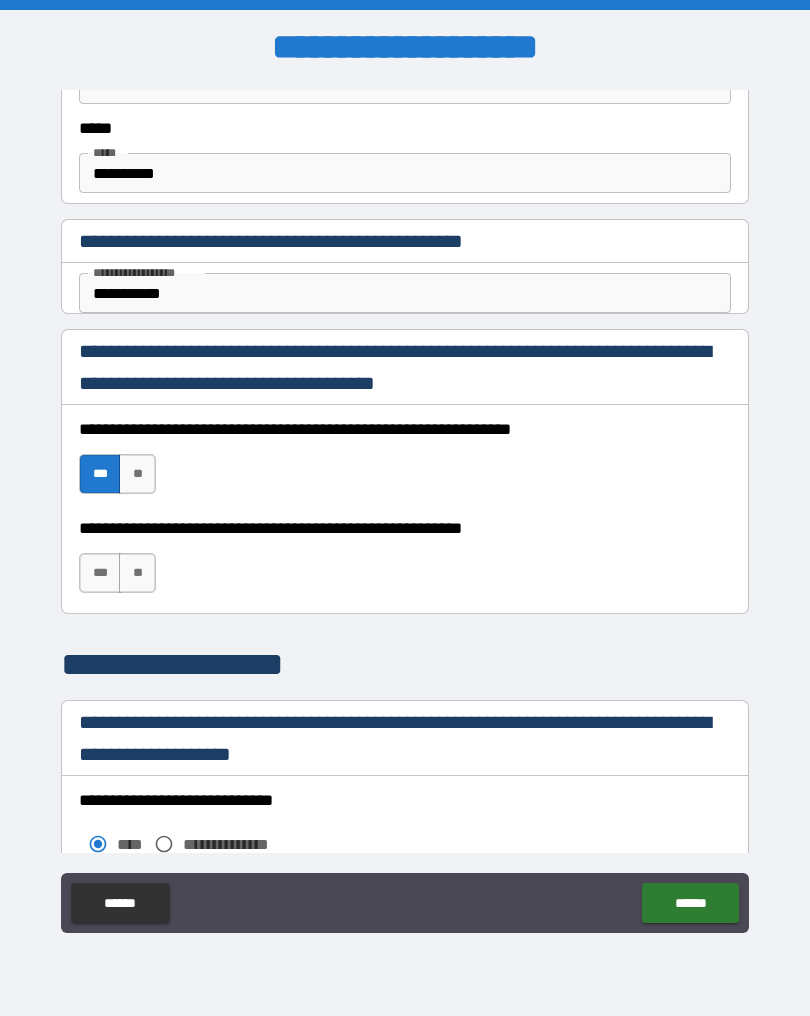 click on "**" at bounding box center (137, 573) 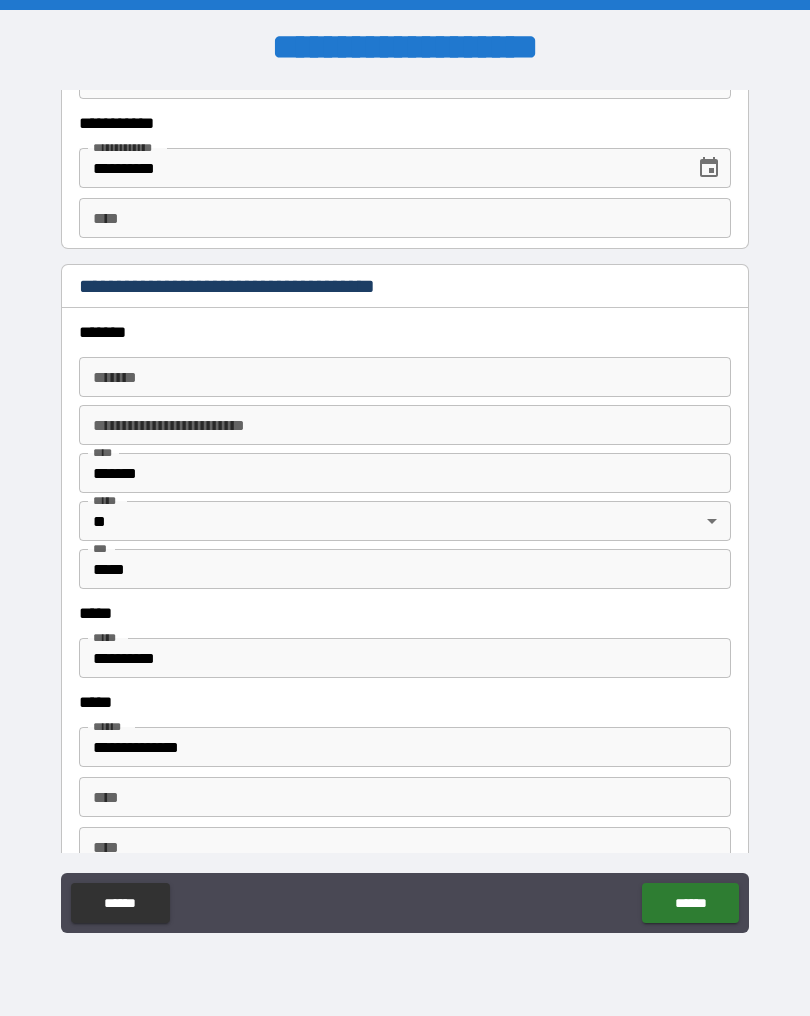 scroll, scrollTop: 2202, scrollLeft: 0, axis: vertical 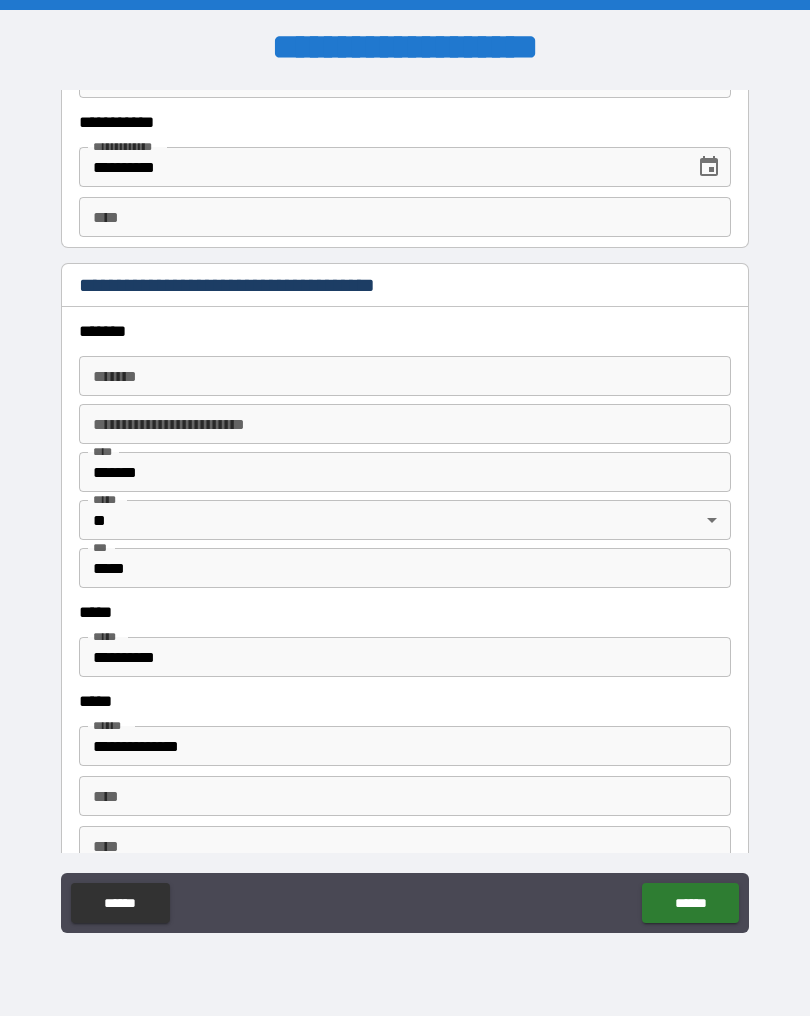 click on "*******" at bounding box center (405, 376) 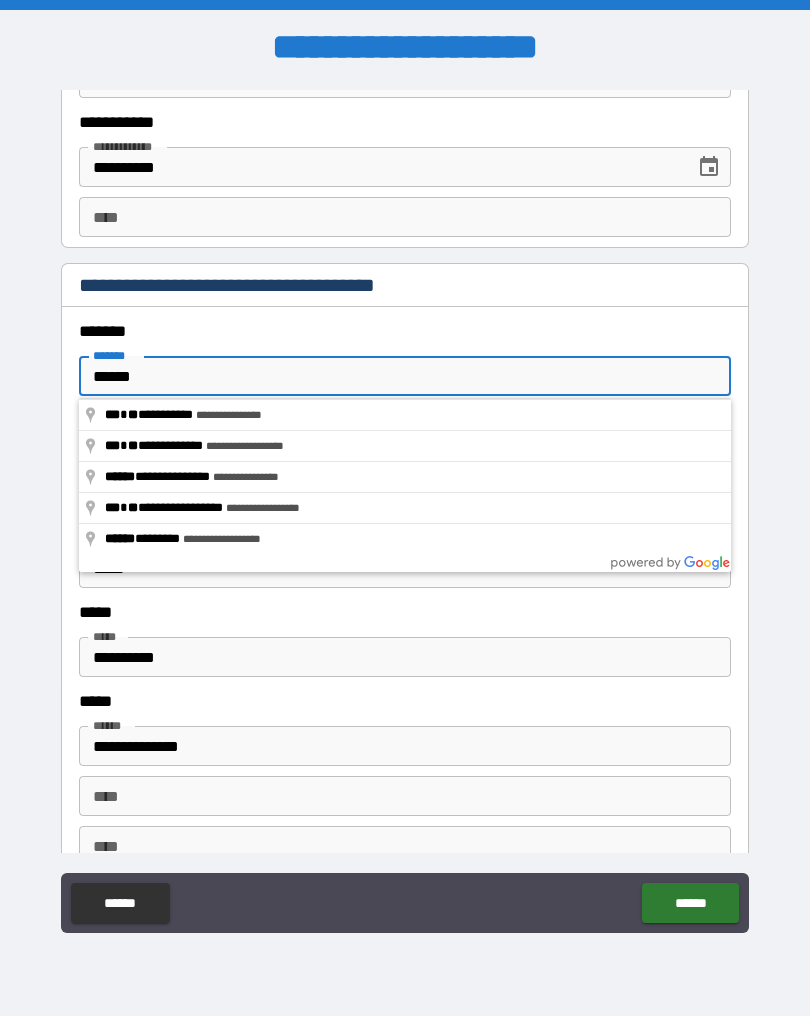 type on "**********" 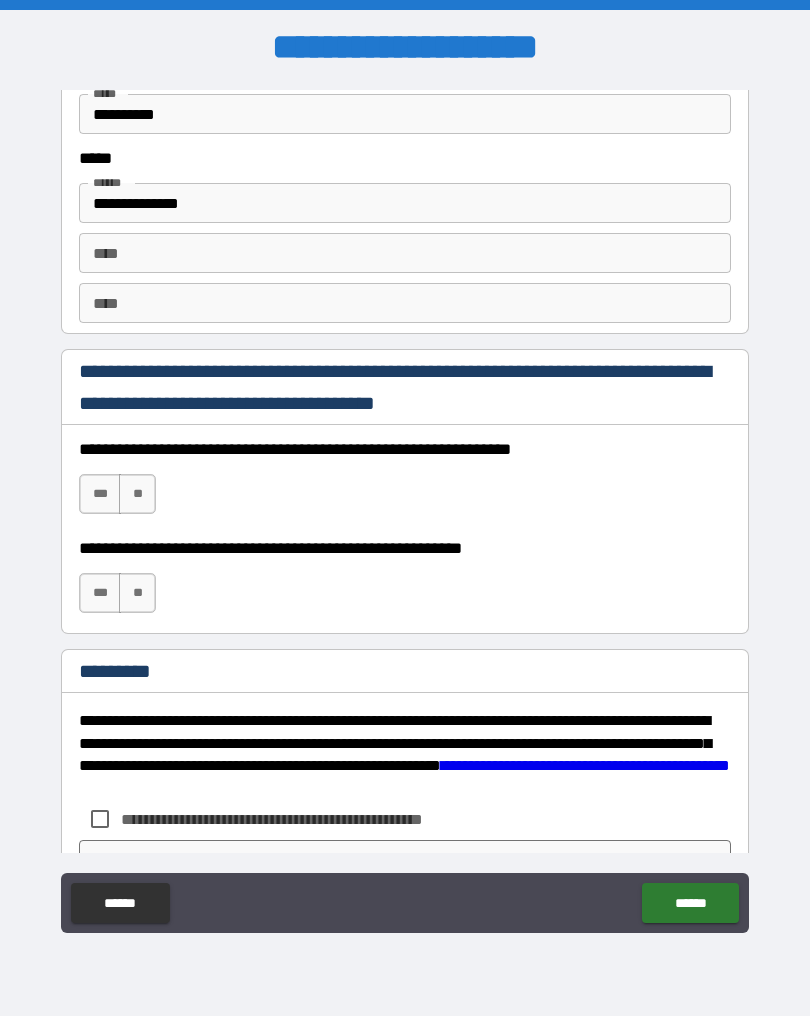 scroll, scrollTop: 2761, scrollLeft: 0, axis: vertical 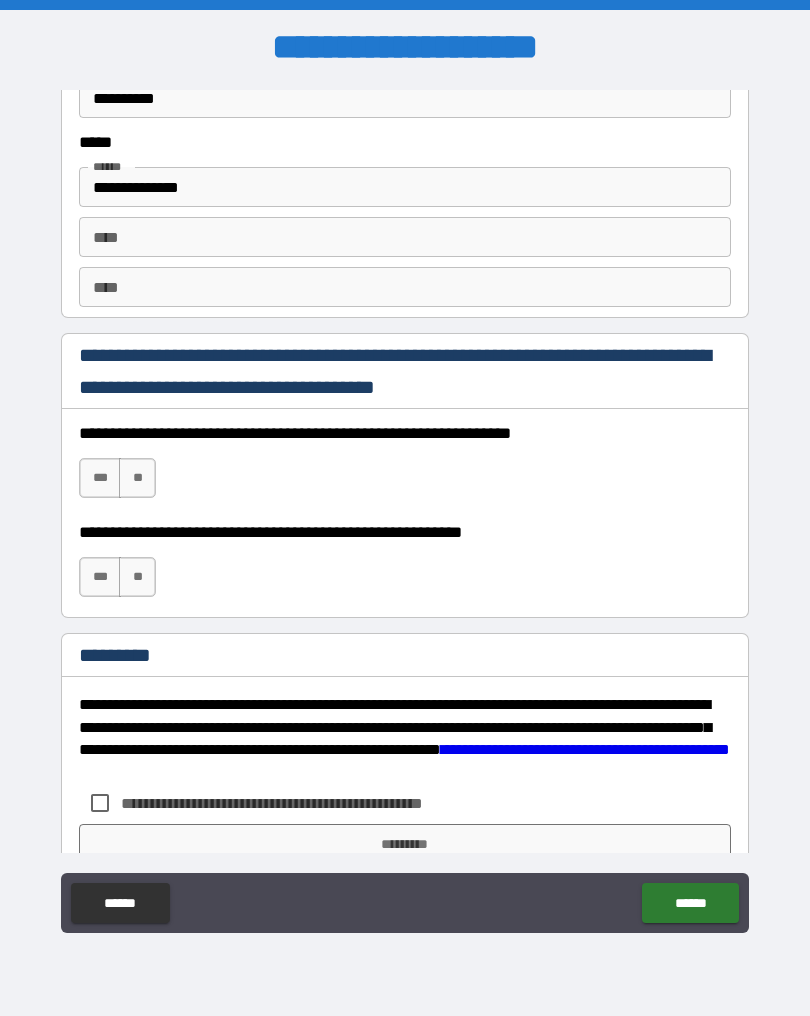 click on "***" at bounding box center (100, 478) 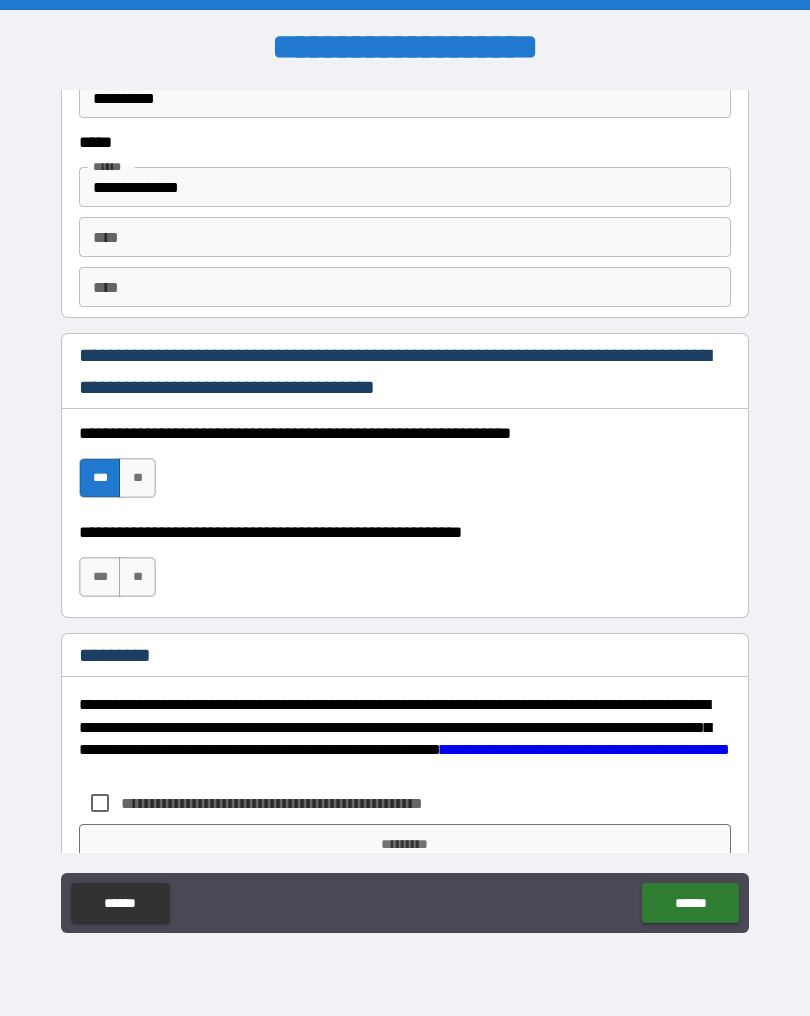 click on "**" at bounding box center (137, 577) 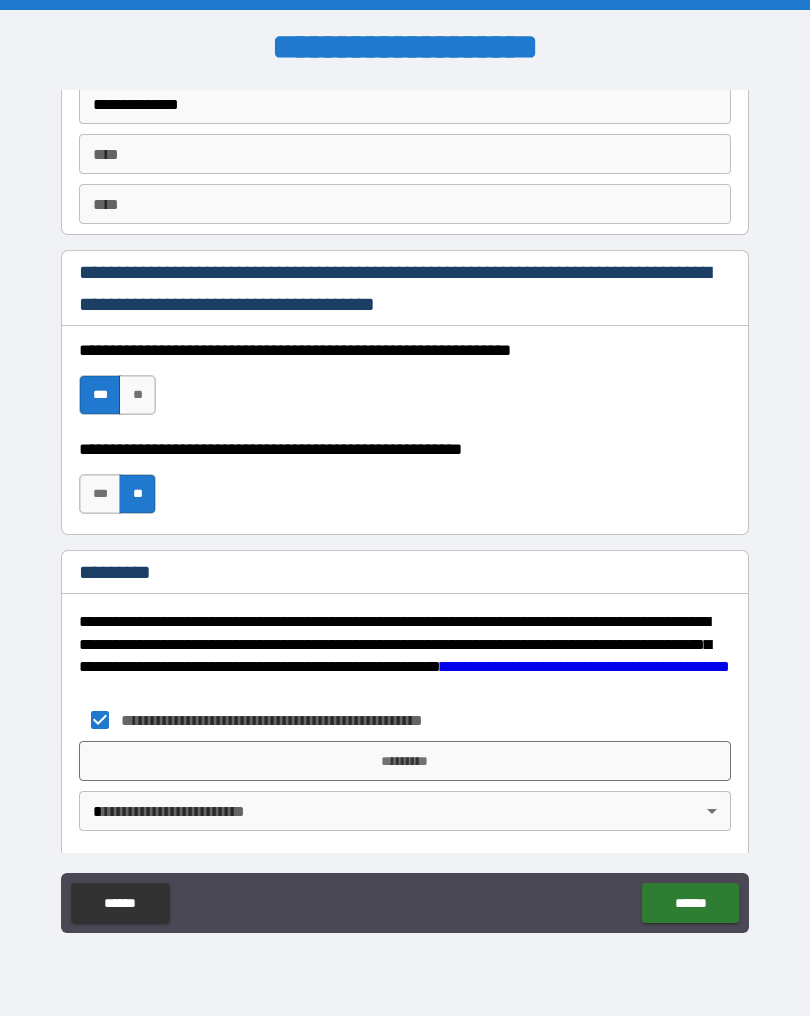 scroll, scrollTop: 2851, scrollLeft: 0, axis: vertical 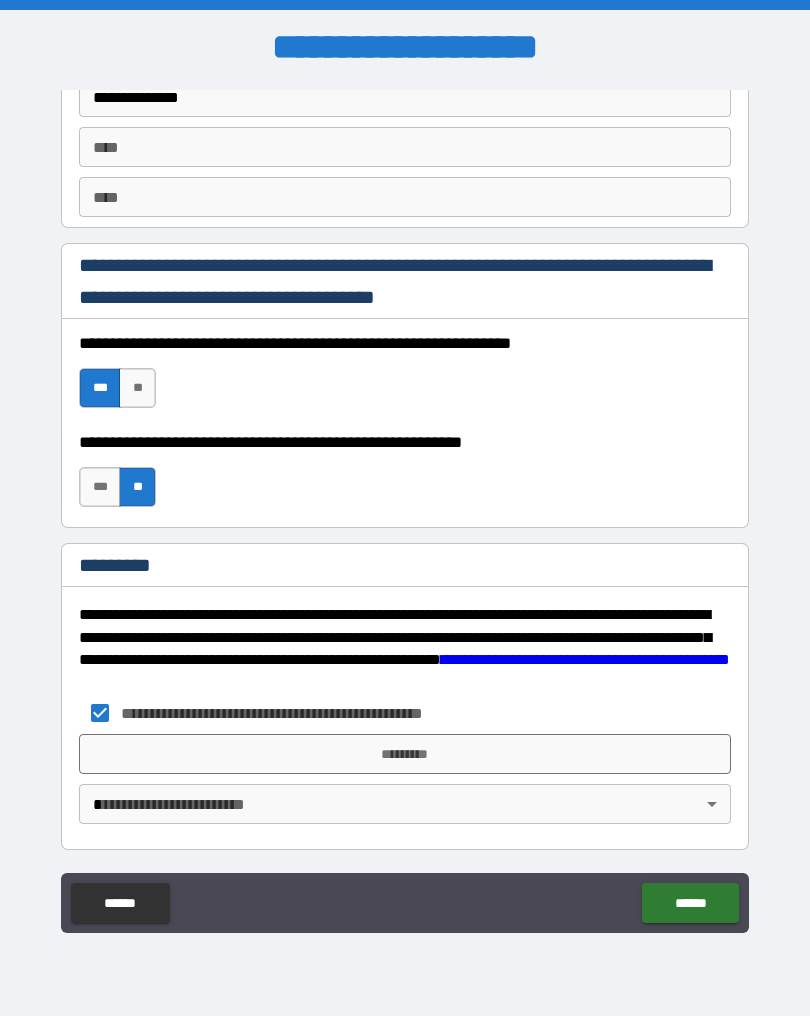 click on "*********" at bounding box center (405, 754) 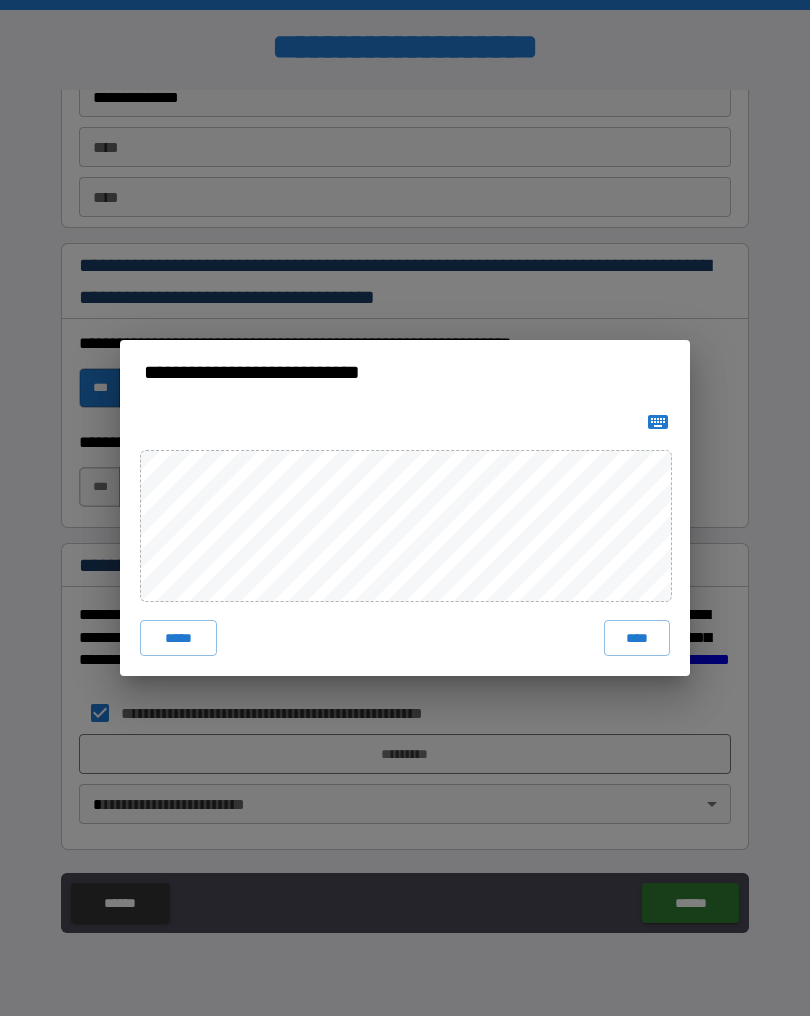 click on "****" at bounding box center [637, 638] 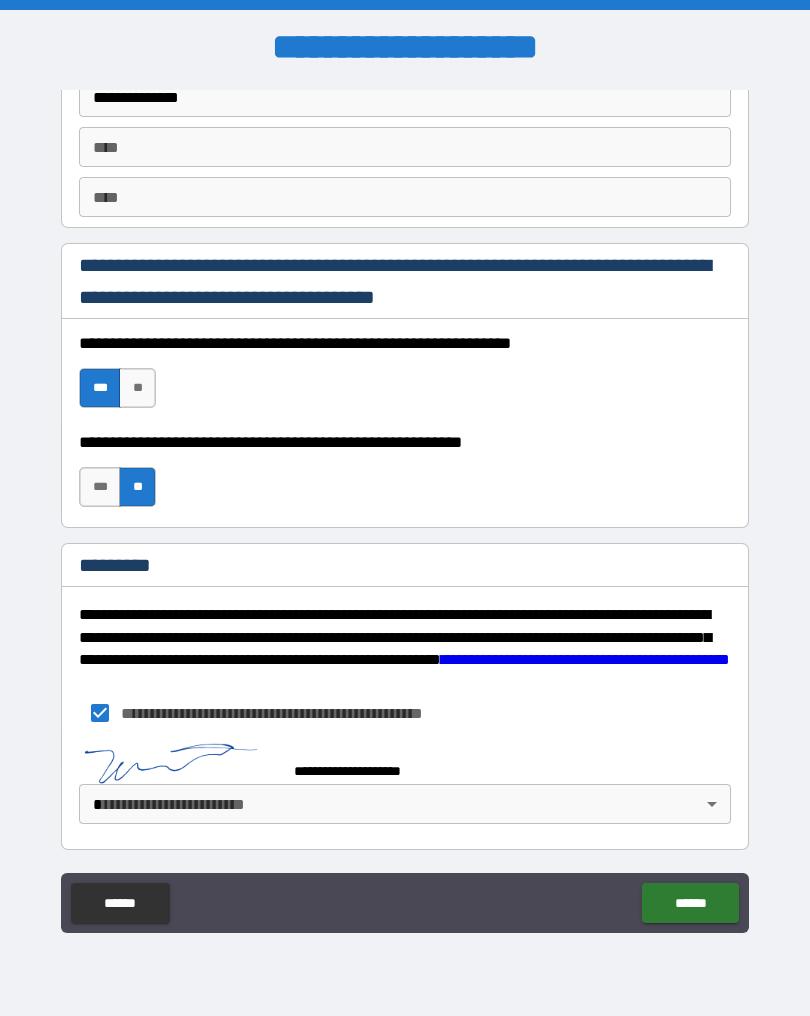 scroll, scrollTop: 2843, scrollLeft: 0, axis: vertical 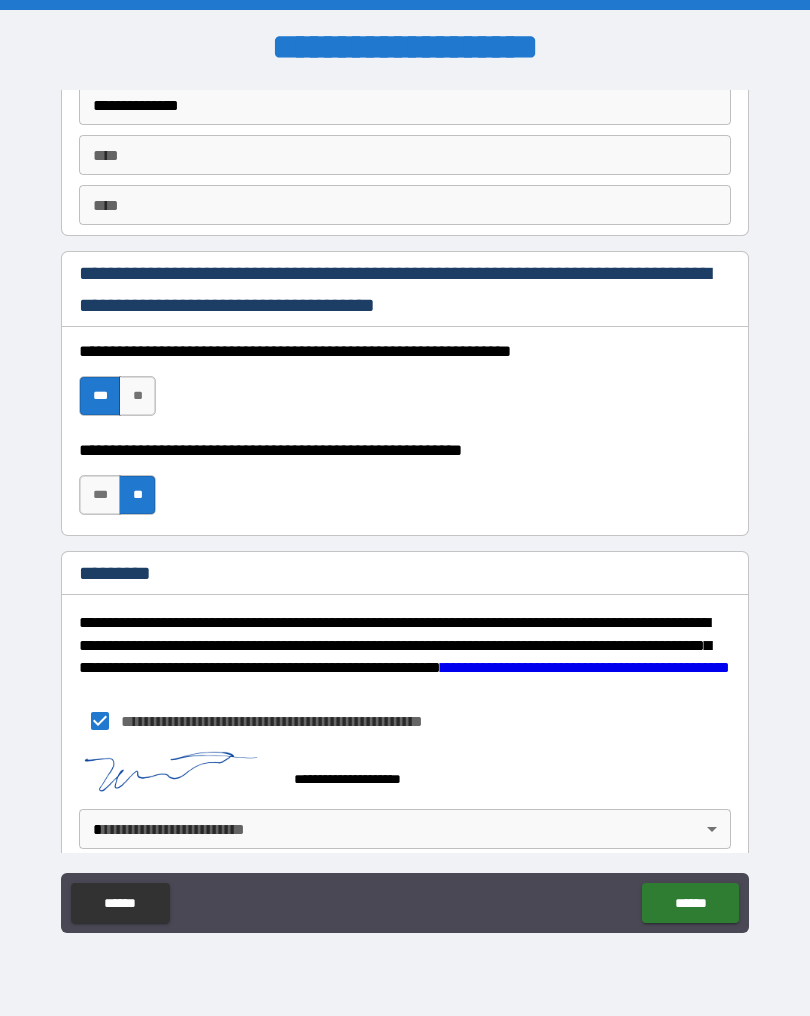 click on "******" at bounding box center (690, 903) 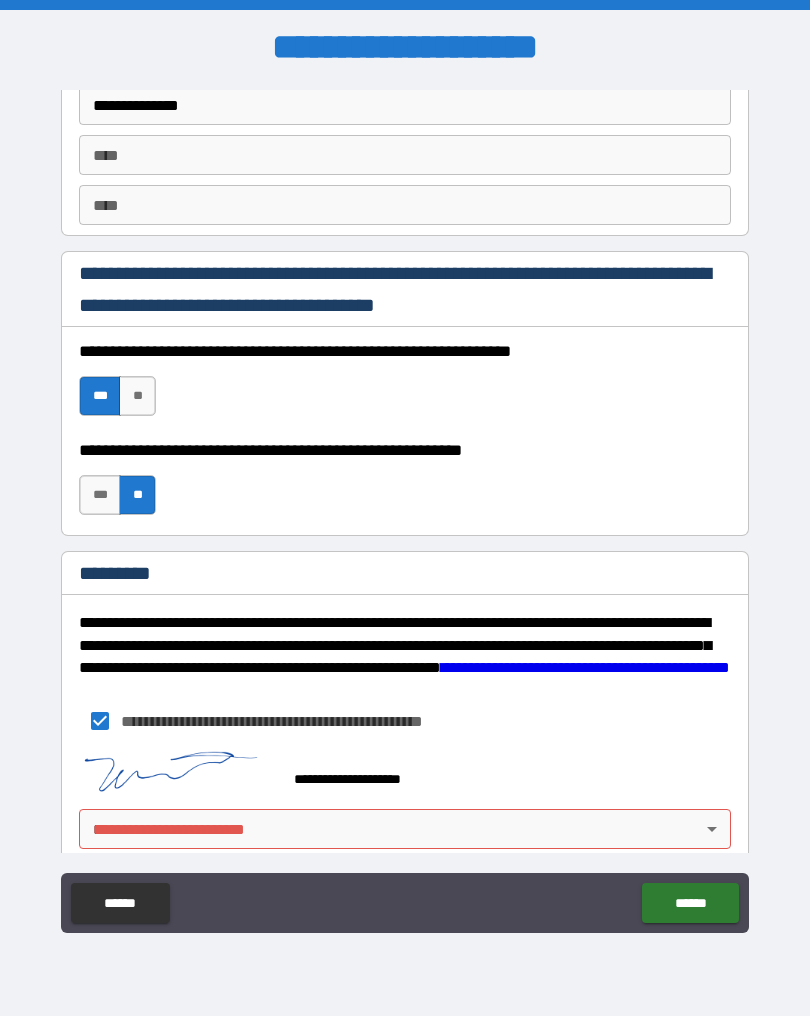 click on "**********" at bounding box center (405, 508) 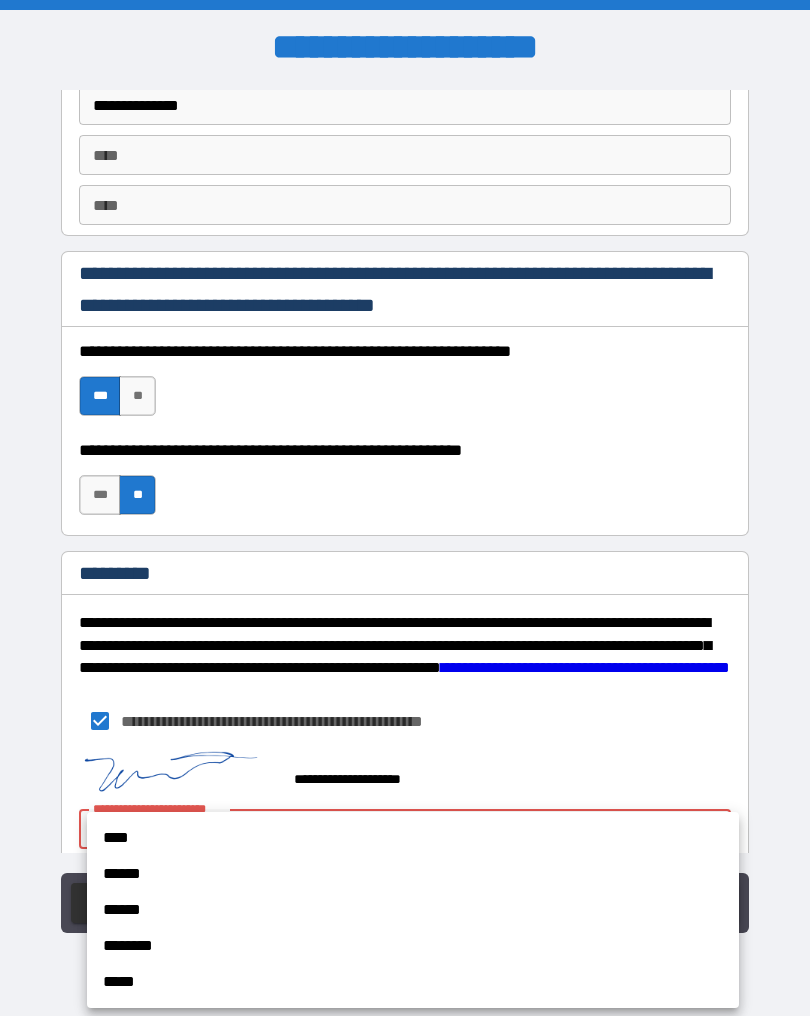 click on "****" at bounding box center (413, 838) 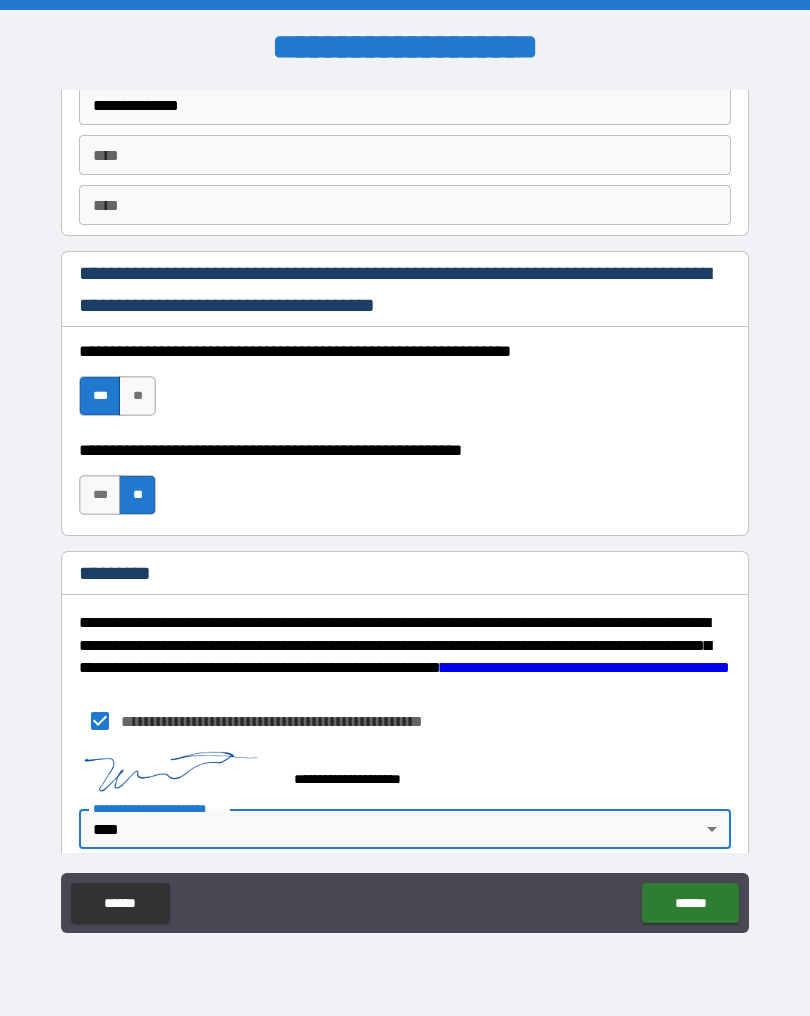 click on "******" at bounding box center [690, 903] 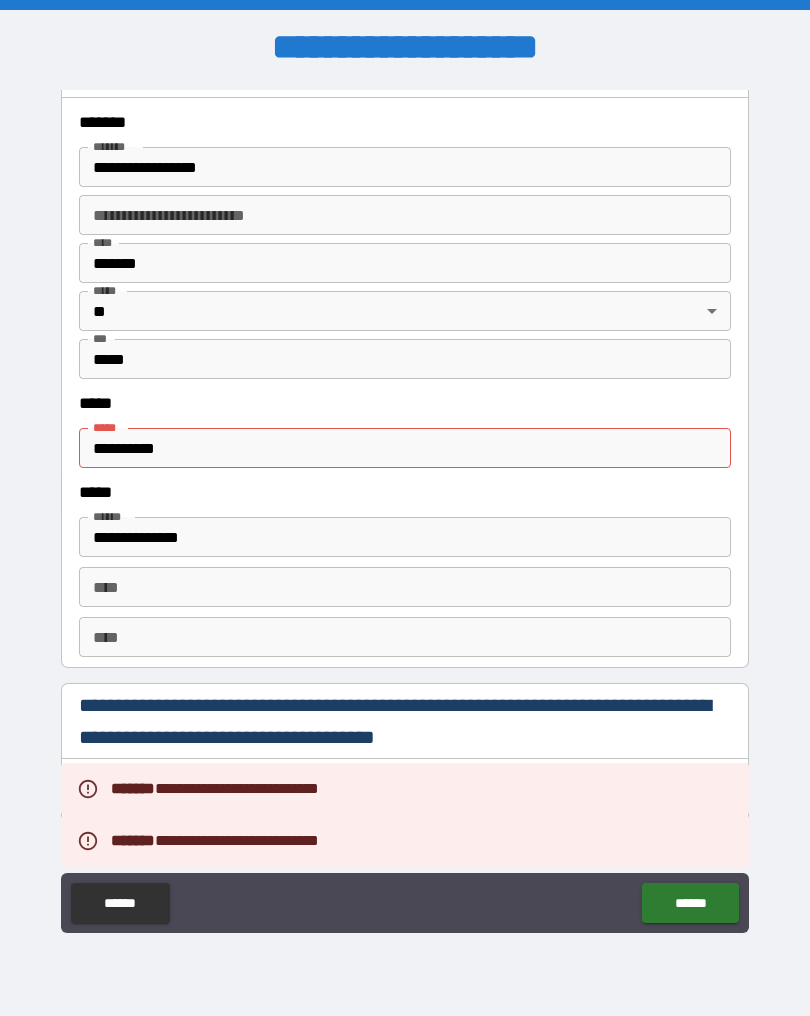scroll, scrollTop: 2409, scrollLeft: 0, axis: vertical 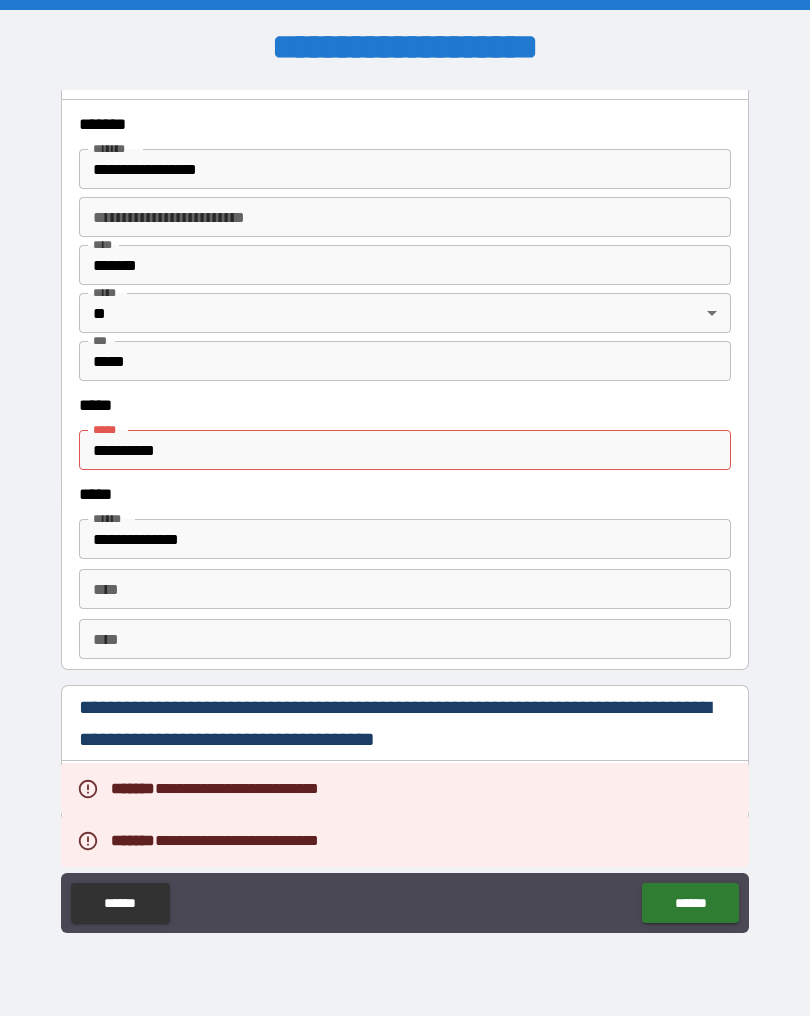 click on "**********" at bounding box center [405, 450] 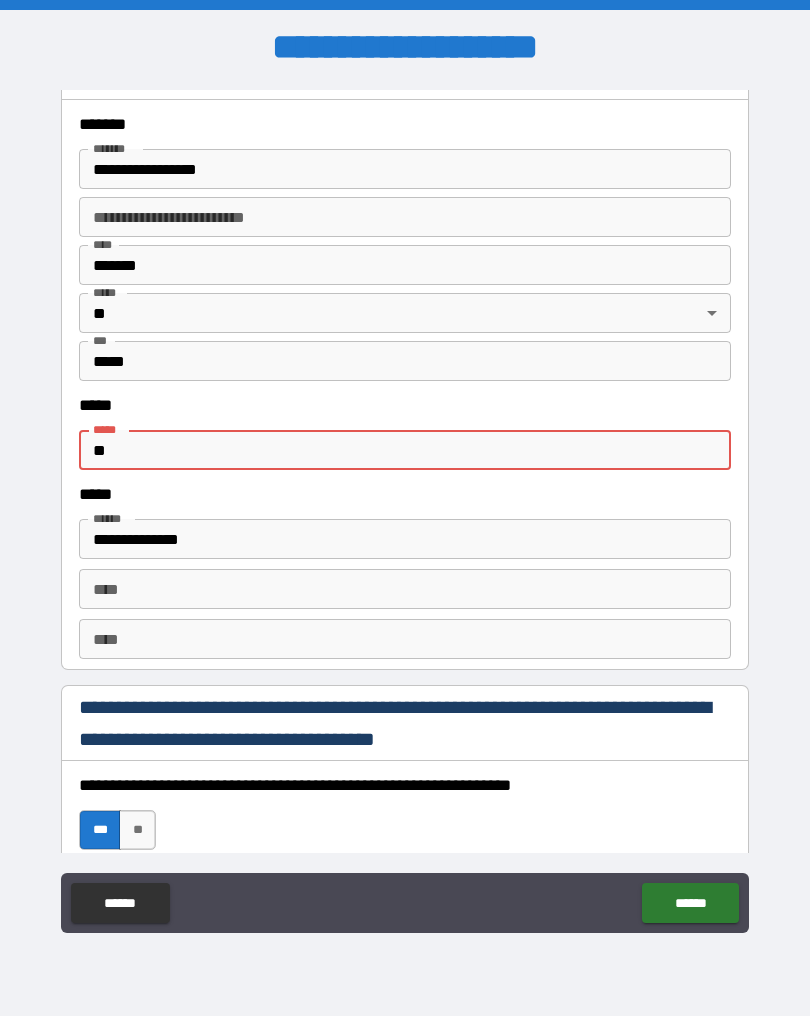 type on "*" 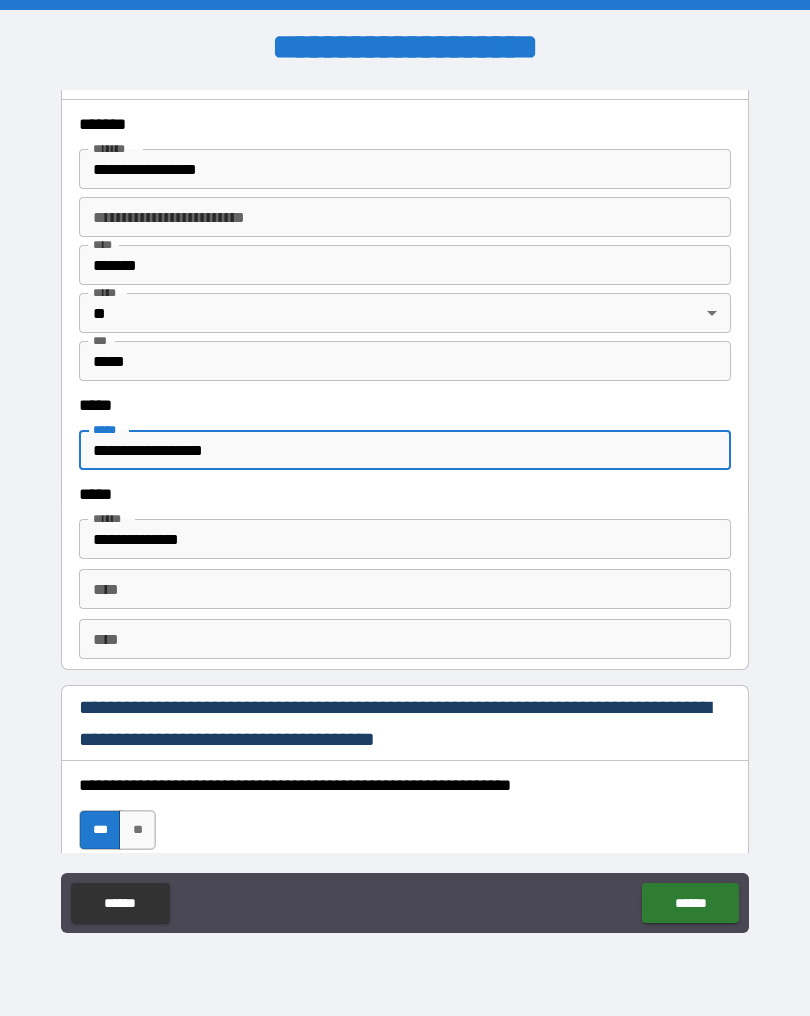 type on "**********" 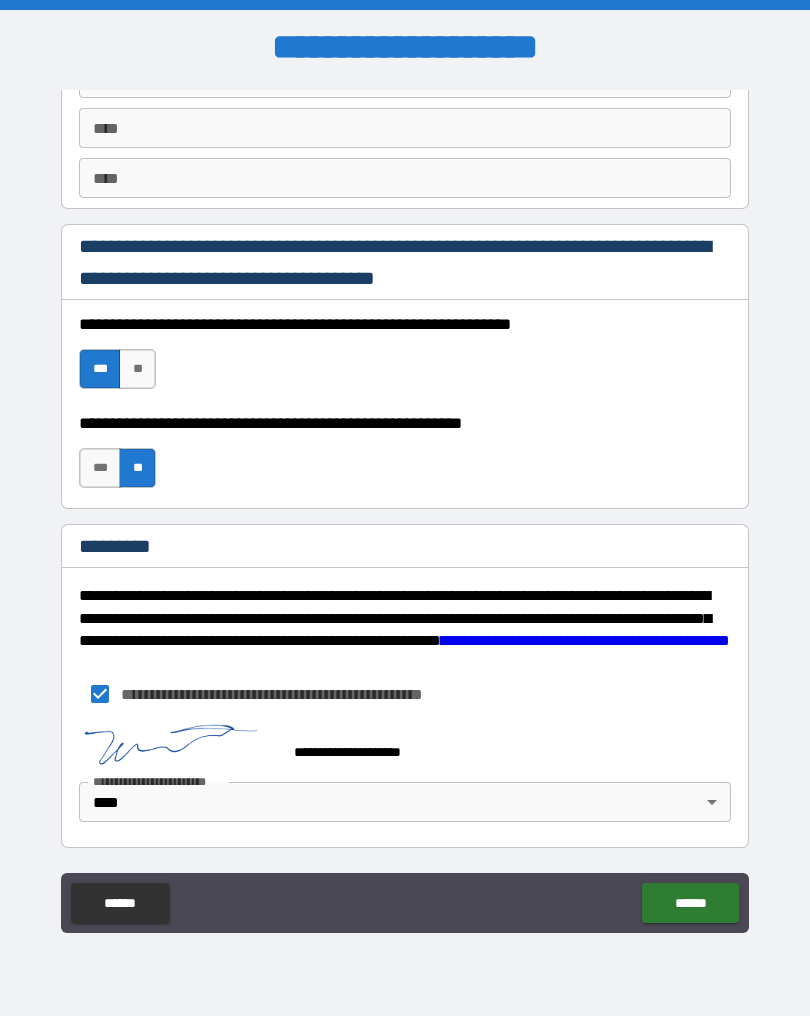 scroll, scrollTop: 2870, scrollLeft: 0, axis: vertical 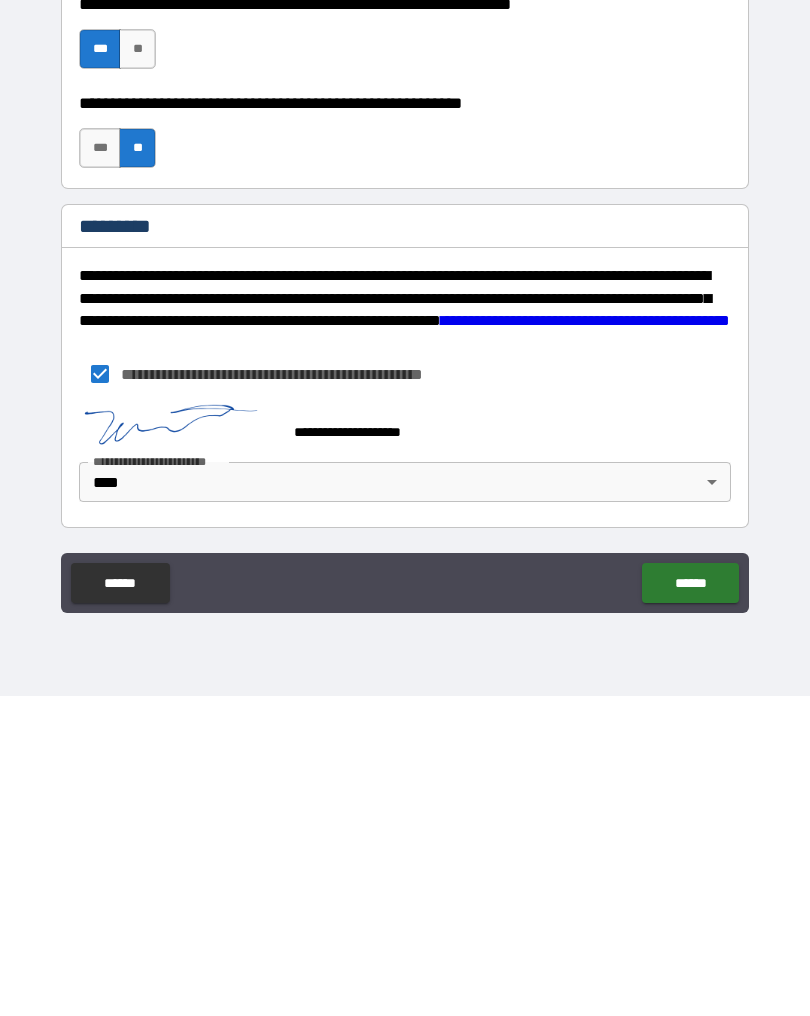 click on "******" at bounding box center [690, 903] 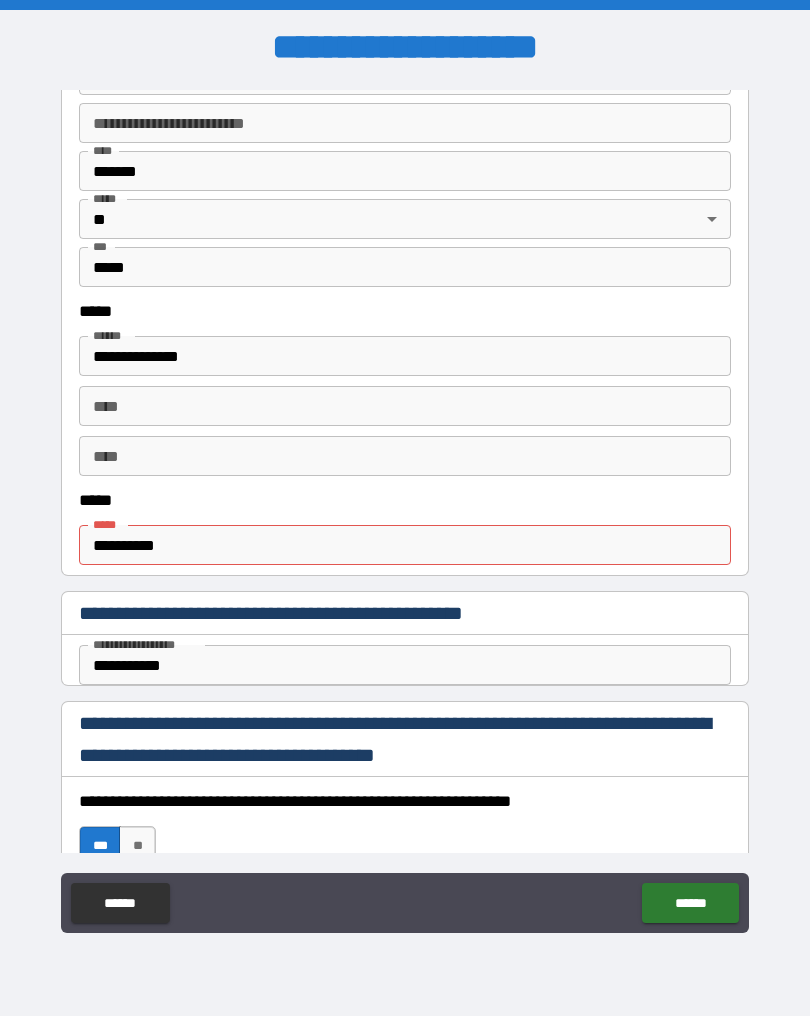 scroll, scrollTop: 747, scrollLeft: 0, axis: vertical 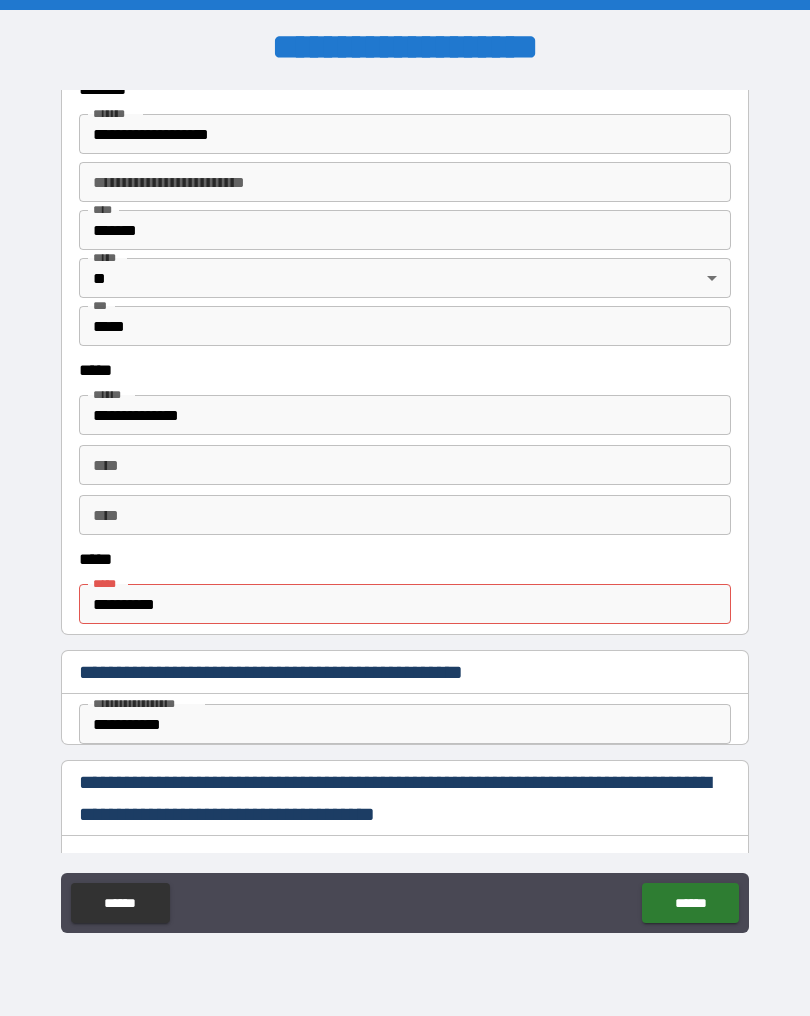 click on "**********" at bounding box center (405, 604) 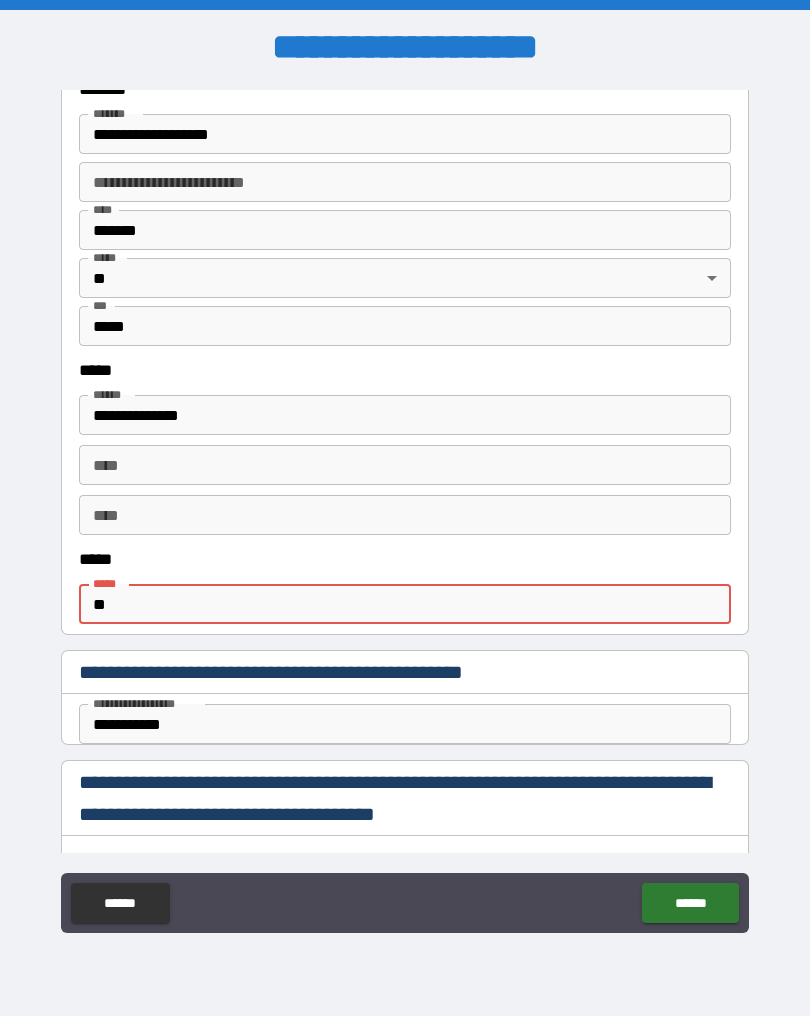 type on "*" 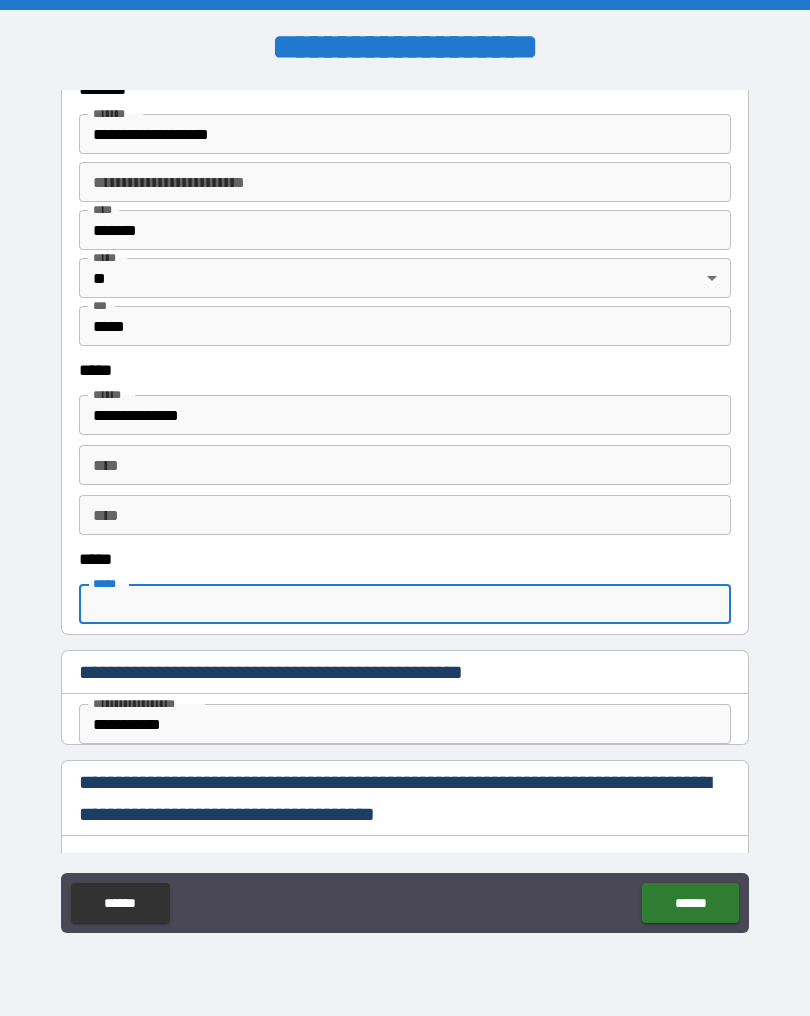 type on "*" 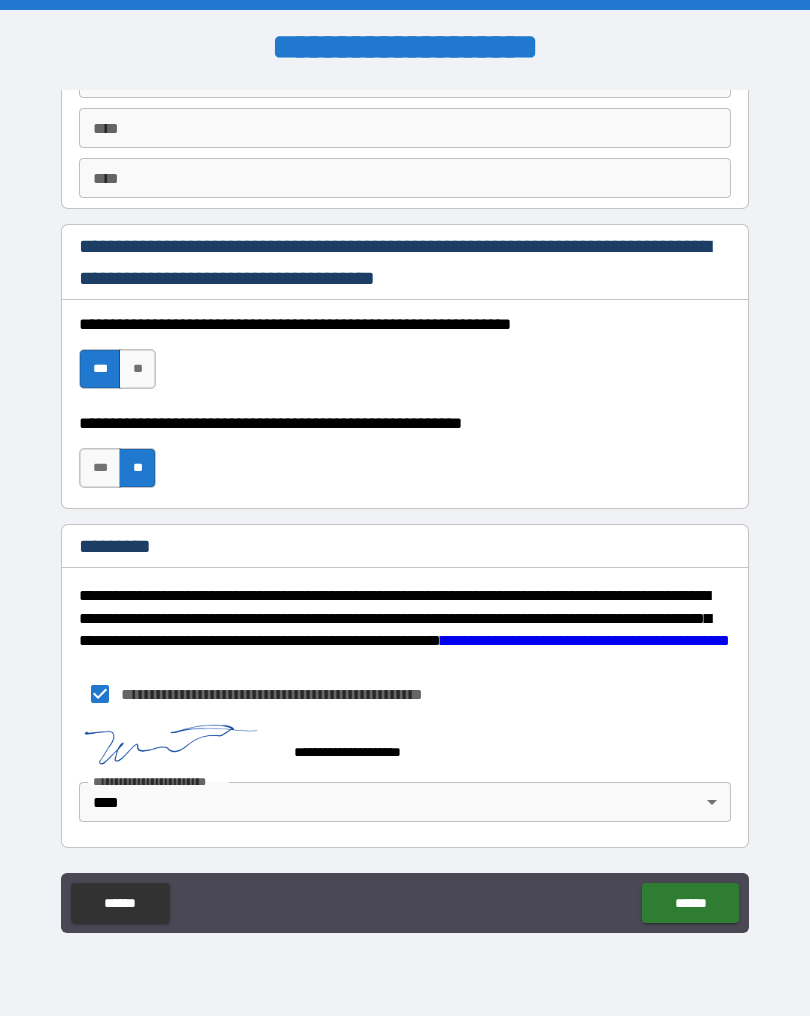 scroll, scrollTop: 2870, scrollLeft: 0, axis: vertical 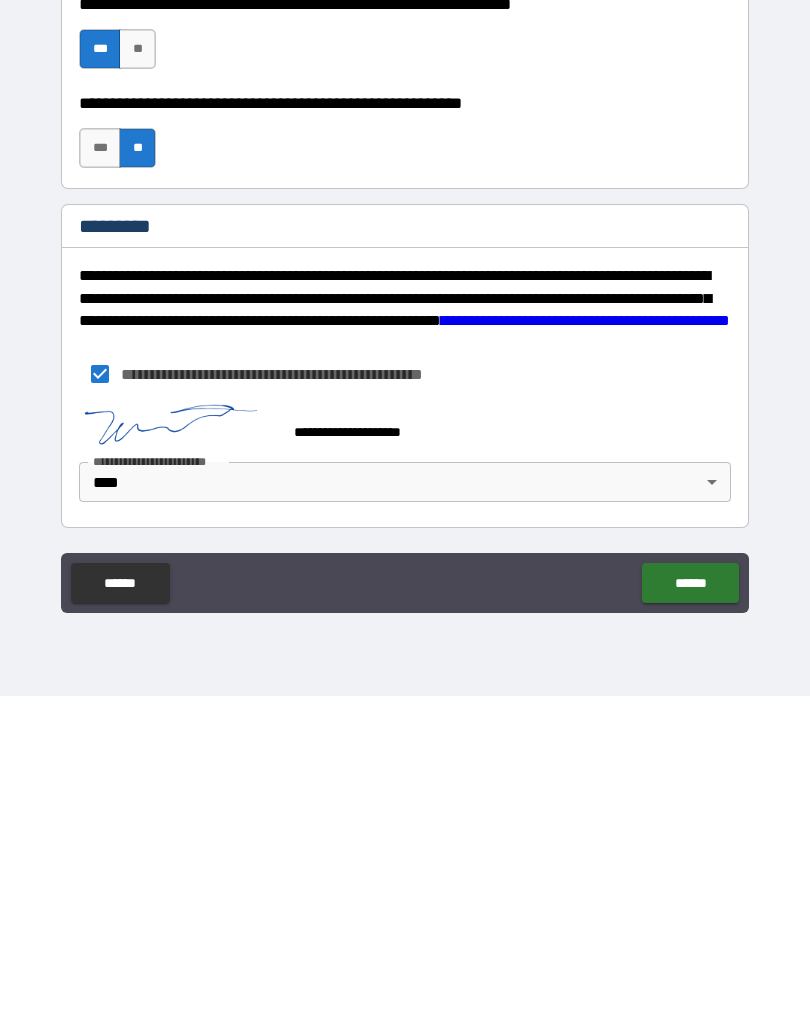 click on "******" at bounding box center [690, 903] 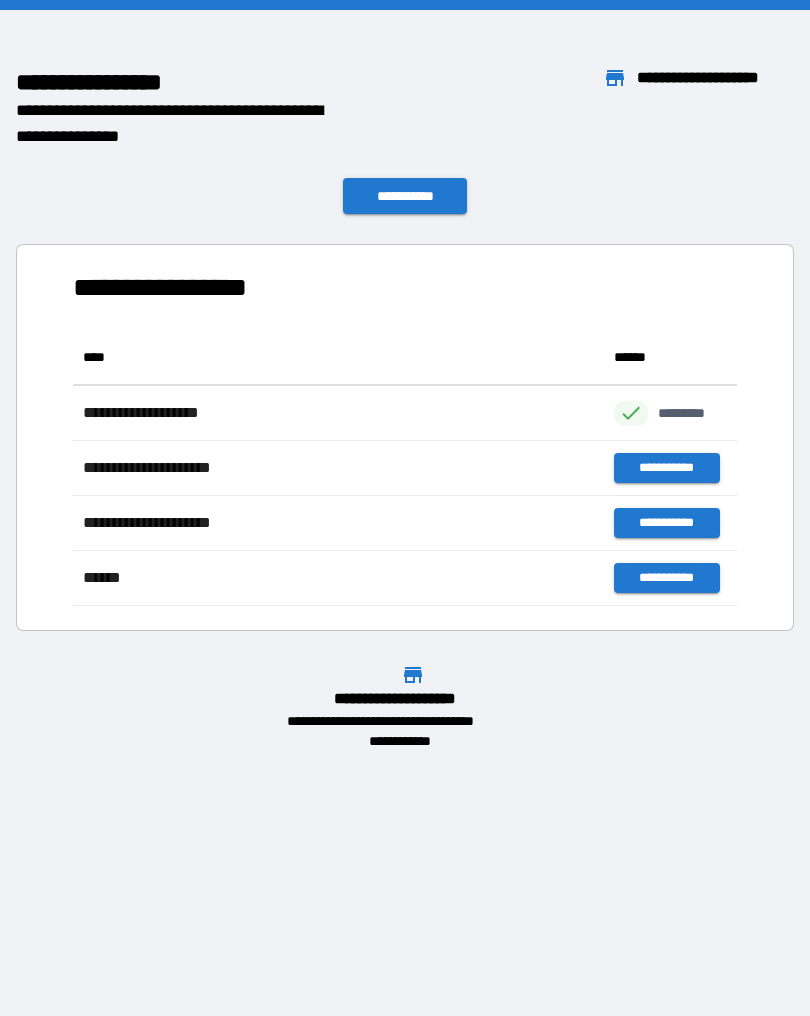 scroll, scrollTop: 1, scrollLeft: 1, axis: both 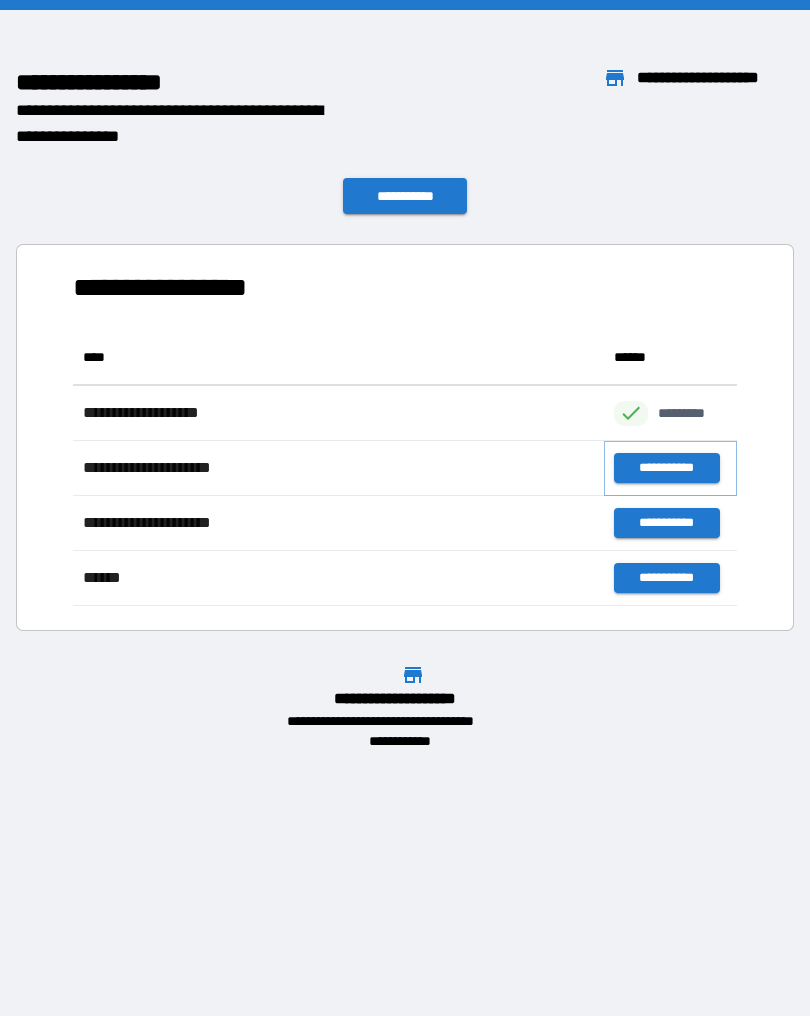 click on "**********" at bounding box center [666, 468] 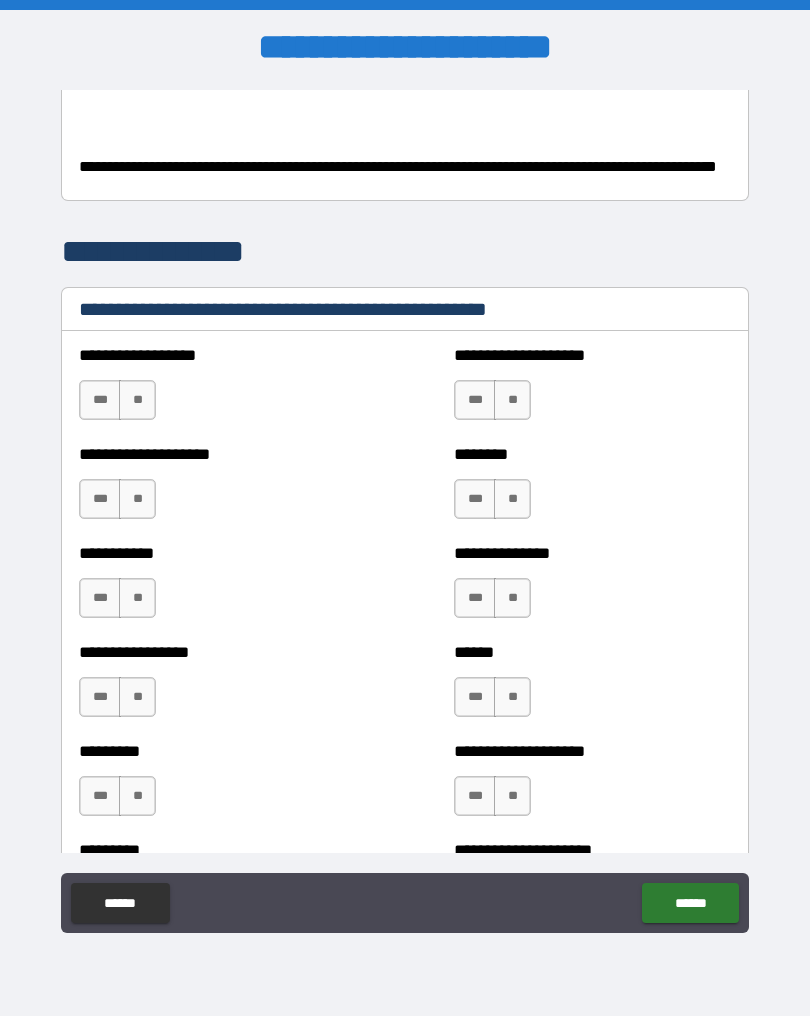 scroll, scrollTop: 490, scrollLeft: 0, axis: vertical 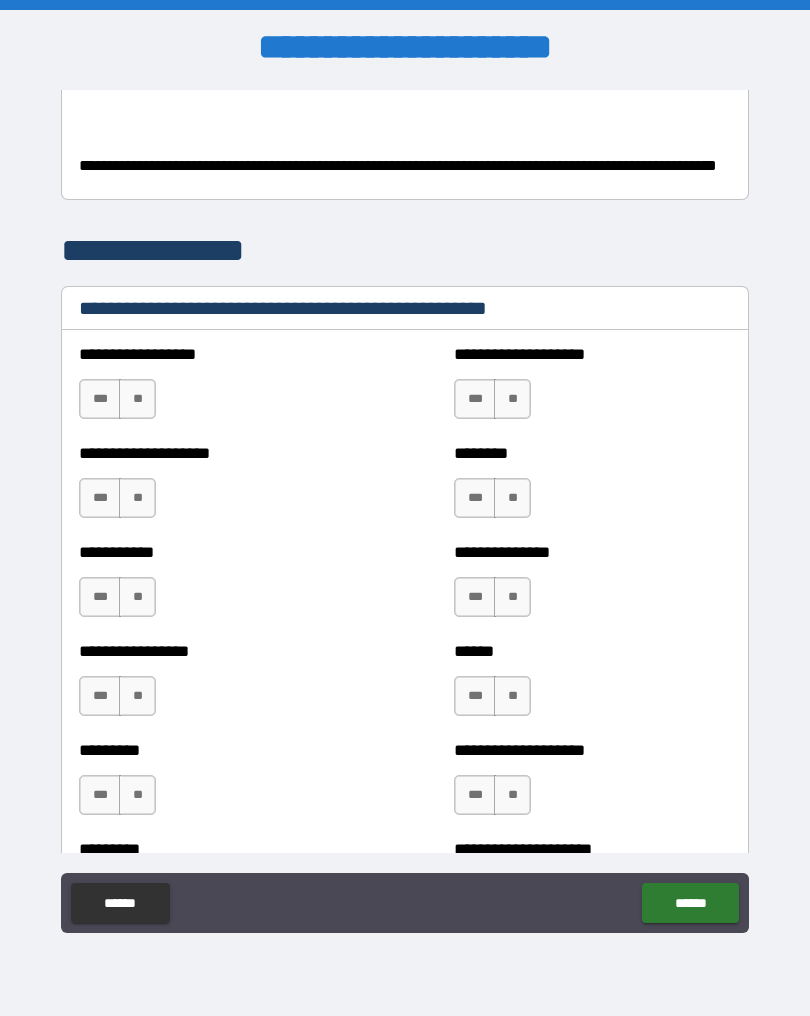 click on "**" at bounding box center [137, 399] 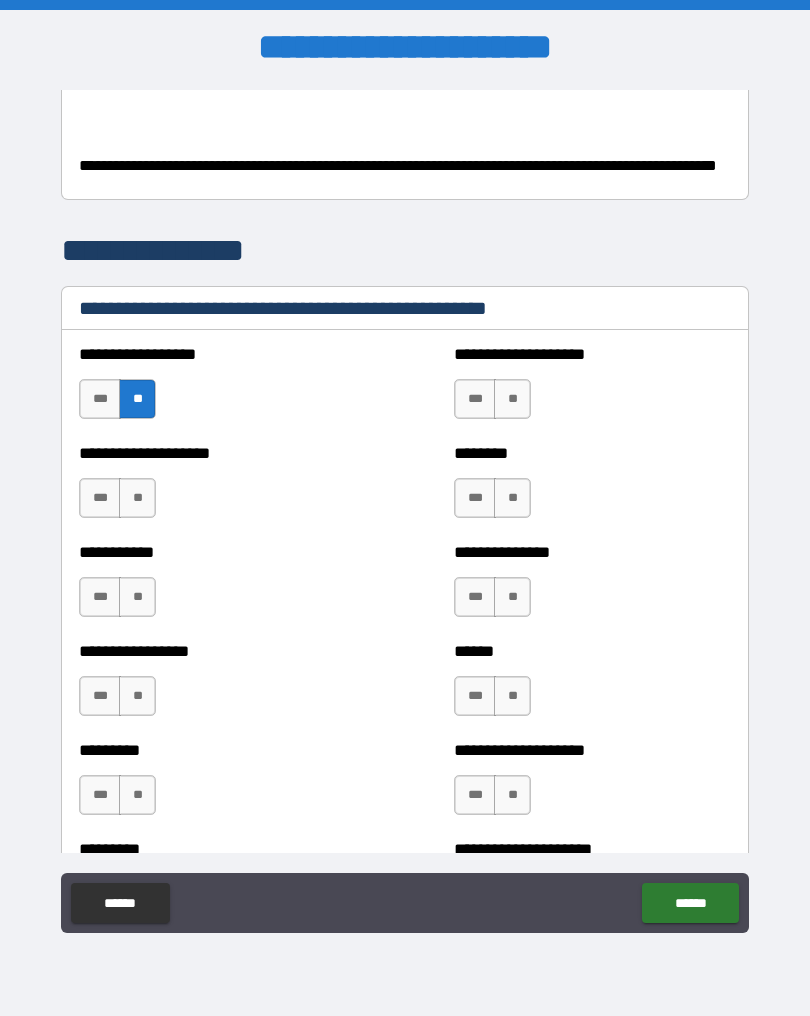 click on "**" at bounding box center (512, 399) 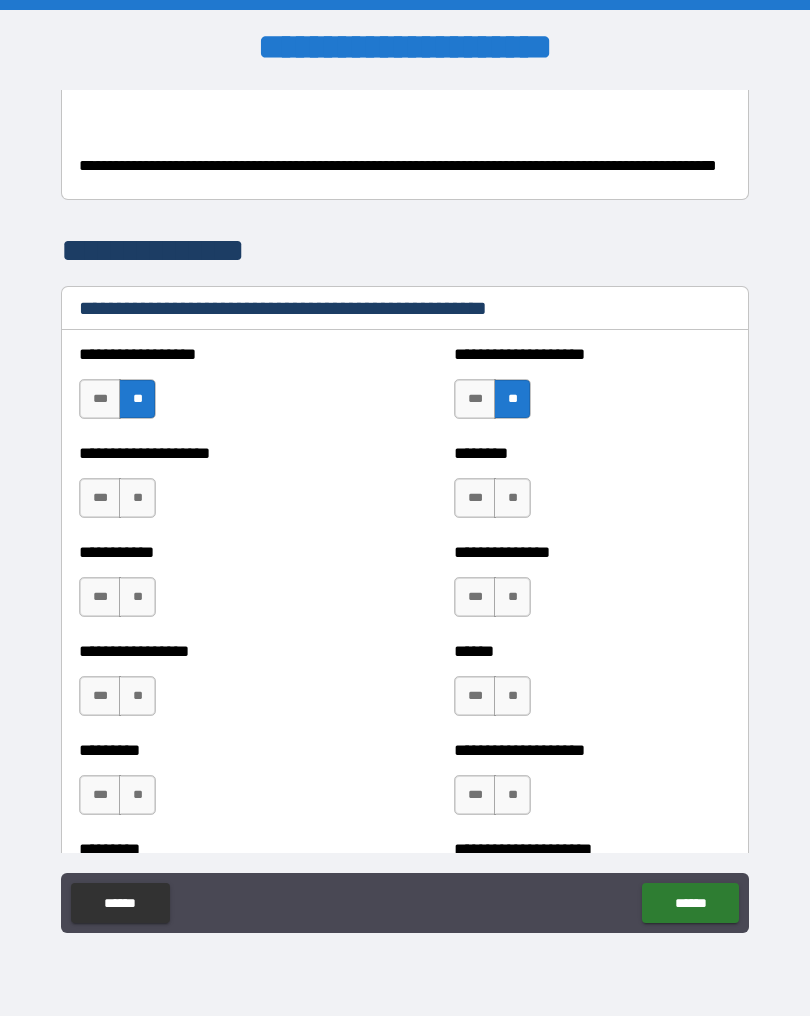click on "**" at bounding box center (137, 498) 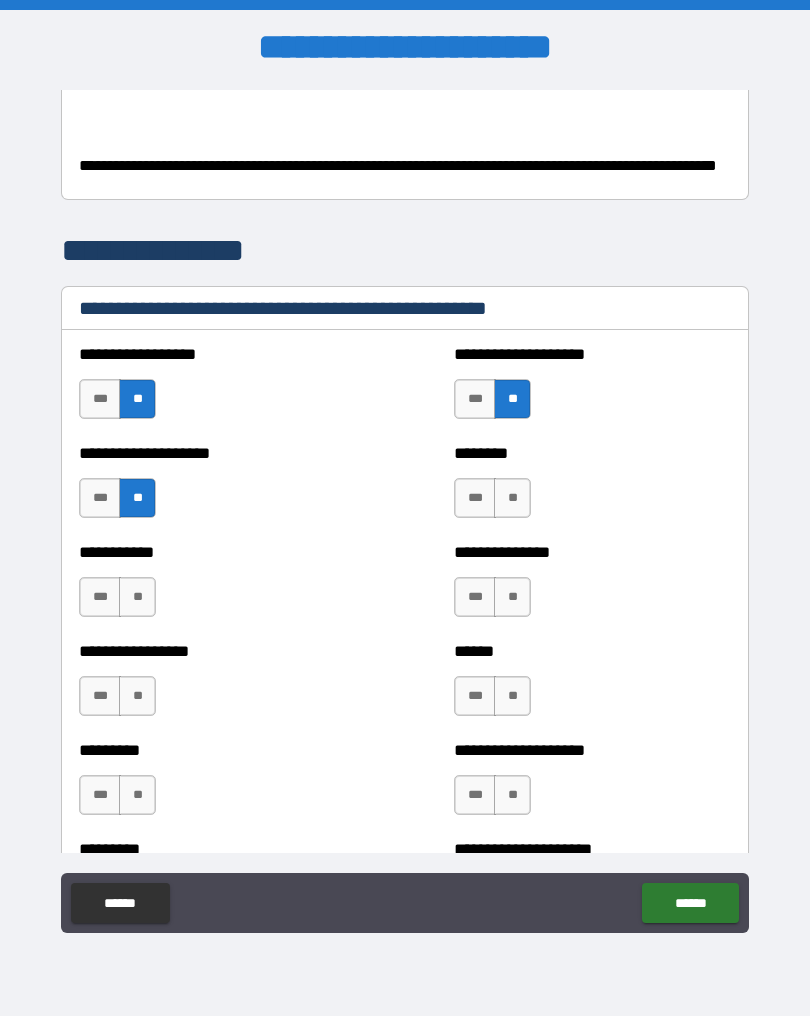 click on "**" at bounding box center [512, 498] 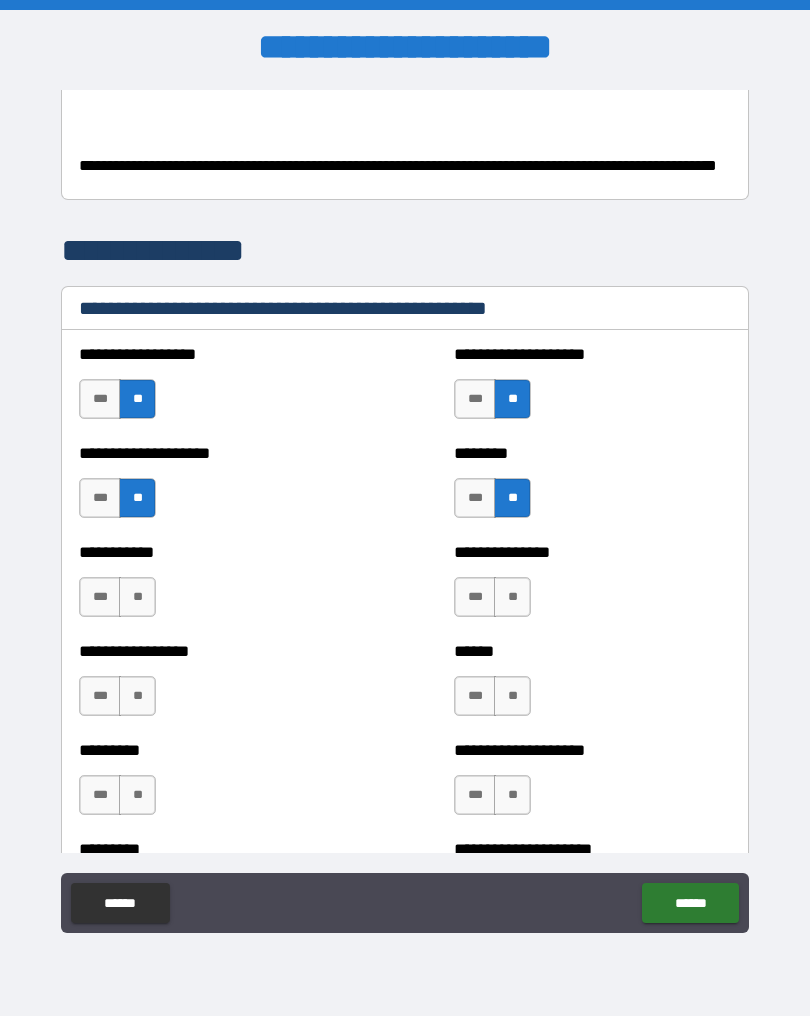 click on "***" at bounding box center [475, 498] 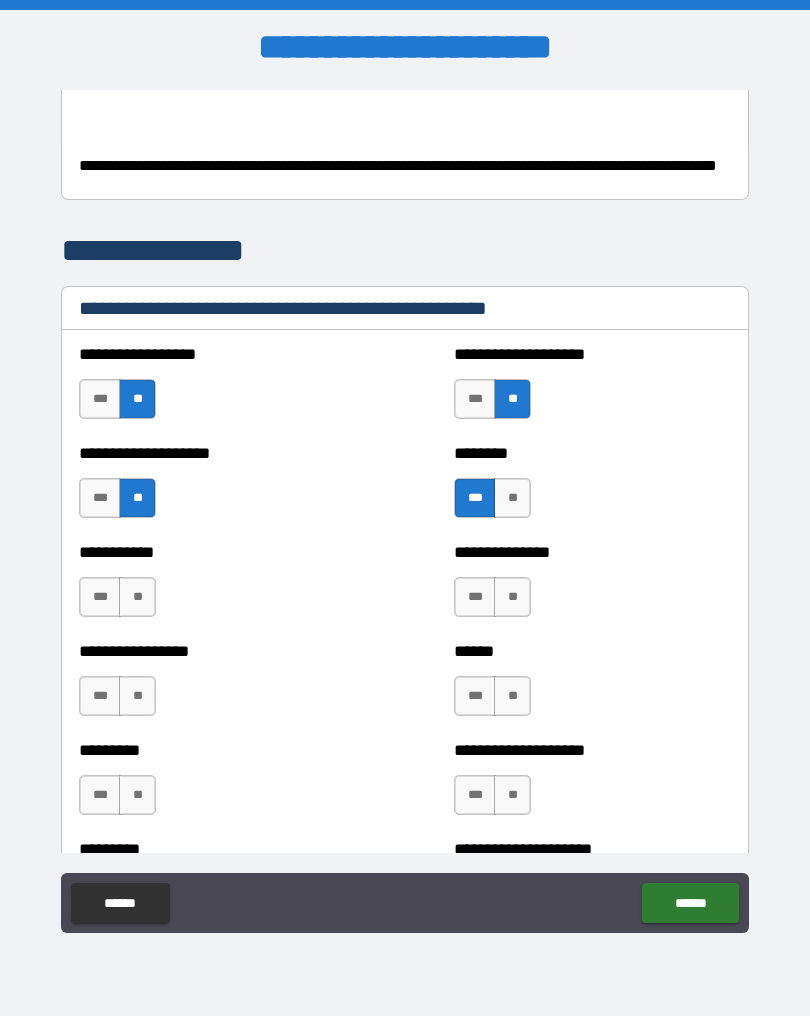 click on "**" at bounding box center [137, 597] 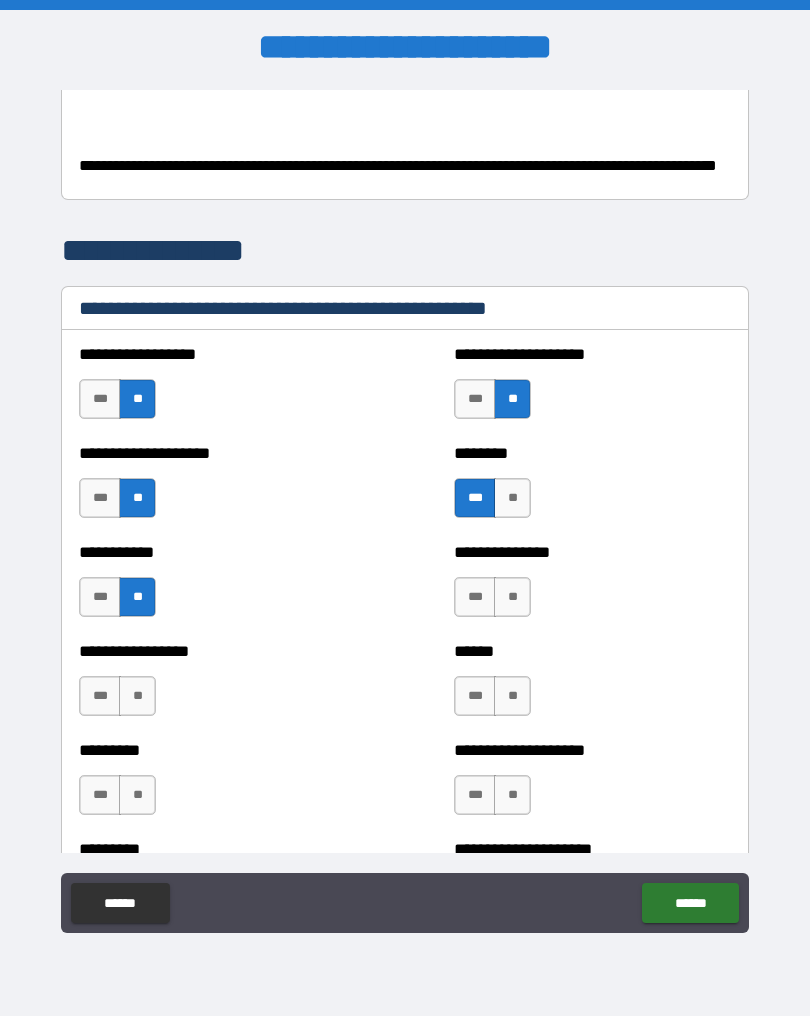 click on "**" at bounding box center [512, 597] 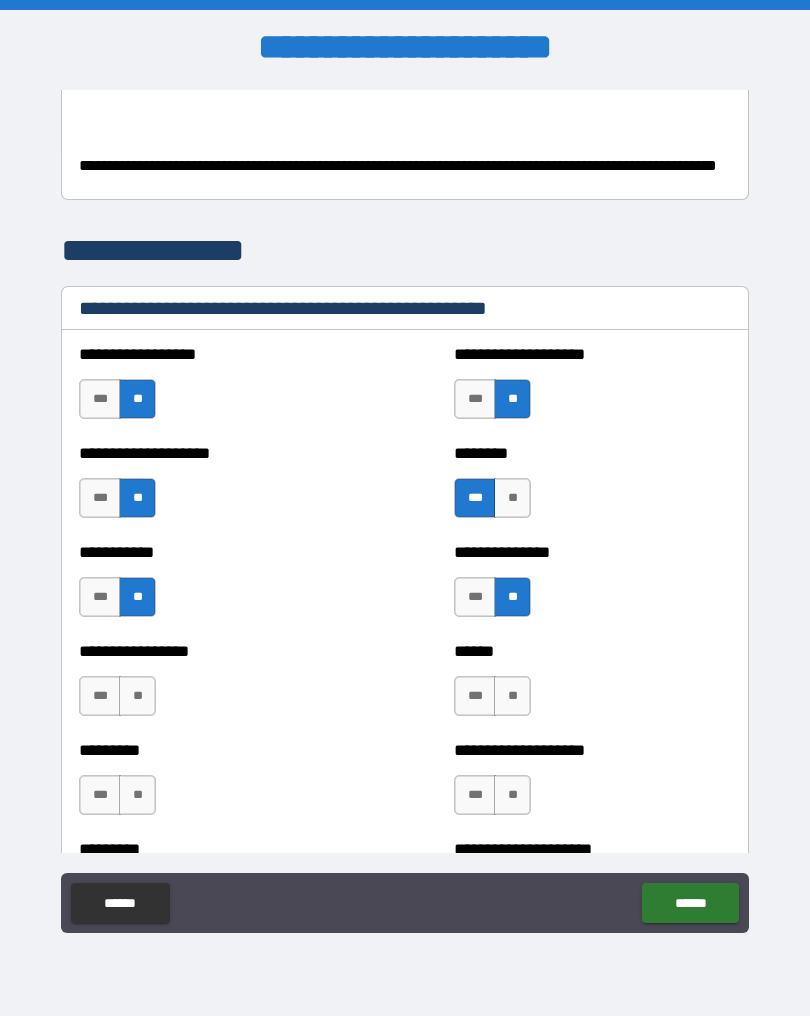 click on "**" at bounding box center [137, 696] 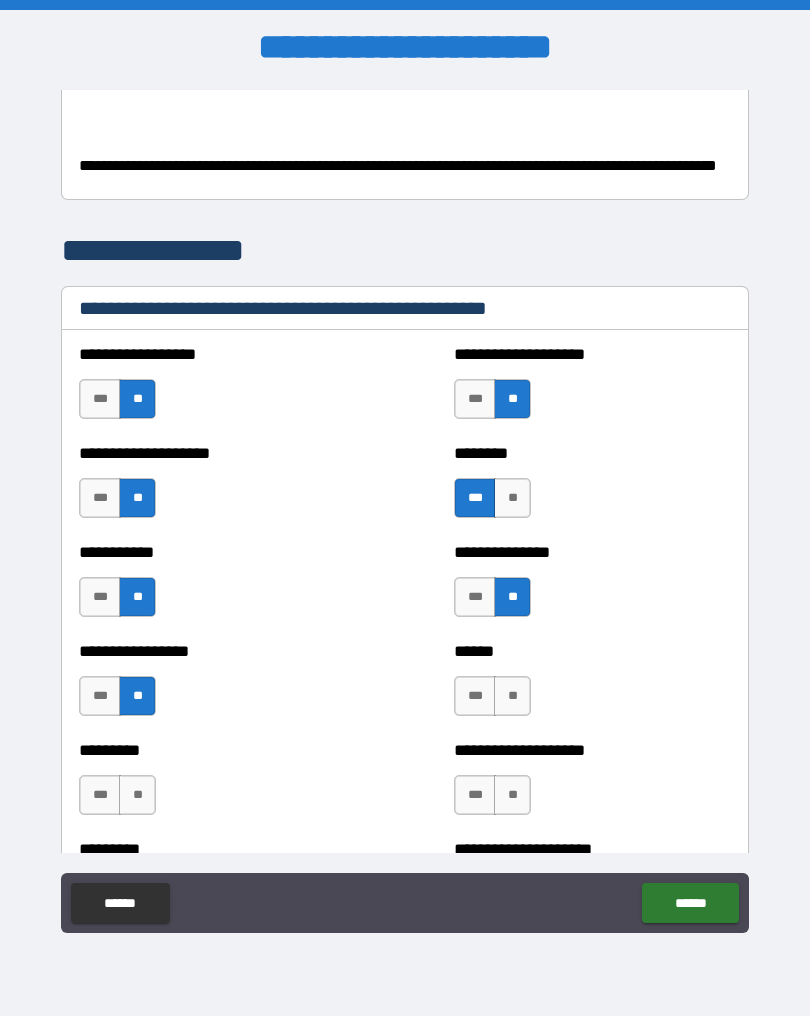 click on "**" at bounding box center [512, 696] 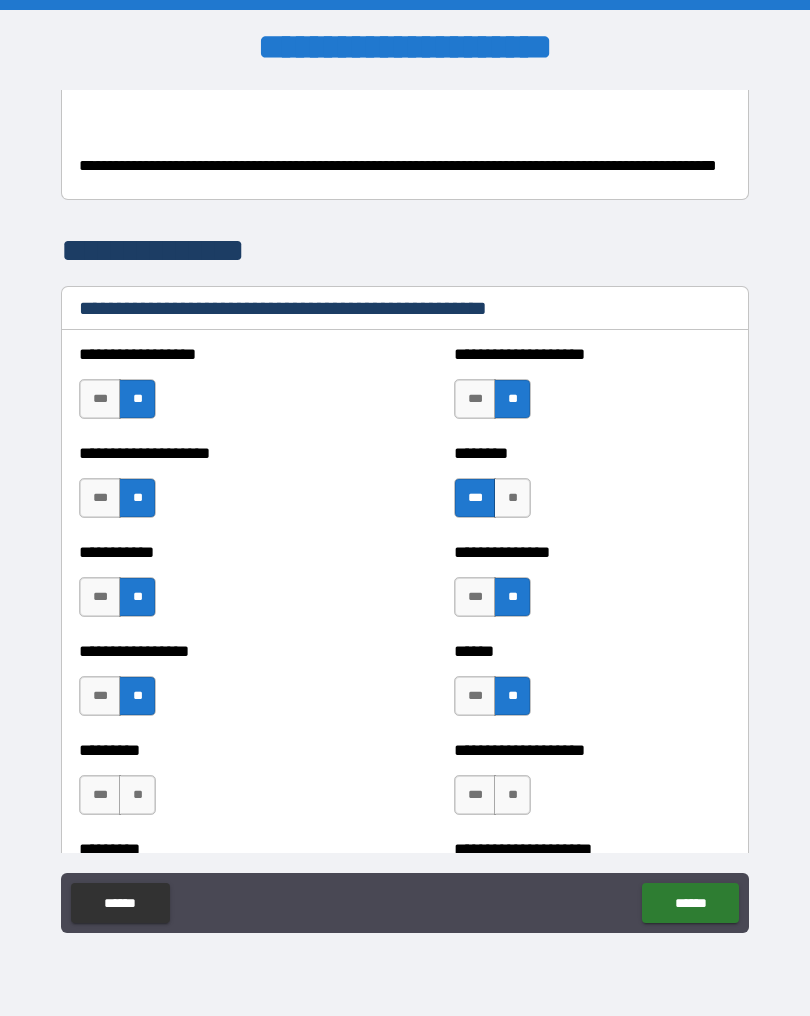 click on "**" at bounding box center (137, 795) 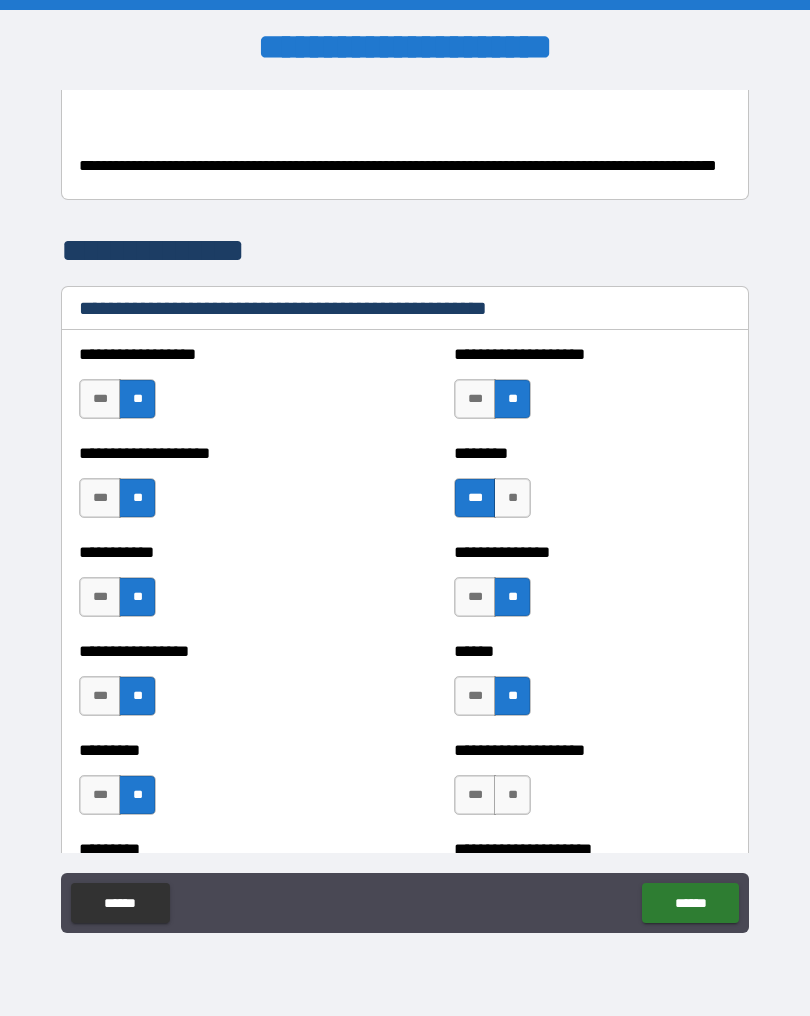 click on "***" at bounding box center [475, 795] 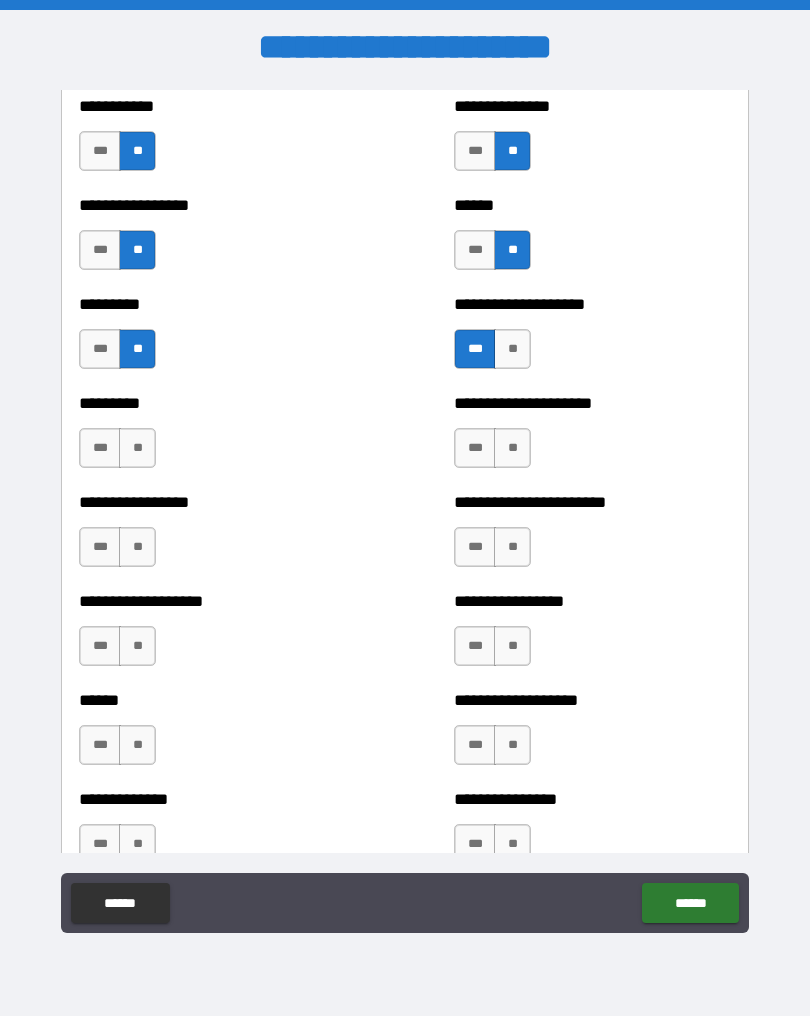 scroll, scrollTop: 947, scrollLeft: 0, axis: vertical 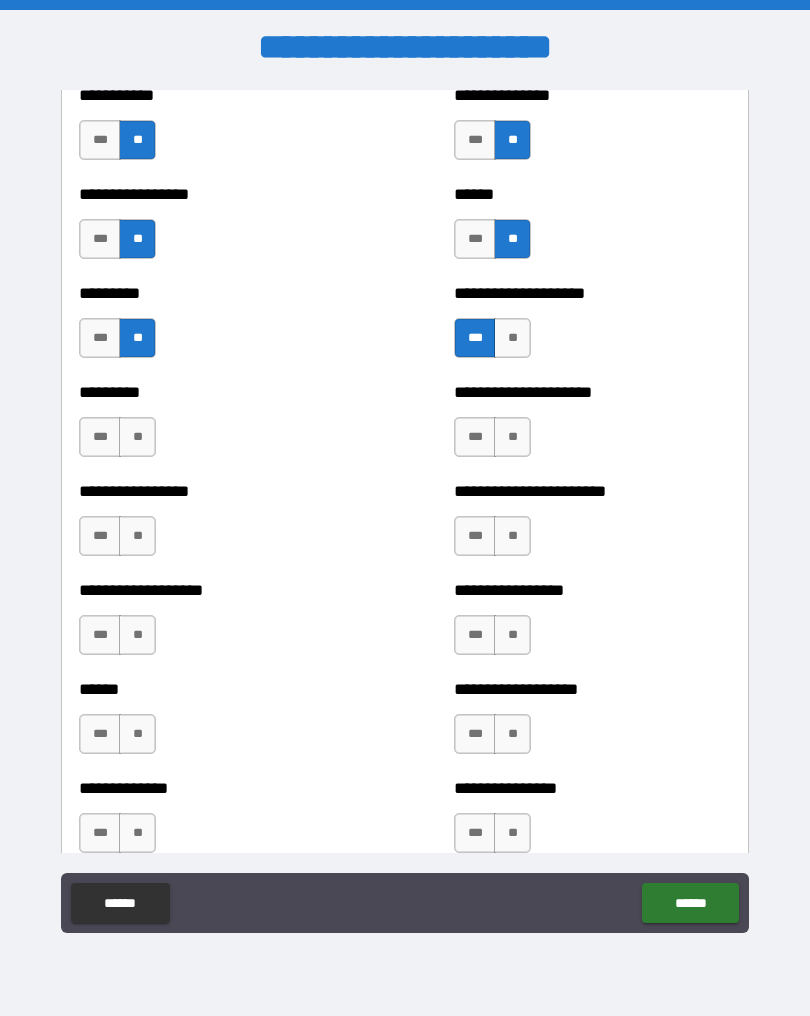click on "**" at bounding box center (137, 437) 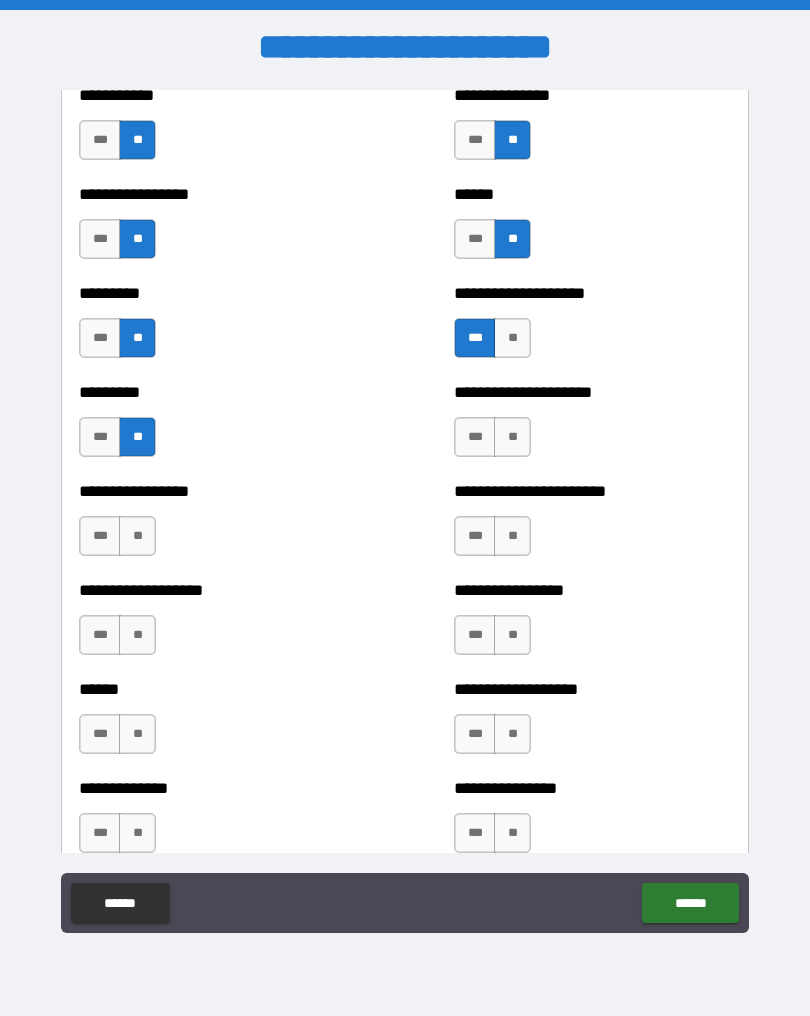 click on "**" at bounding box center (512, 437) 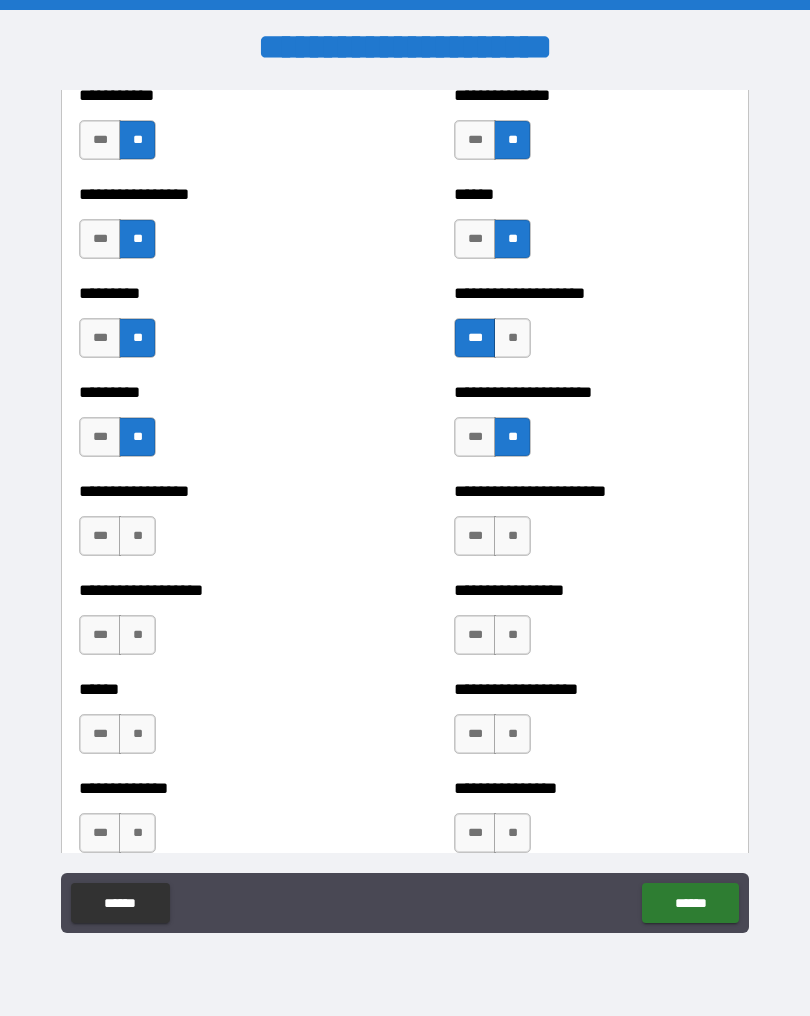 click on "**" at bounding box center (137, 536) 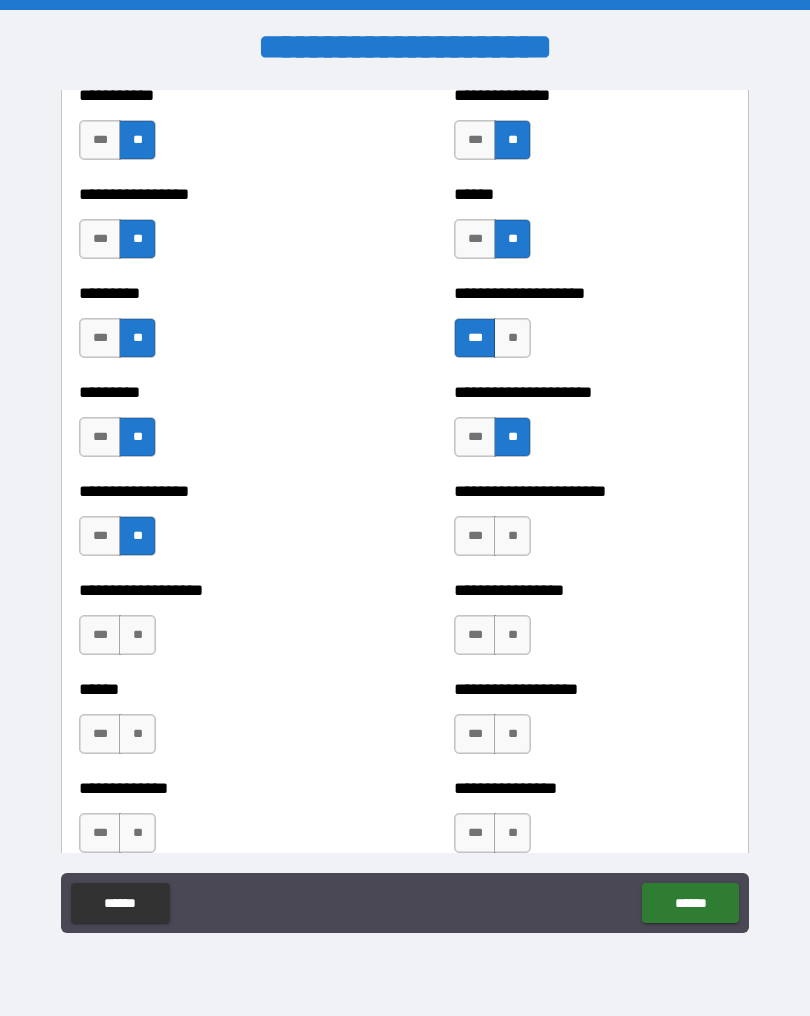 click on "**" at bounding box center (512, 536) 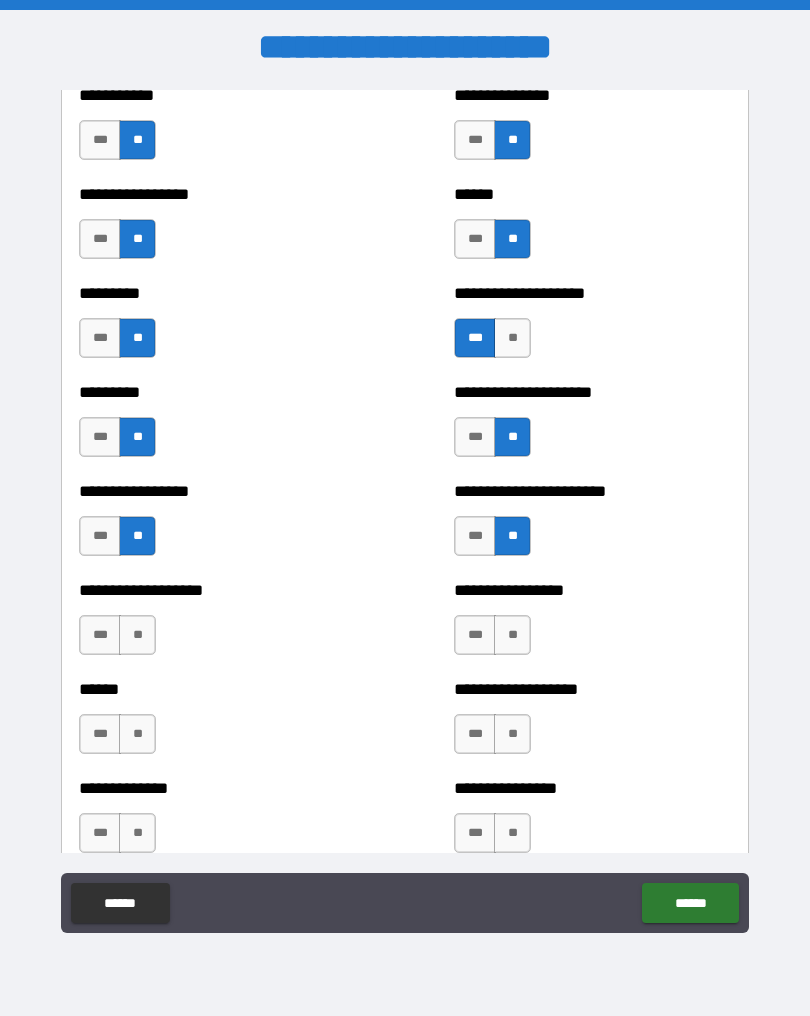 click on "**" at bounding box center (512, 635) 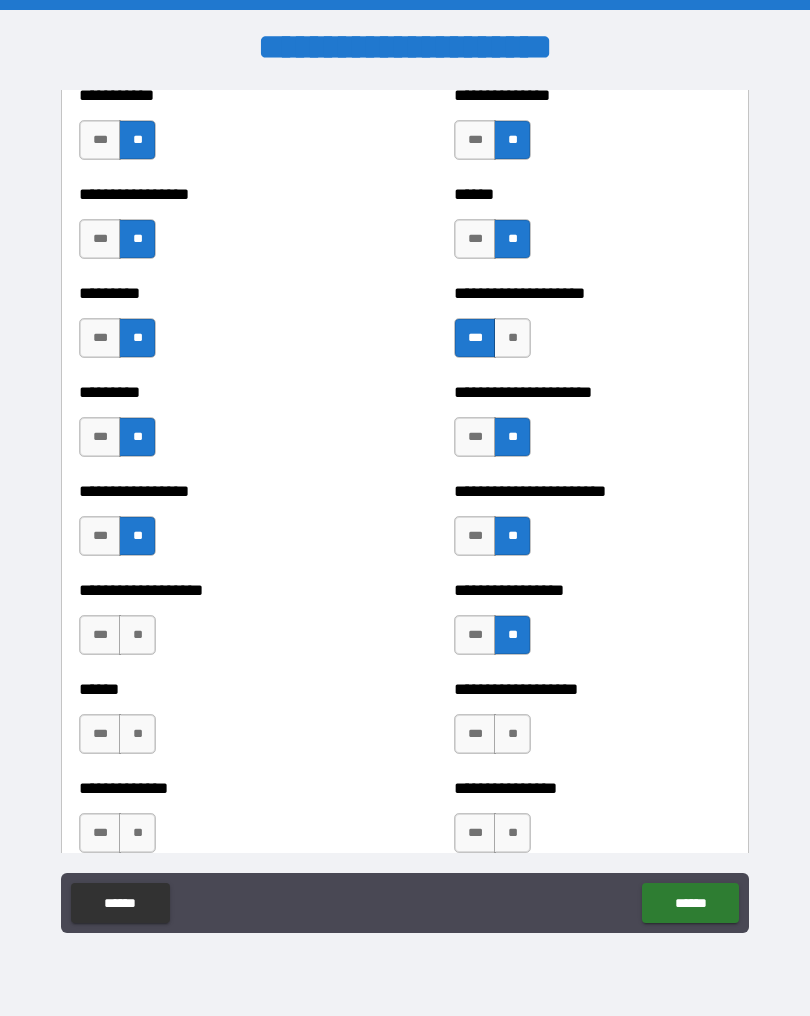 click on "**" at bounding box center (137, 635) 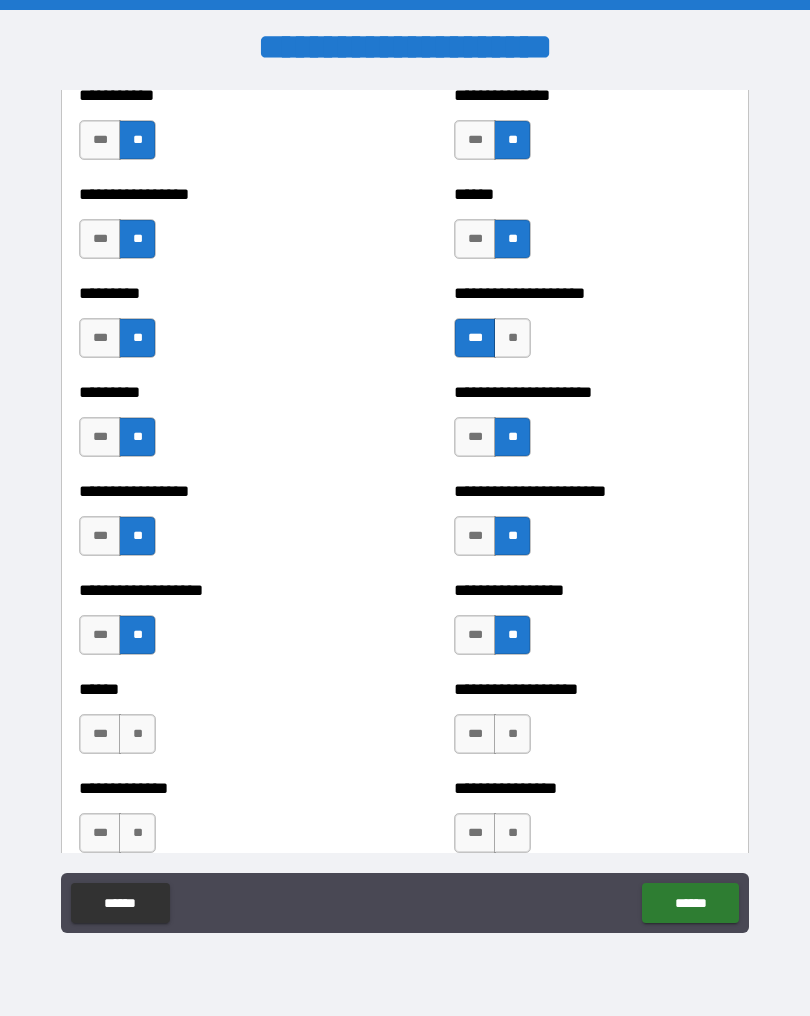 click on "**" at bounding box center [137, 734] 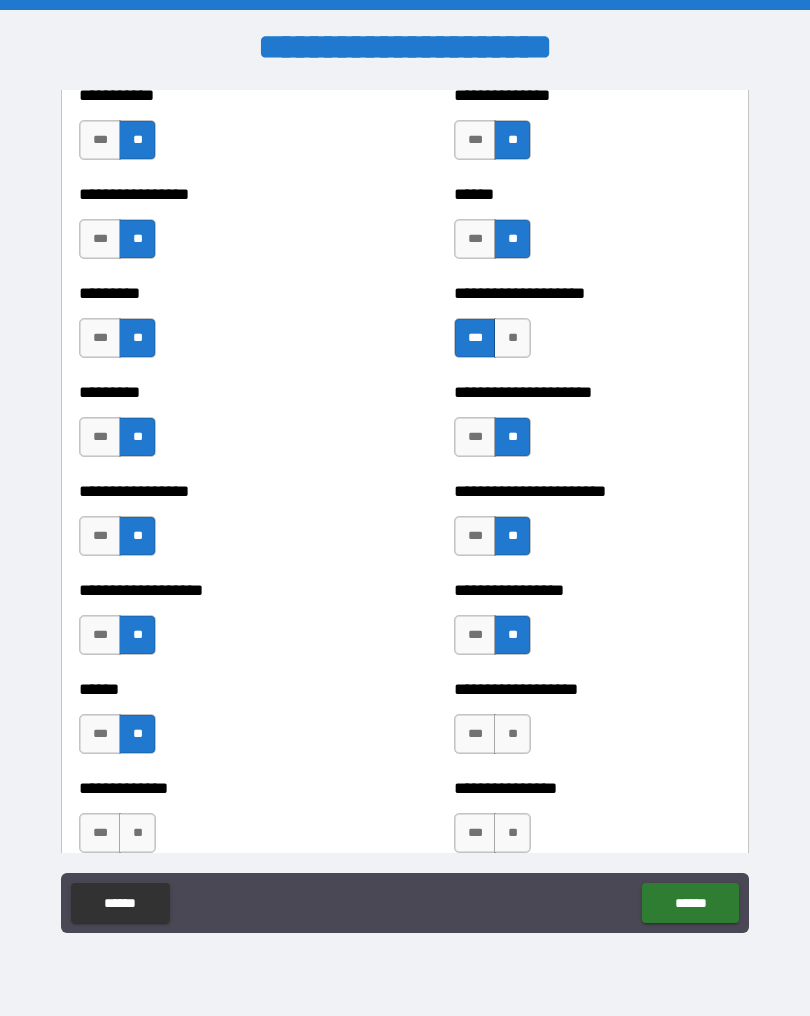 click on "**" at bounding box center (512, 734) 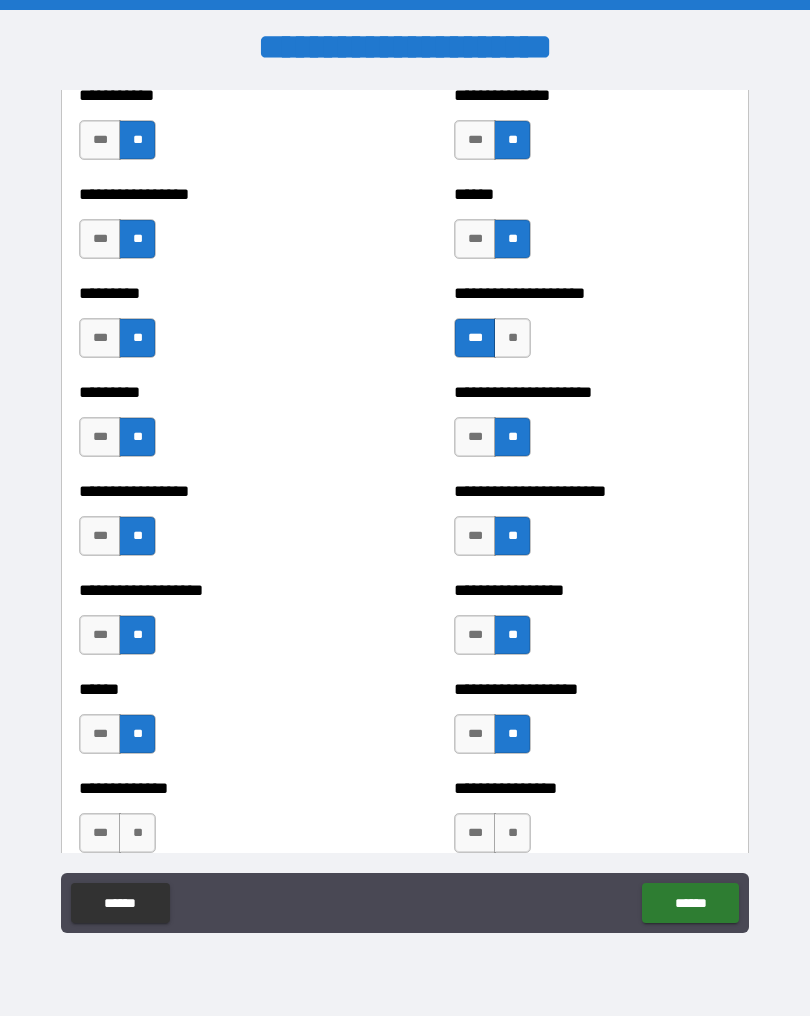 click on "**" at bounding box center [512, 833] 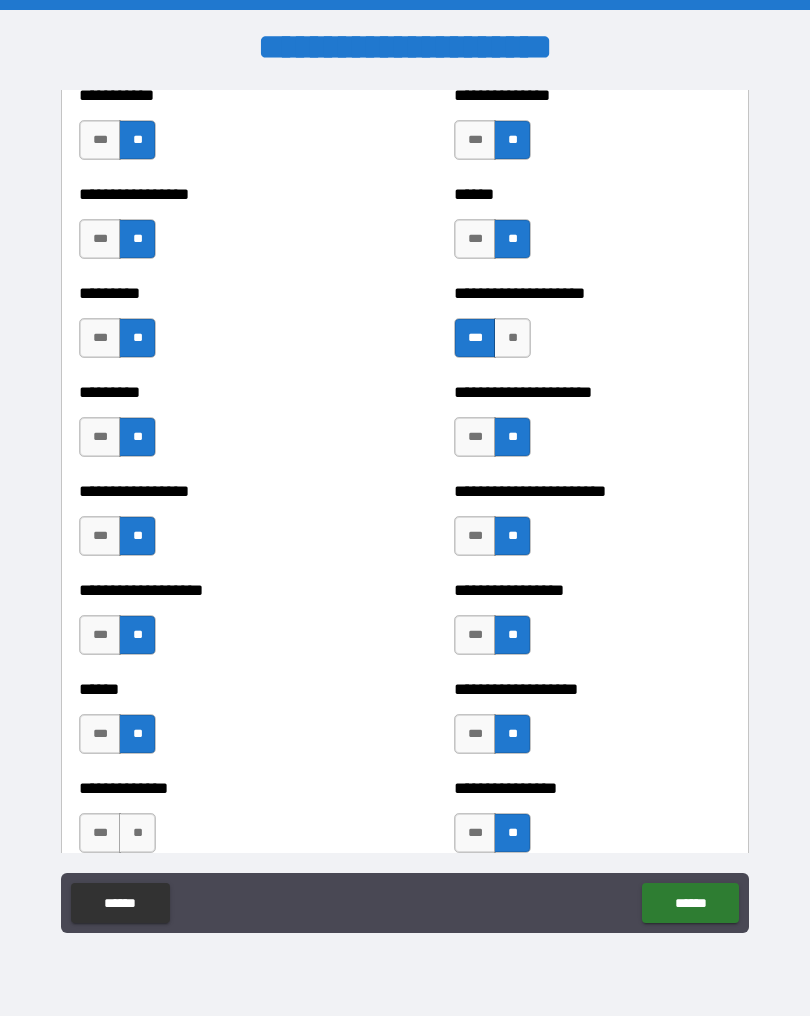 click on "**" at bounding box center (137, 833) 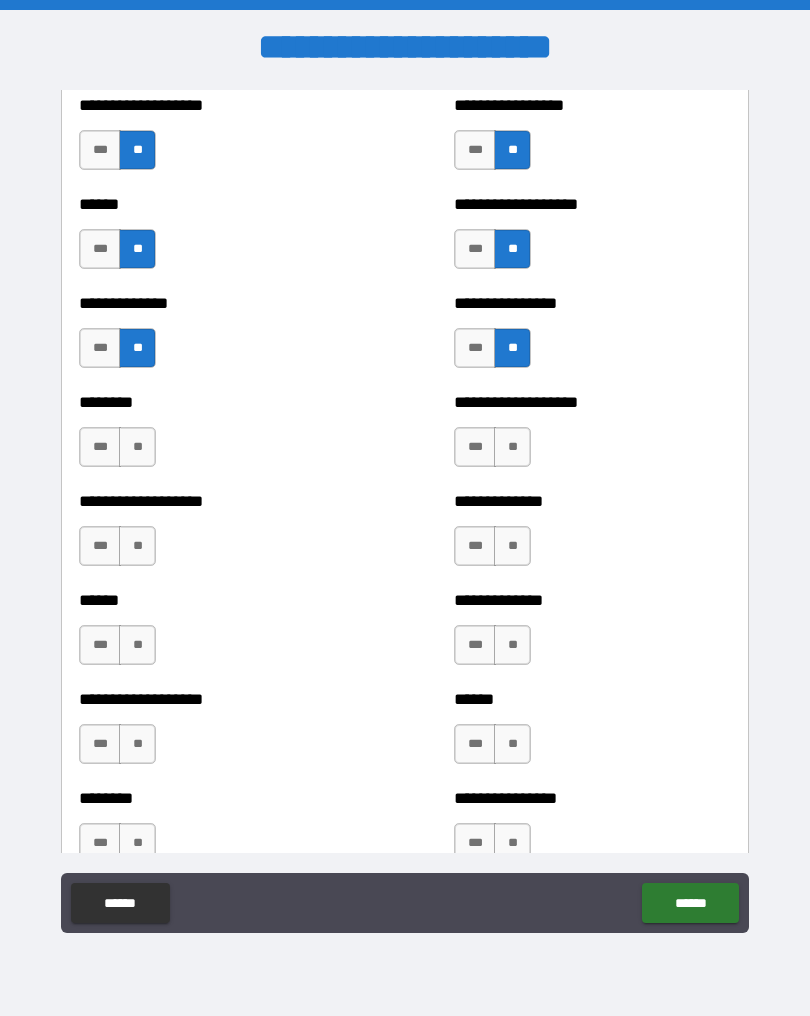 scroll, scrollTop: 1435, scrollLeft: 0, axis: vertical 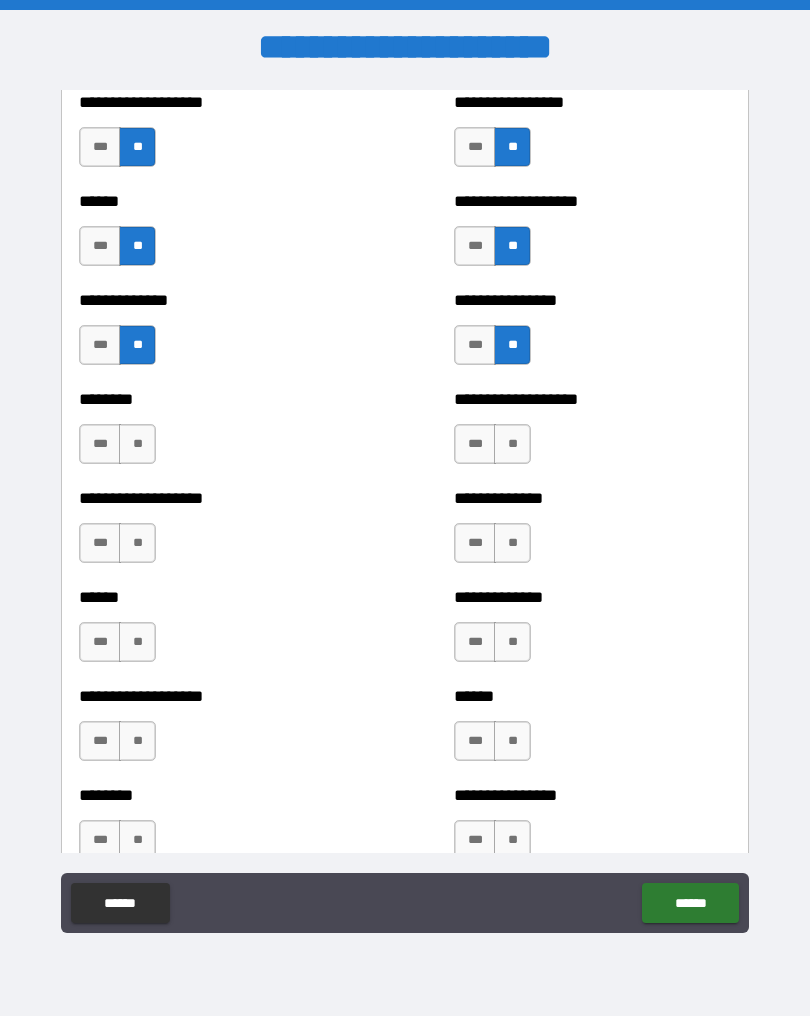click on "**" at bounding box center (137, 444) 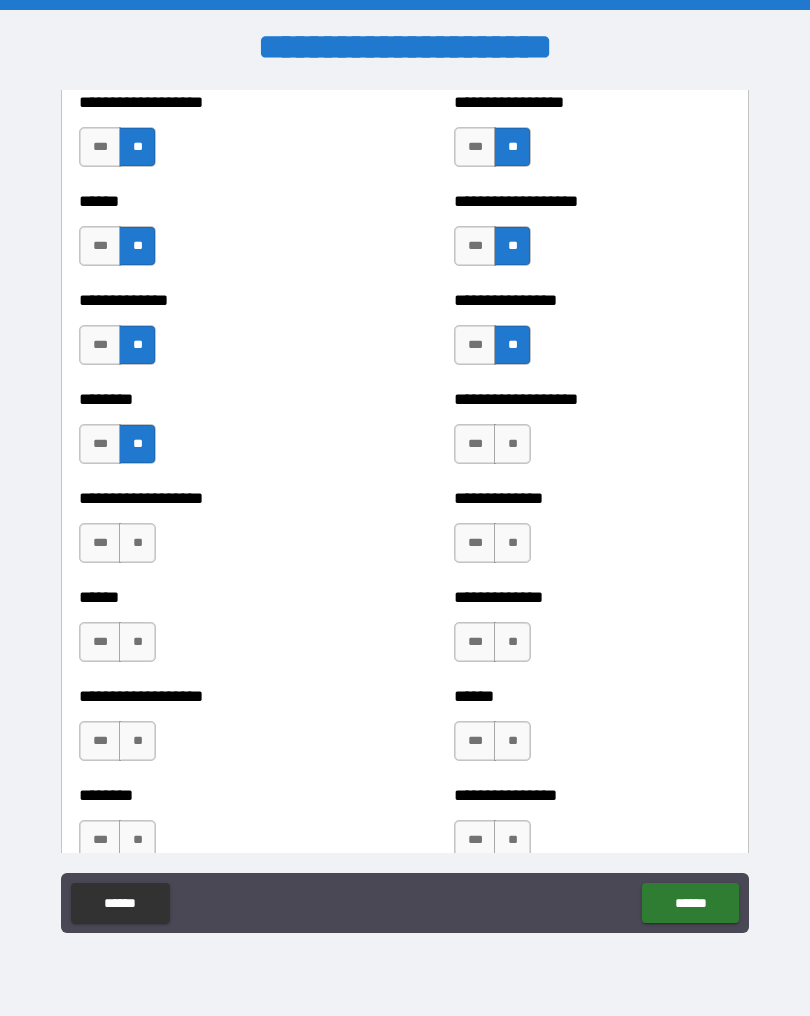 click on "**" at bounding box center [512, 444] 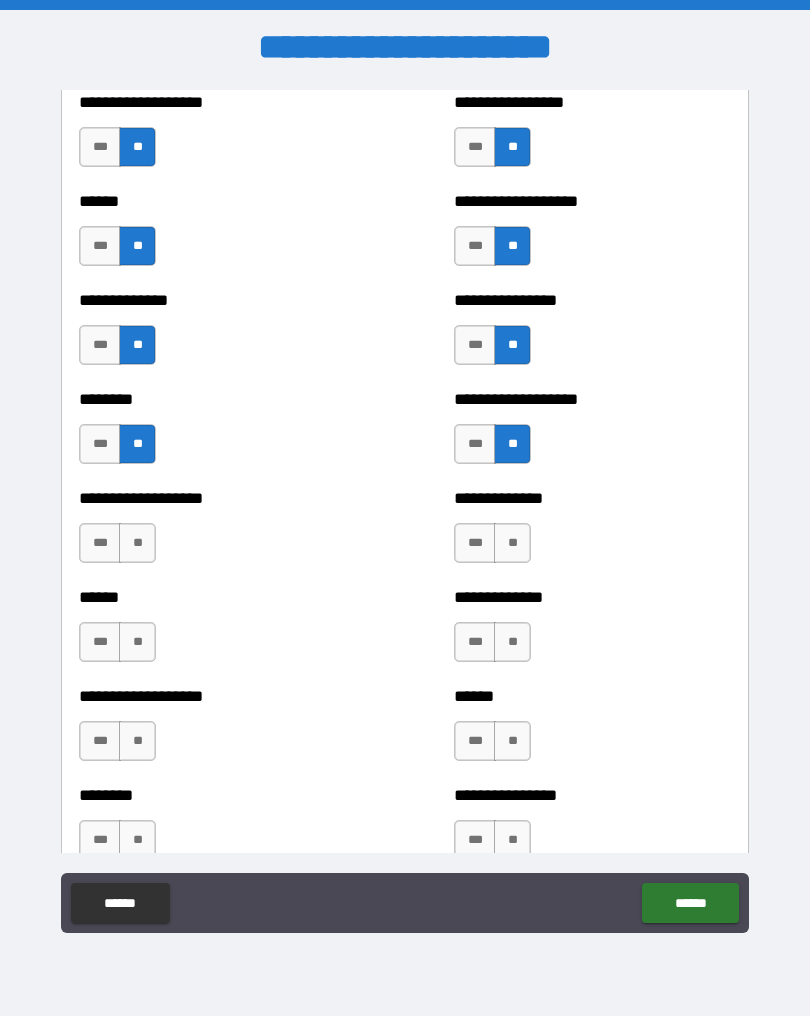 click on "**" at bounding box center (512, 543) 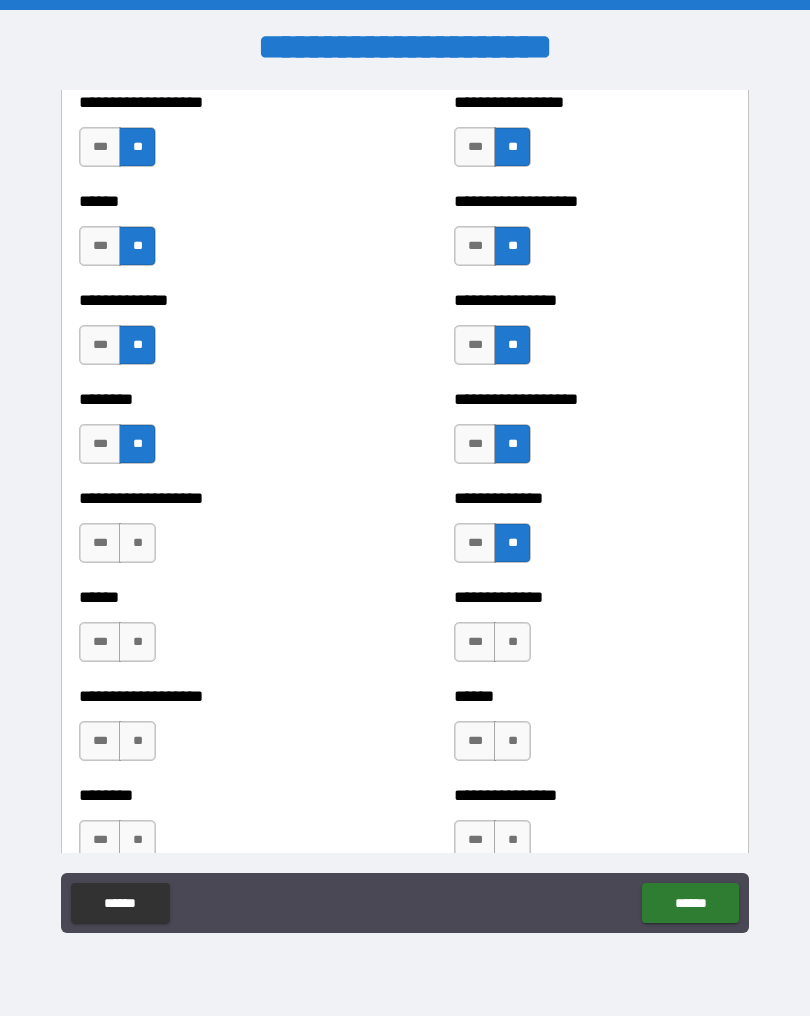 click on "**" at bounding box center [137, 543] 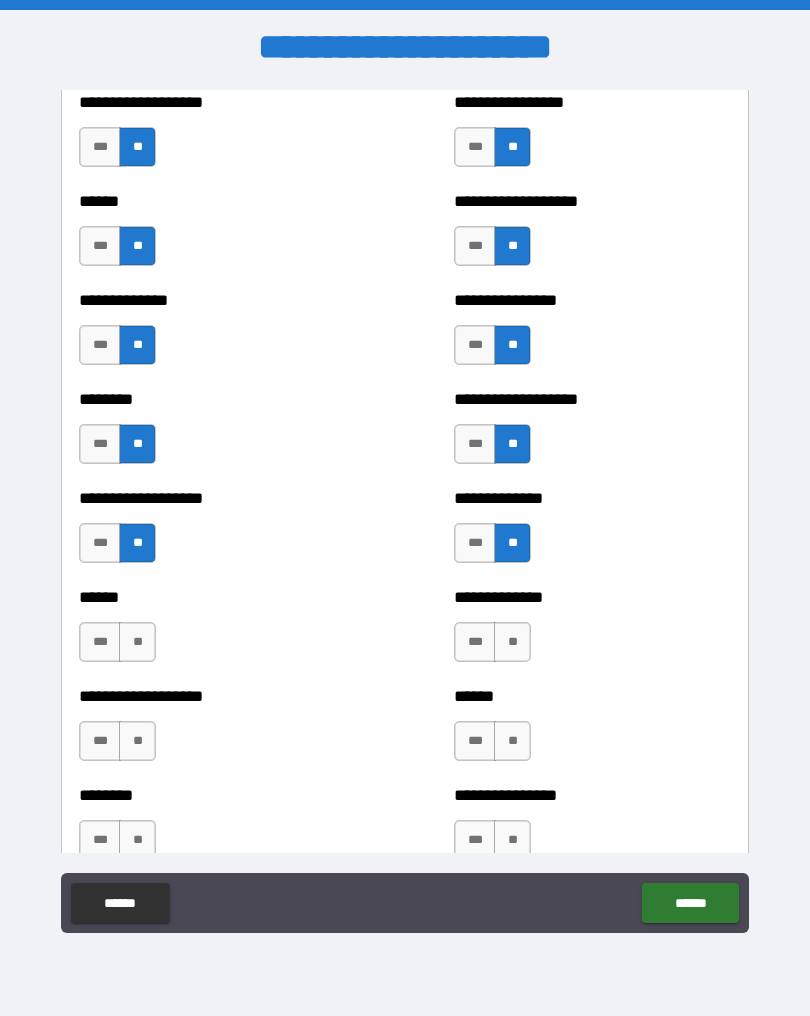 click on "**" at bounding box center (137, 642) 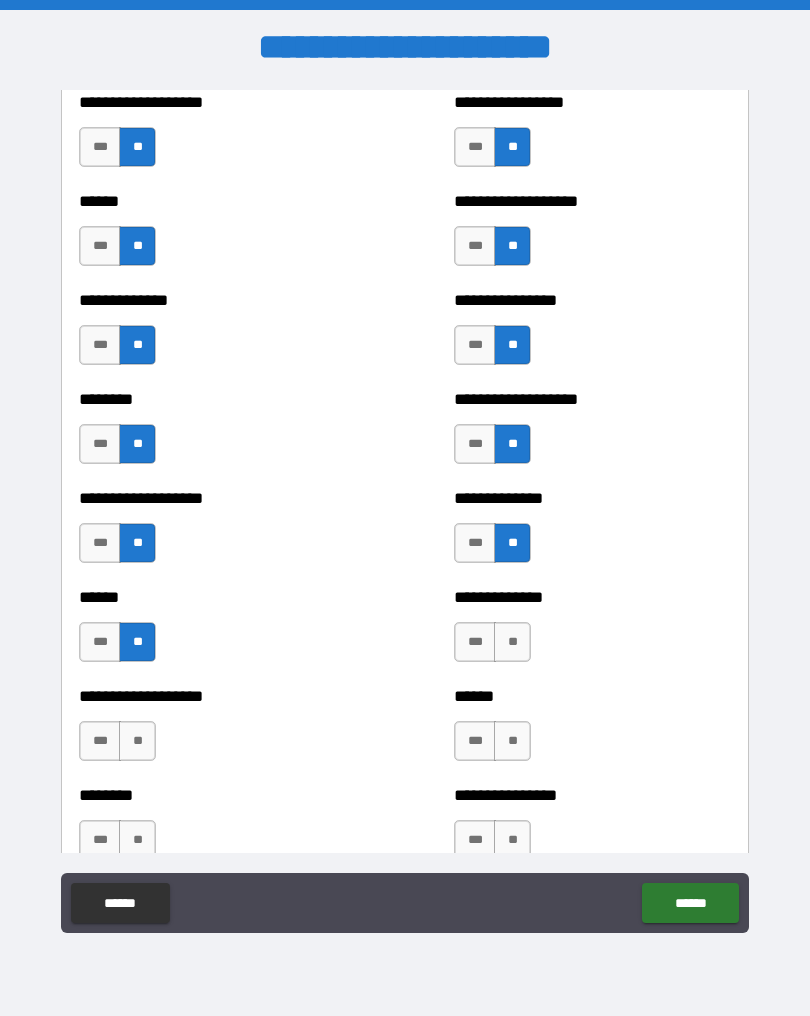 click on "**" at bounding box center (512, 642) 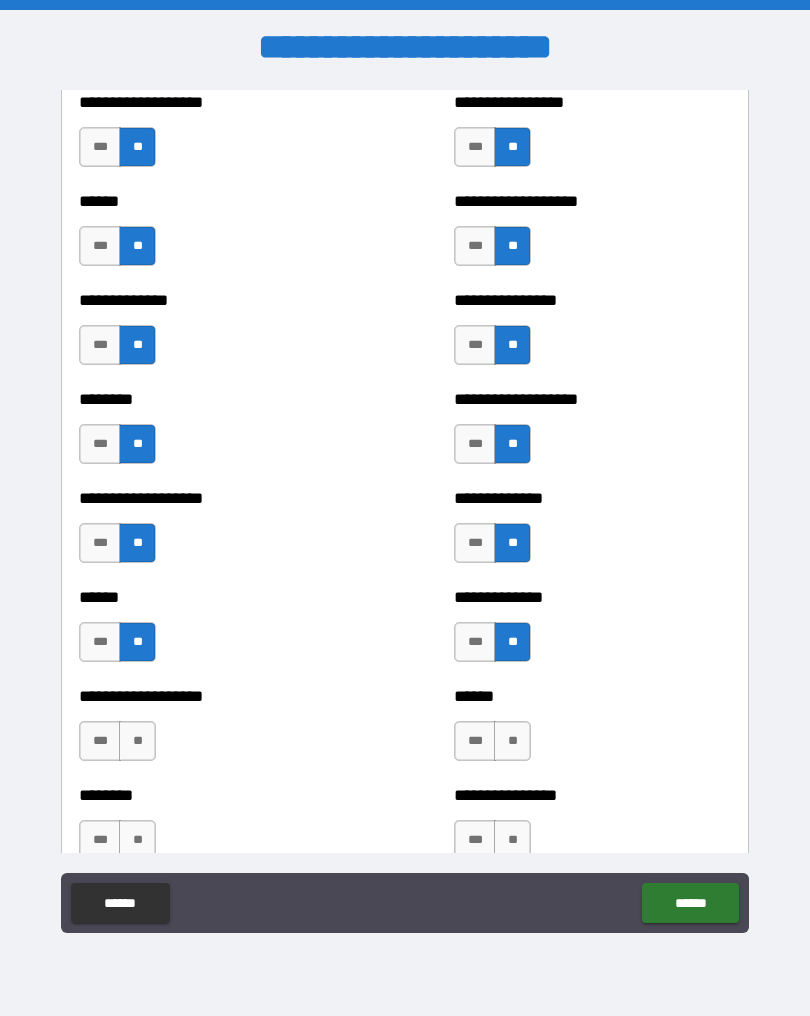 click on "**" at bounding box center (512, 741) 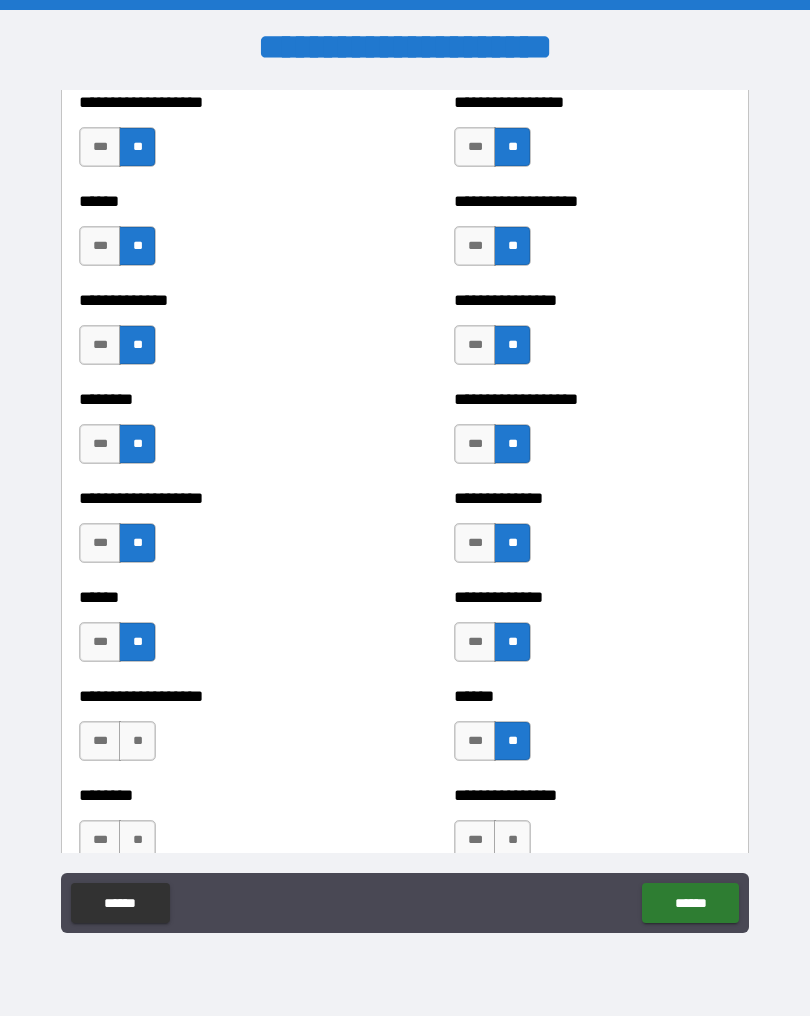 click on "**" at bounding box center [137, 741] 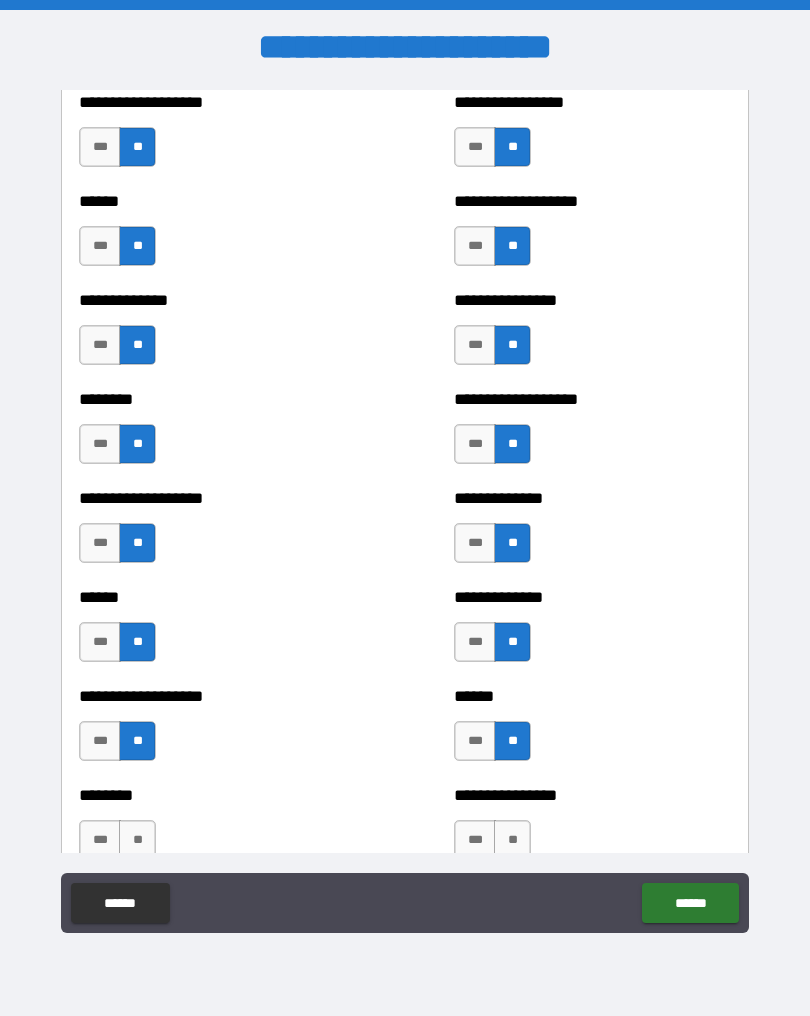 click on "**" at bounding box center [137, 840] 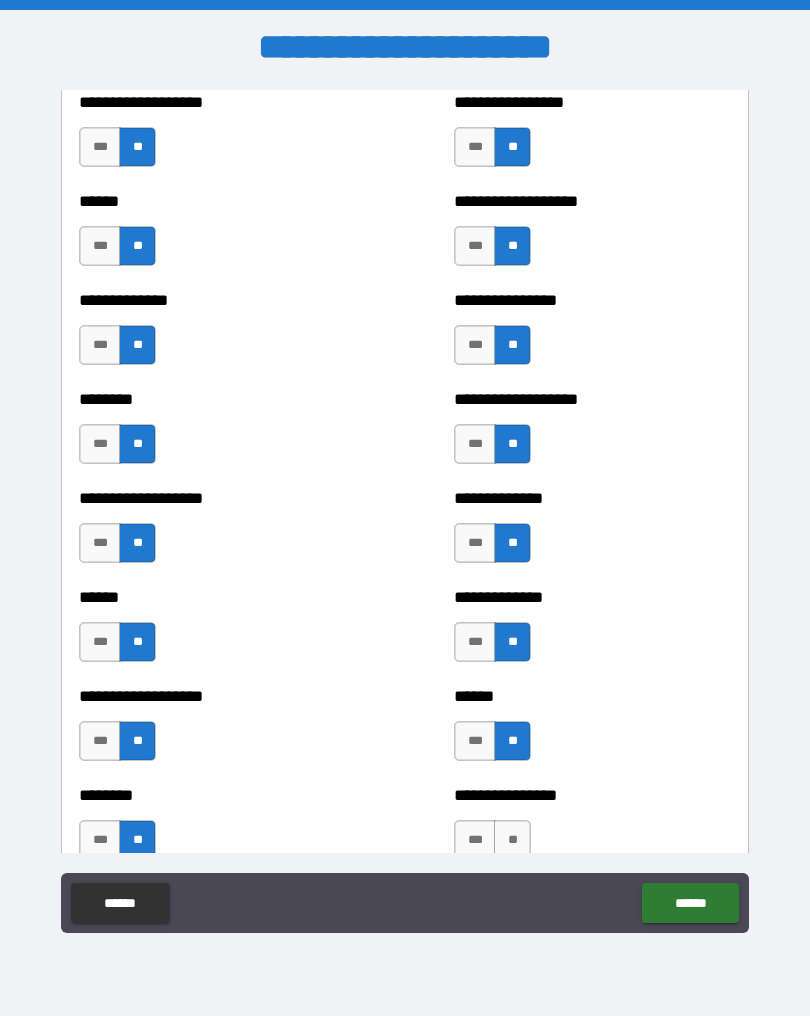 click on "**" at bounding box center (512, 840) 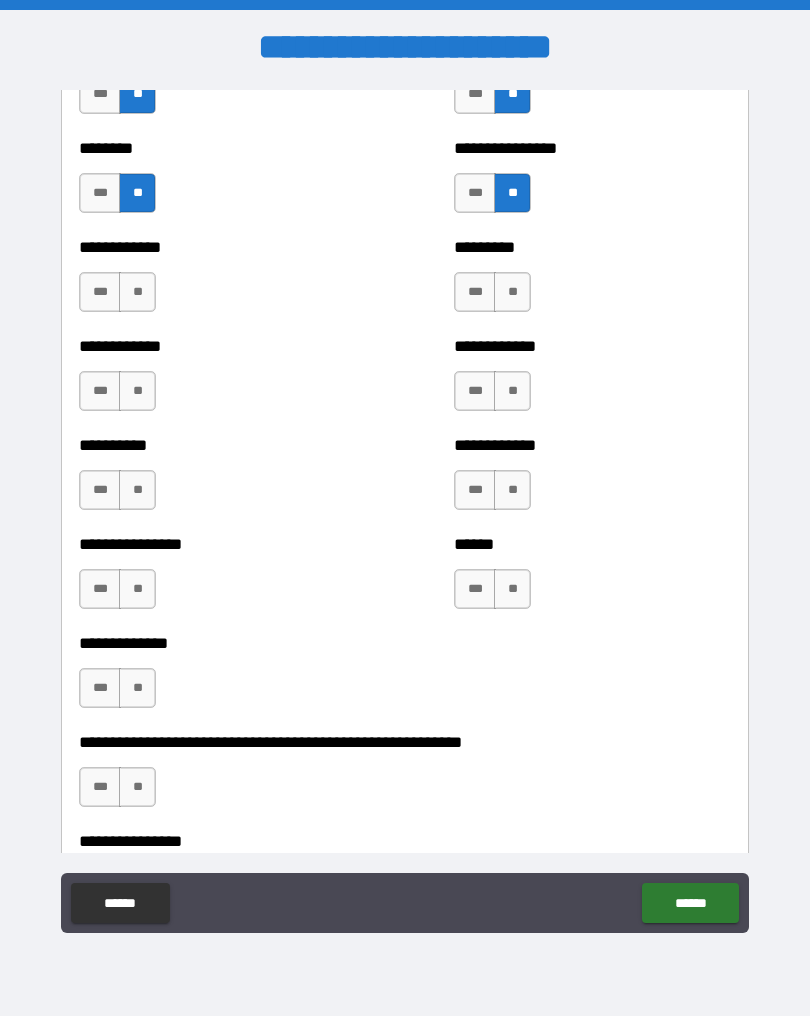 scroll, scrollTop: 2088, scrollLeft: 0, axis: vertical 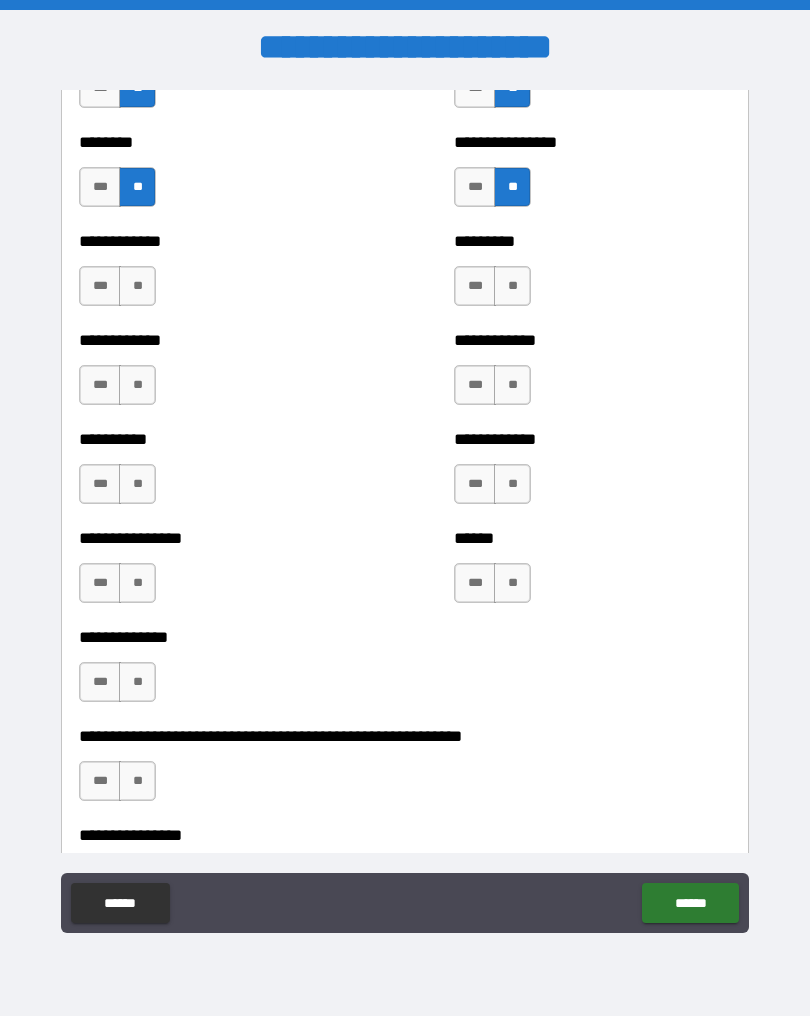 click on "**" at bounding box center [137, 286] 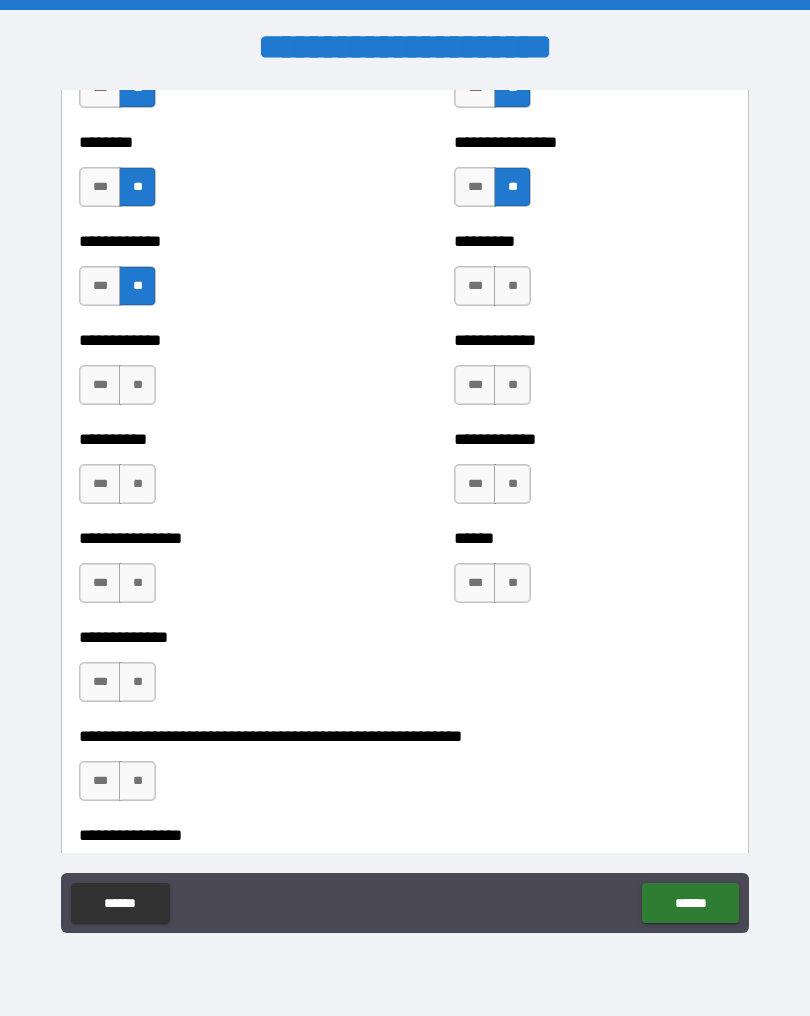 click on "**" at bounding box center [512, 286] 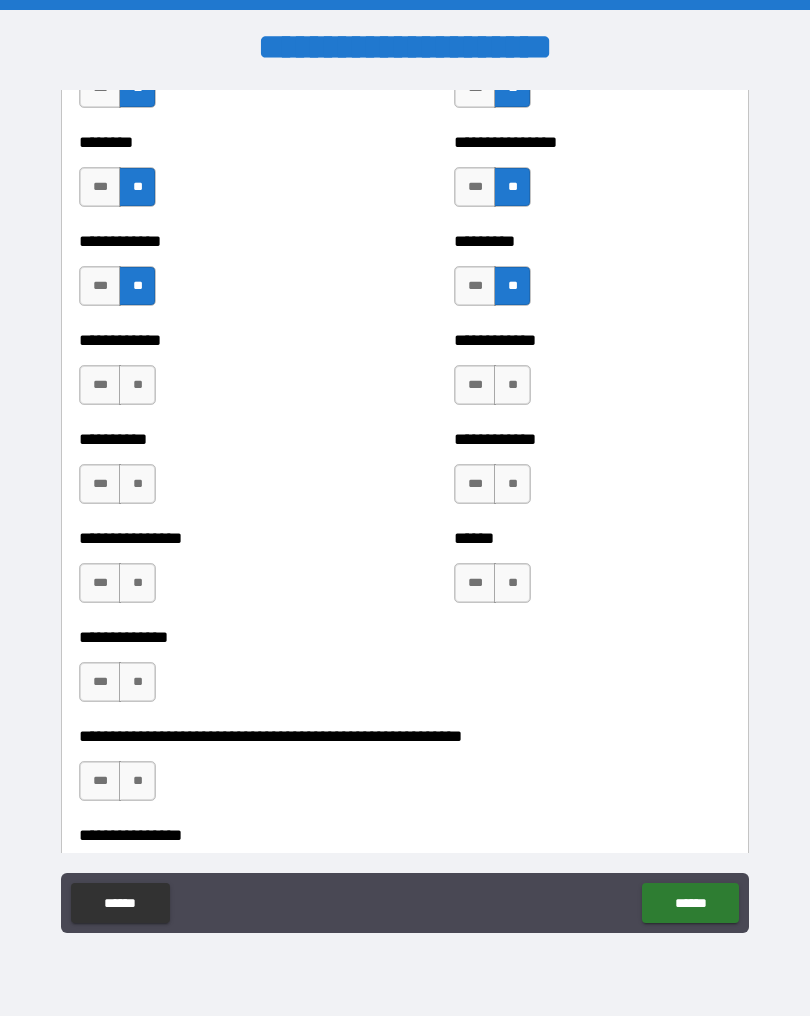 click on "**" at bounding box center [512, 385] 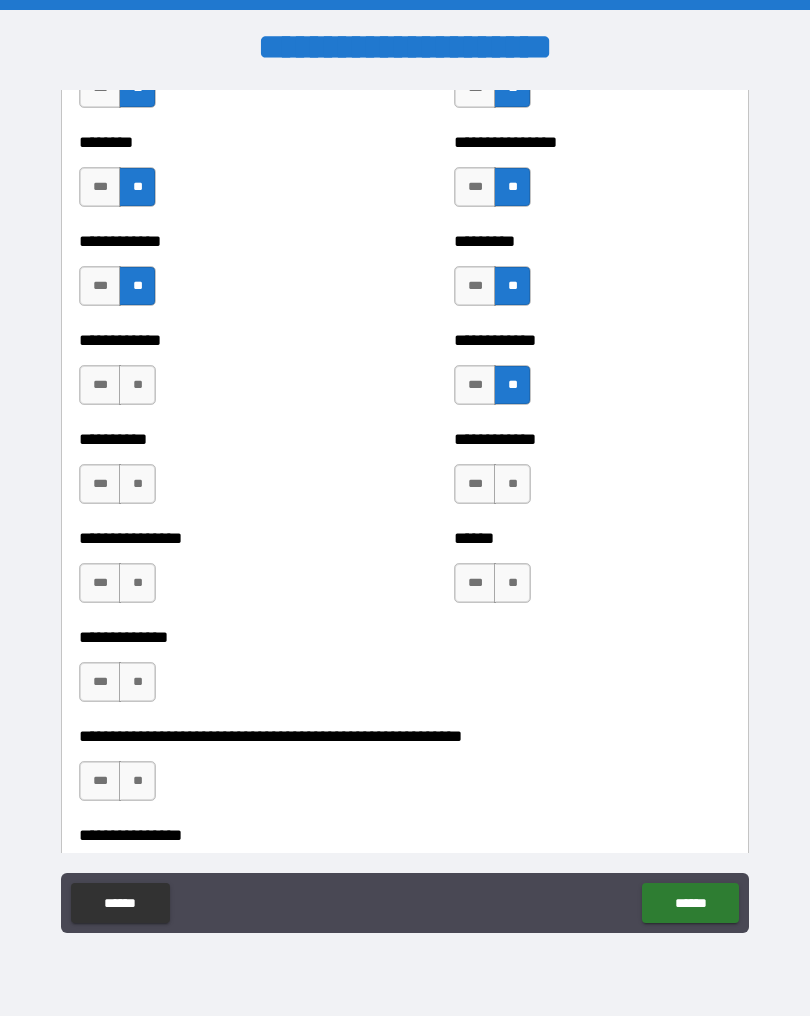 click on "**" at bounding box center (512, 484) 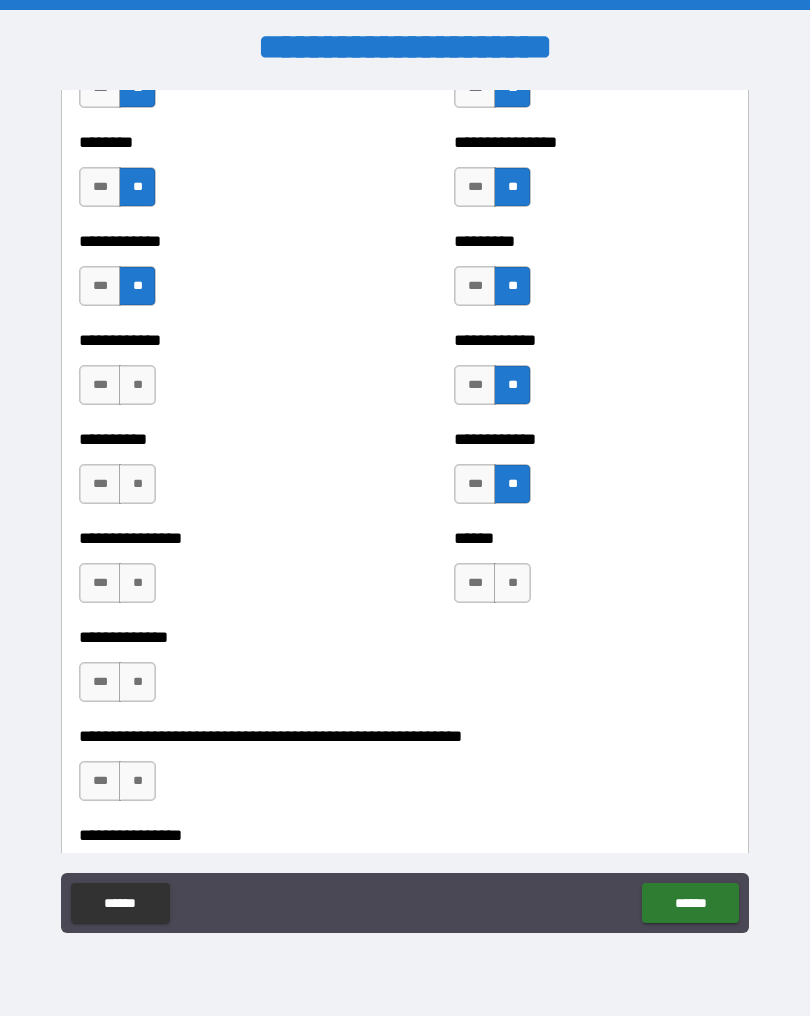 click on "**" at bounding box center [512, 583] 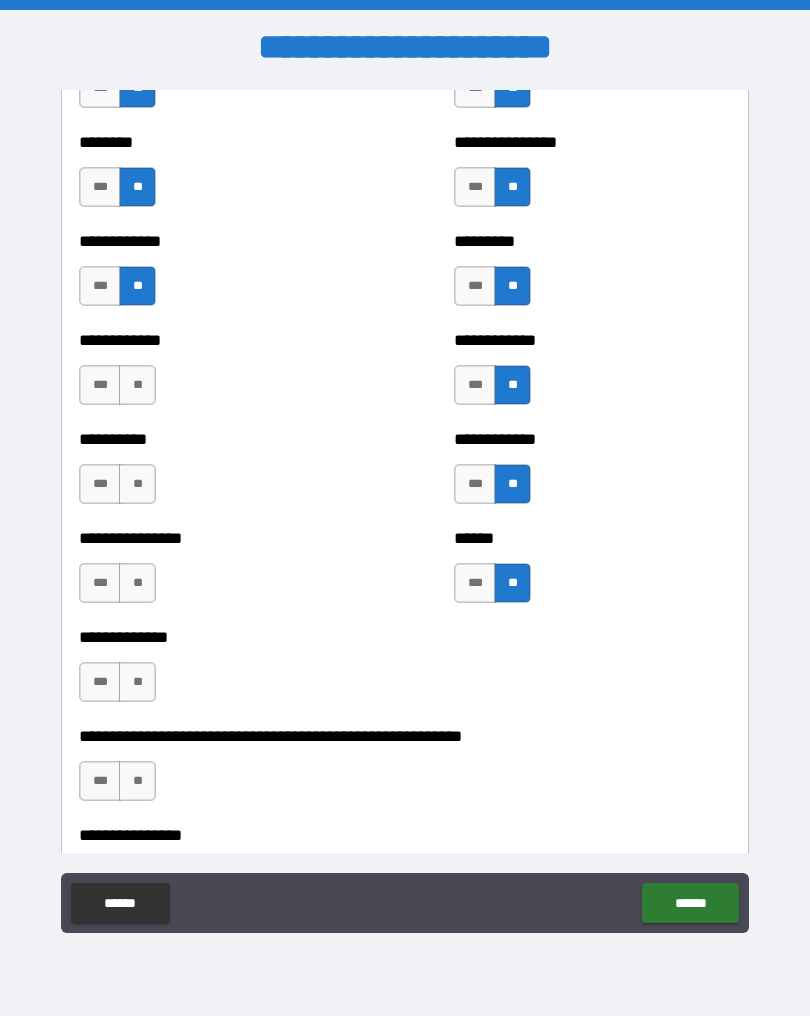 click on "**" at bounding box center (137, 385) 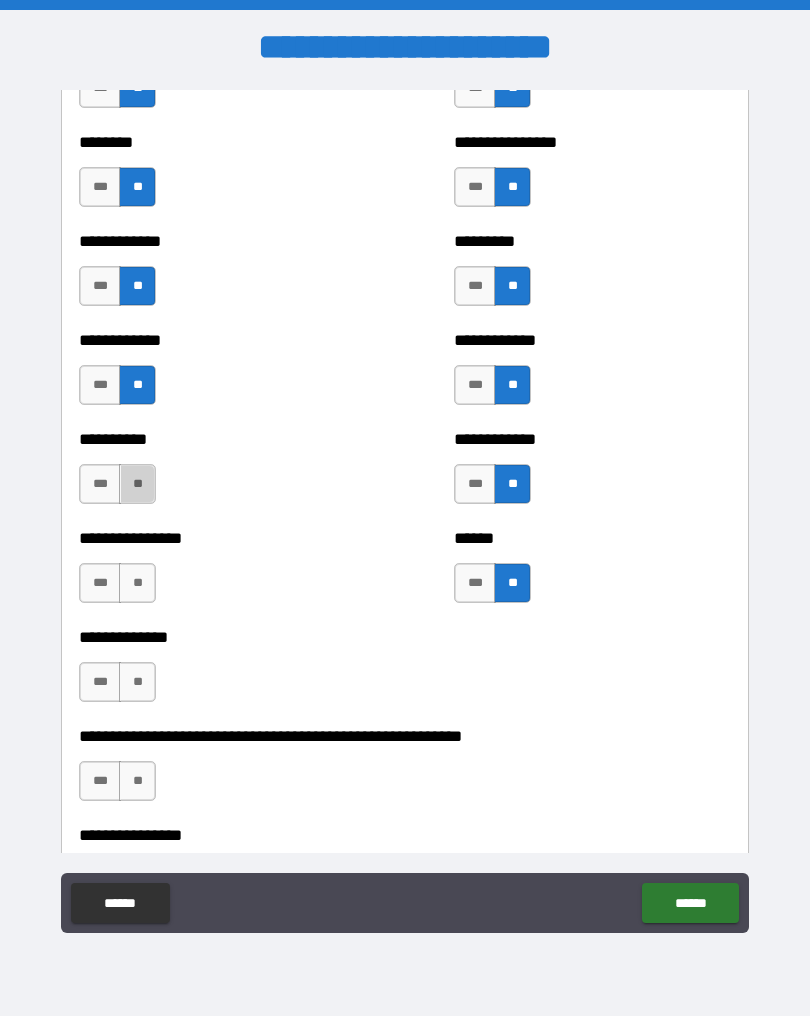 click on "**" at bounding box center (137, 484) 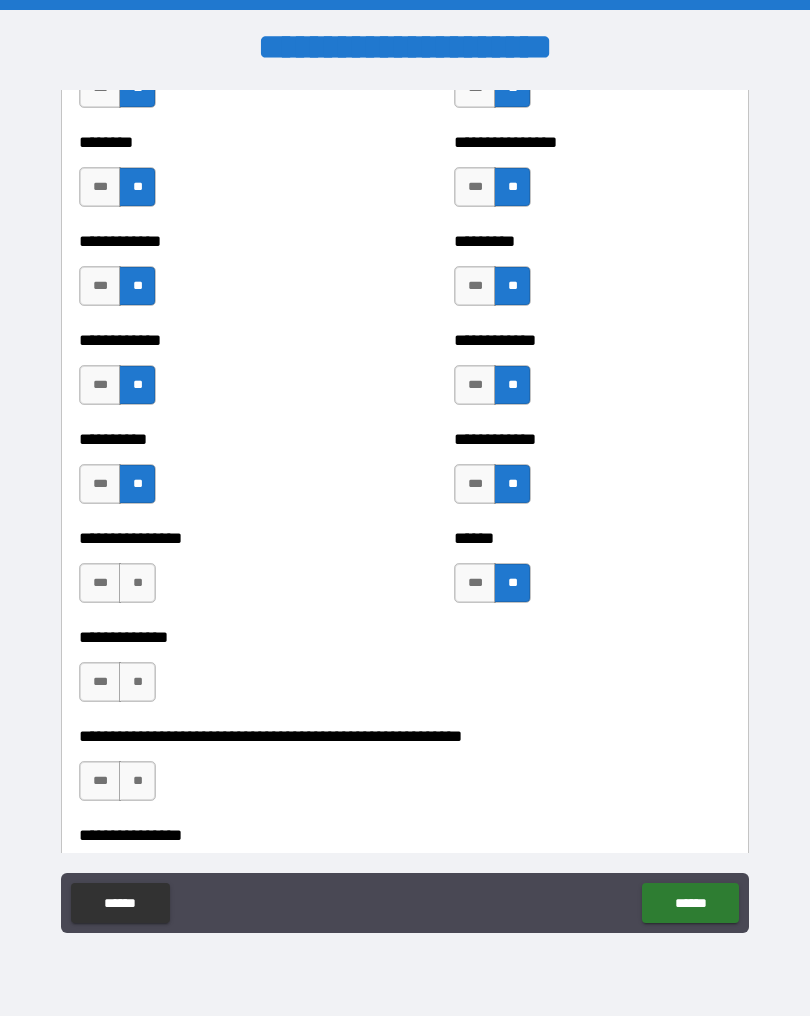 click on "**" at bounding box center [137, 583] 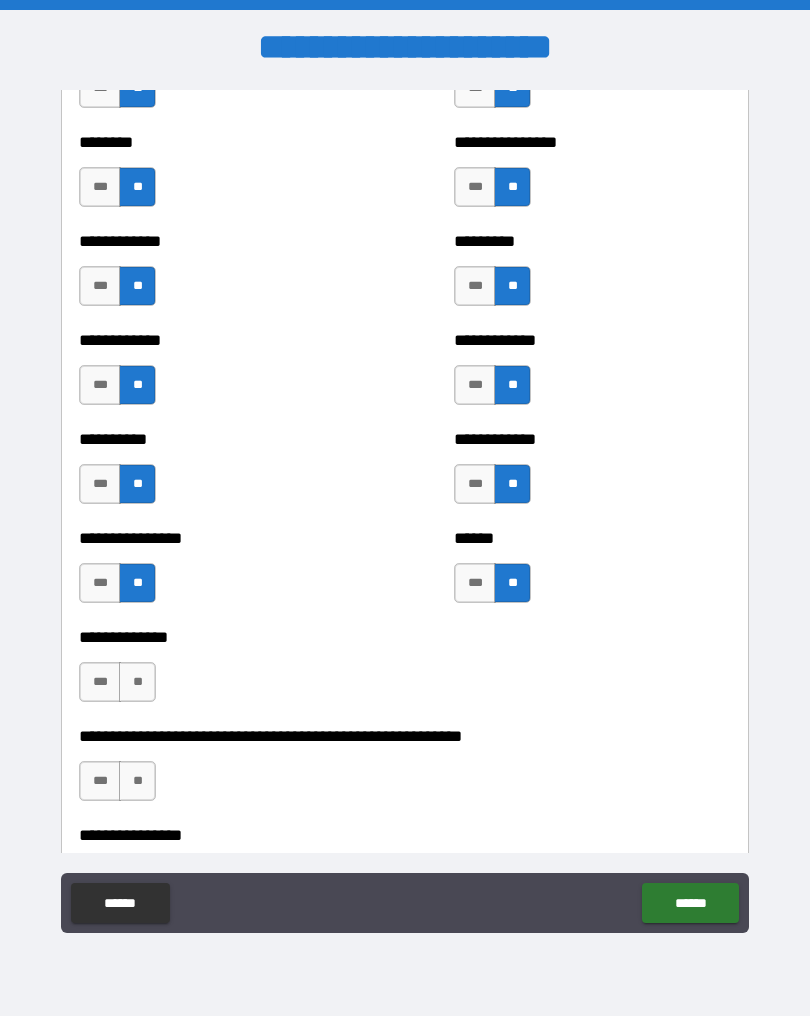 click on "**" at bounding box center (137, 682) 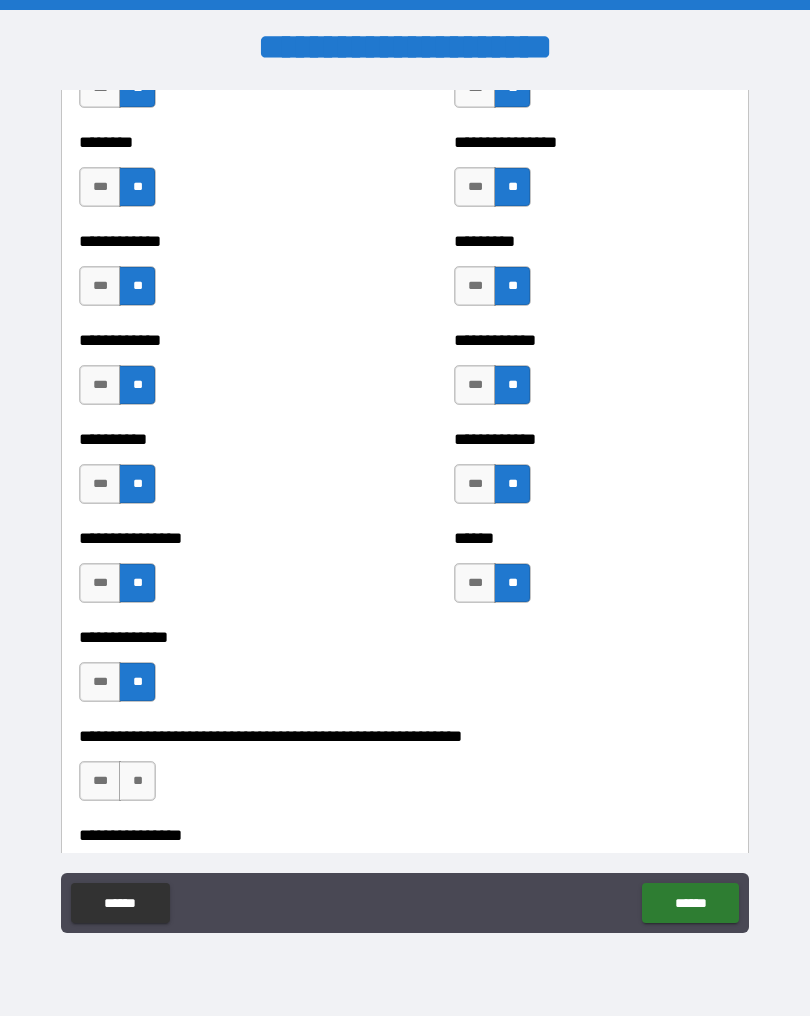 click on "**" at bounding box center [137, 781] 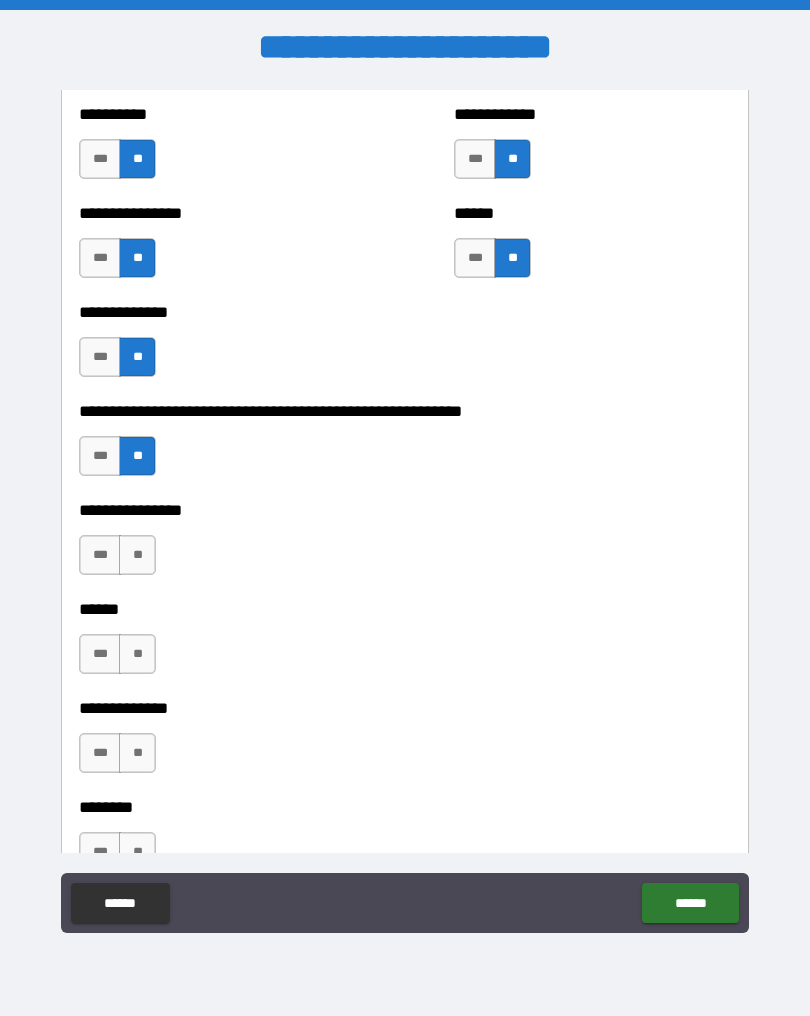 scroll, scrollTop: 2433, scrollLeft: 0, axis: vertical 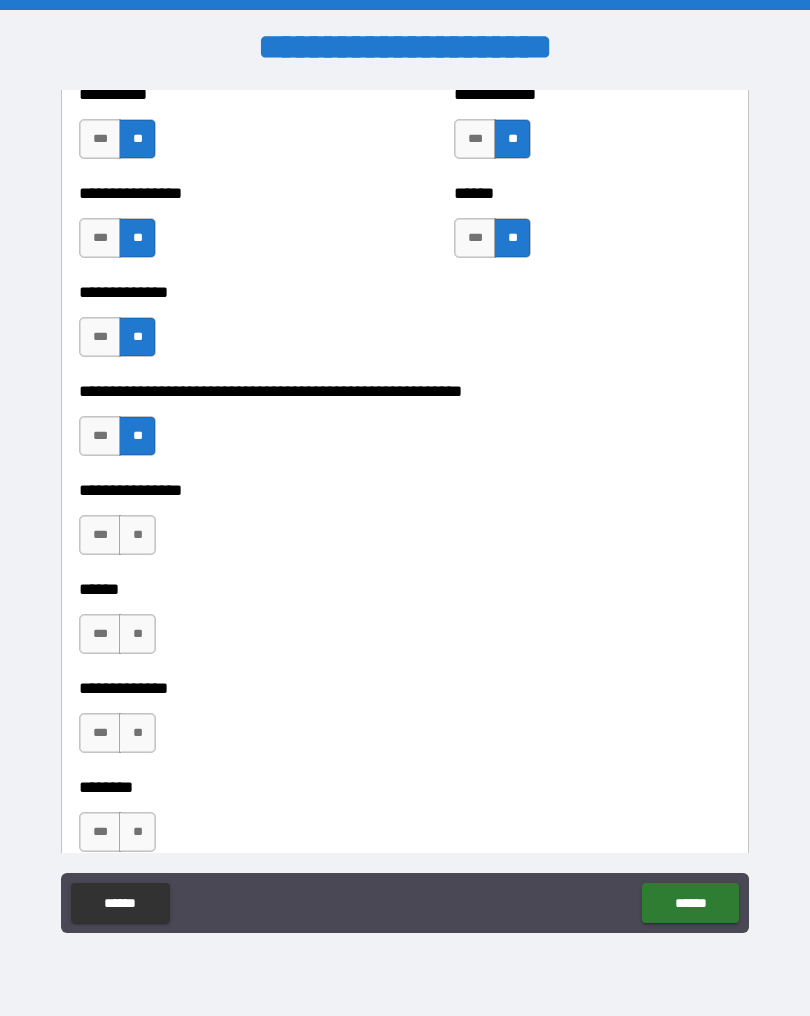 click on "**" at bounding box center (137, 535) 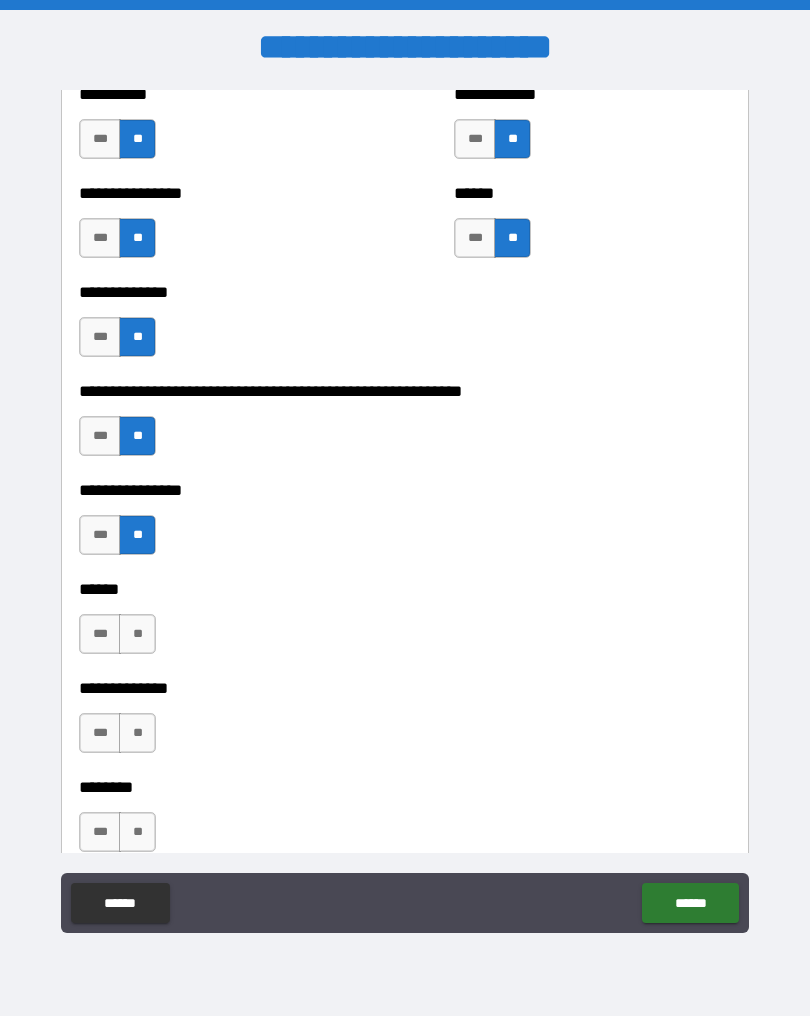 click on "**" at bounding box center (137, 634) 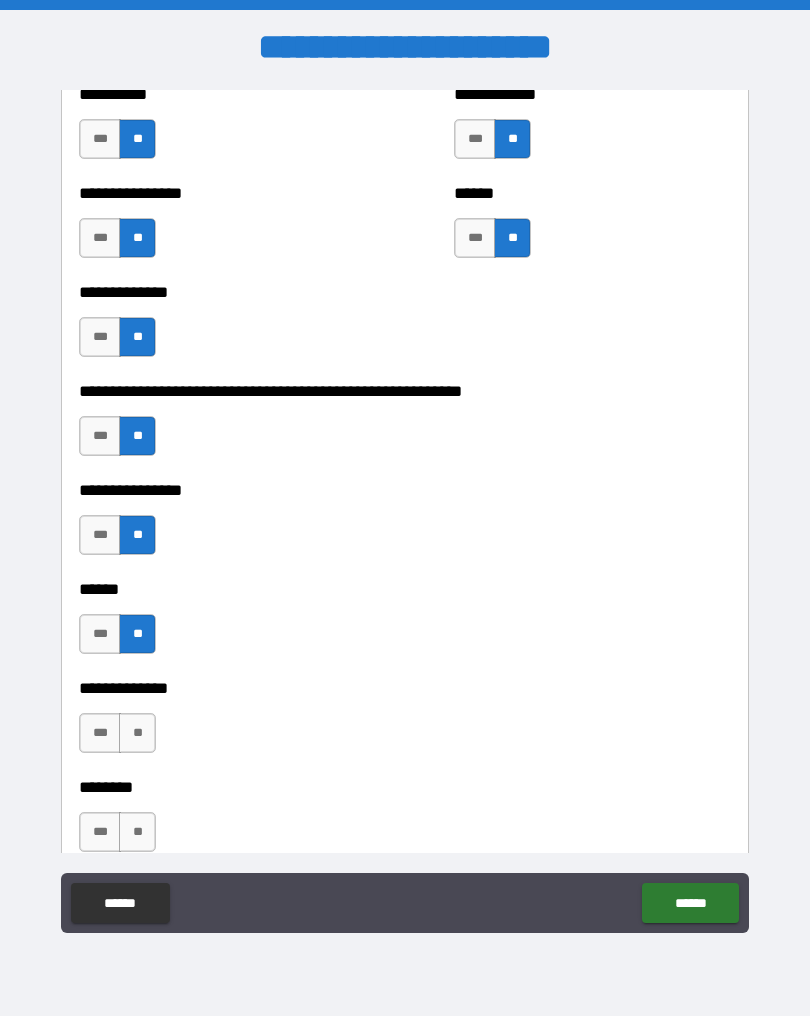 click on "**" at bounding box center (137, 733) 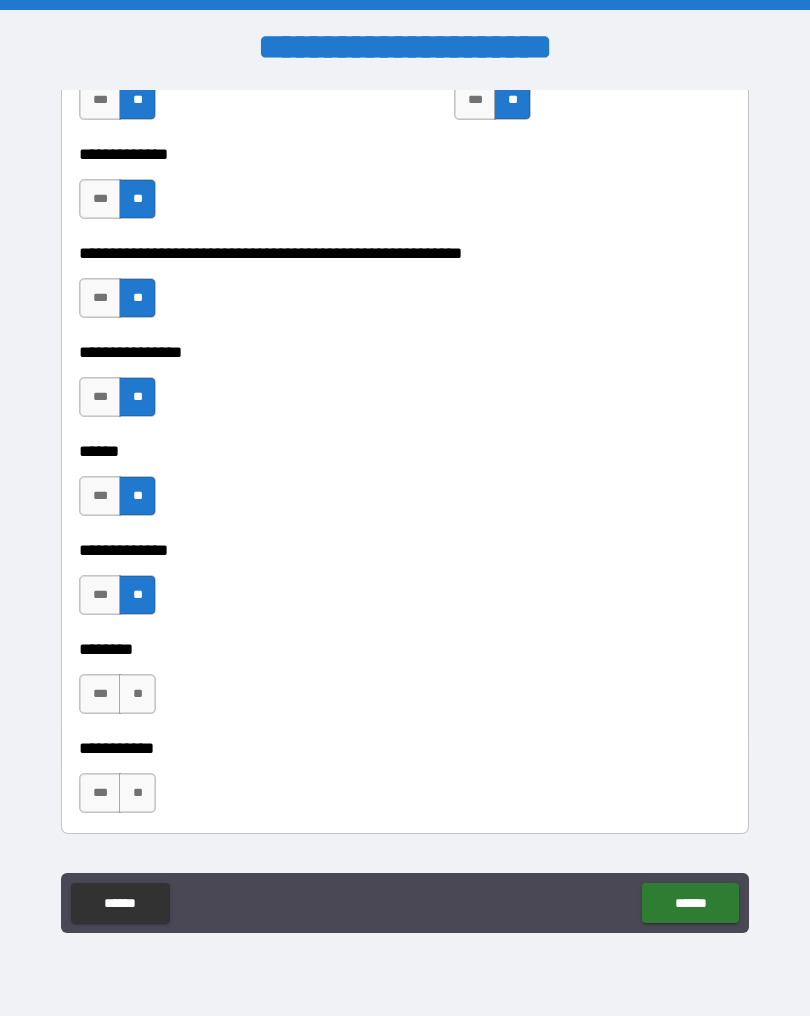 scroll, scrollTop: 2592, scrollLeft: 0, axis: vertical 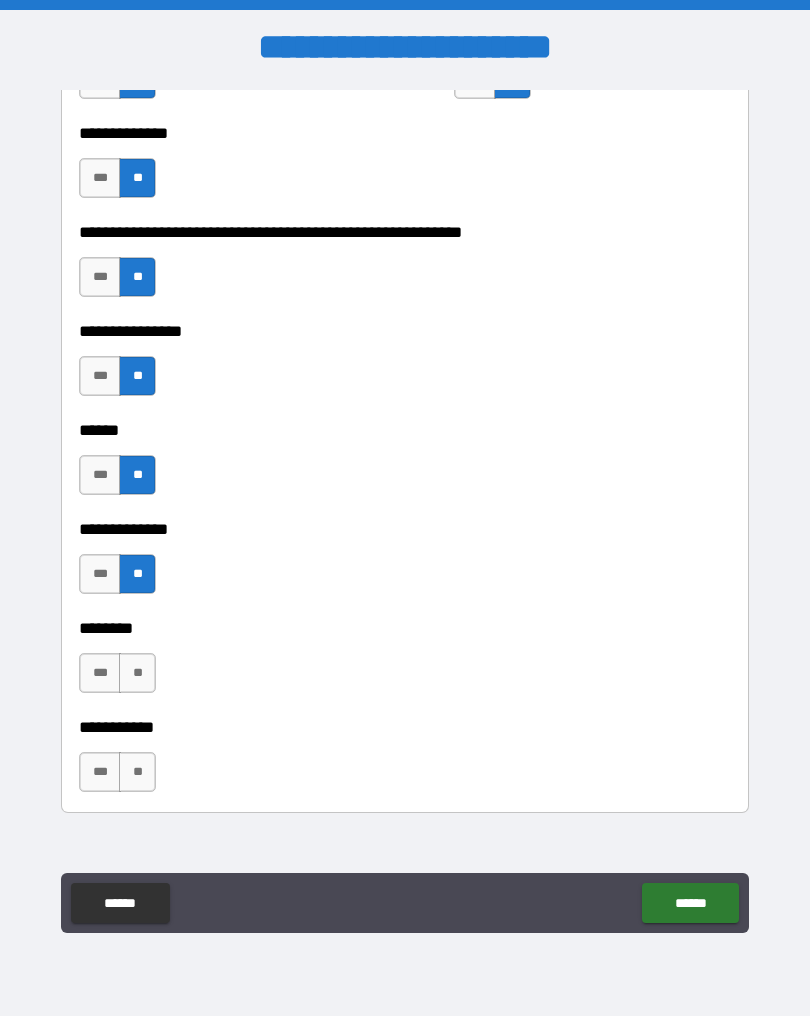 click on "***" at bounding box center [100, 673] 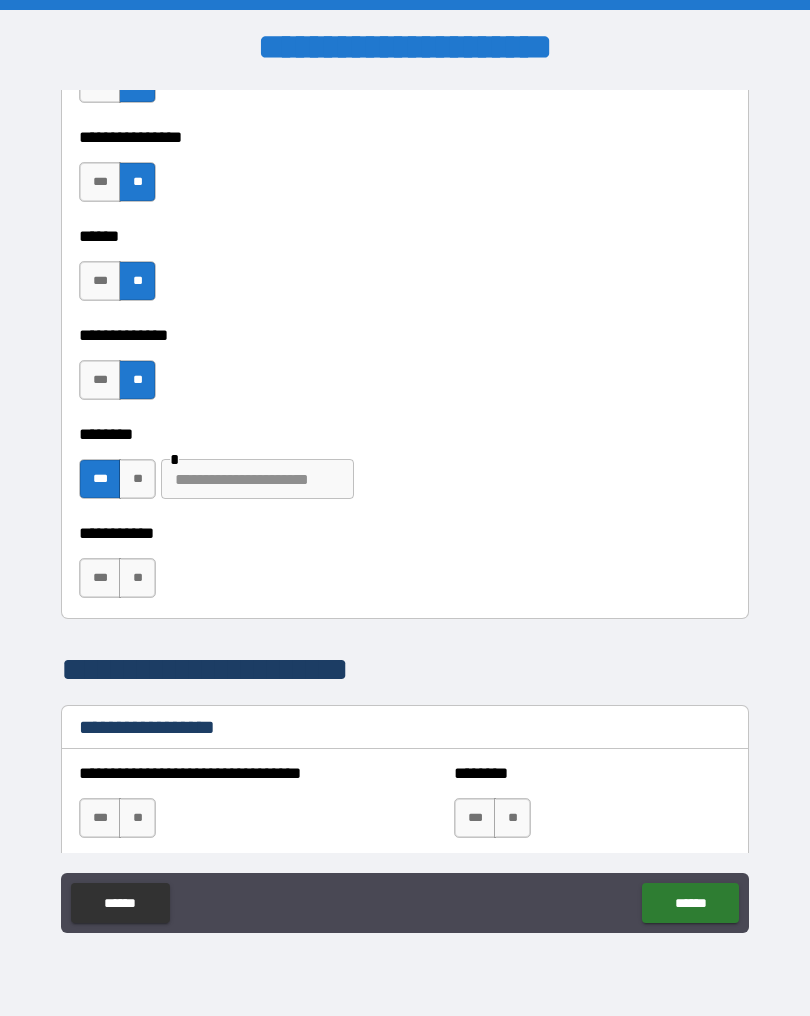 scroll, scrollTop: 2794, scrollLeft: 0, axis: vertical 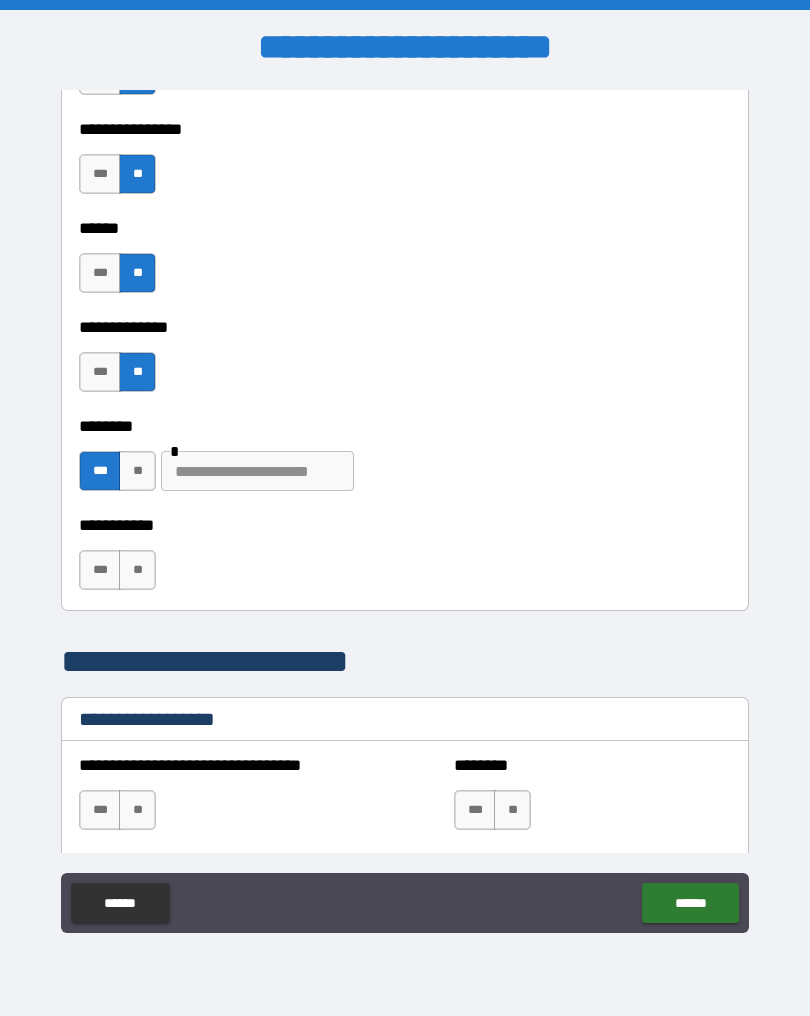click at bounding box center [257, 471] 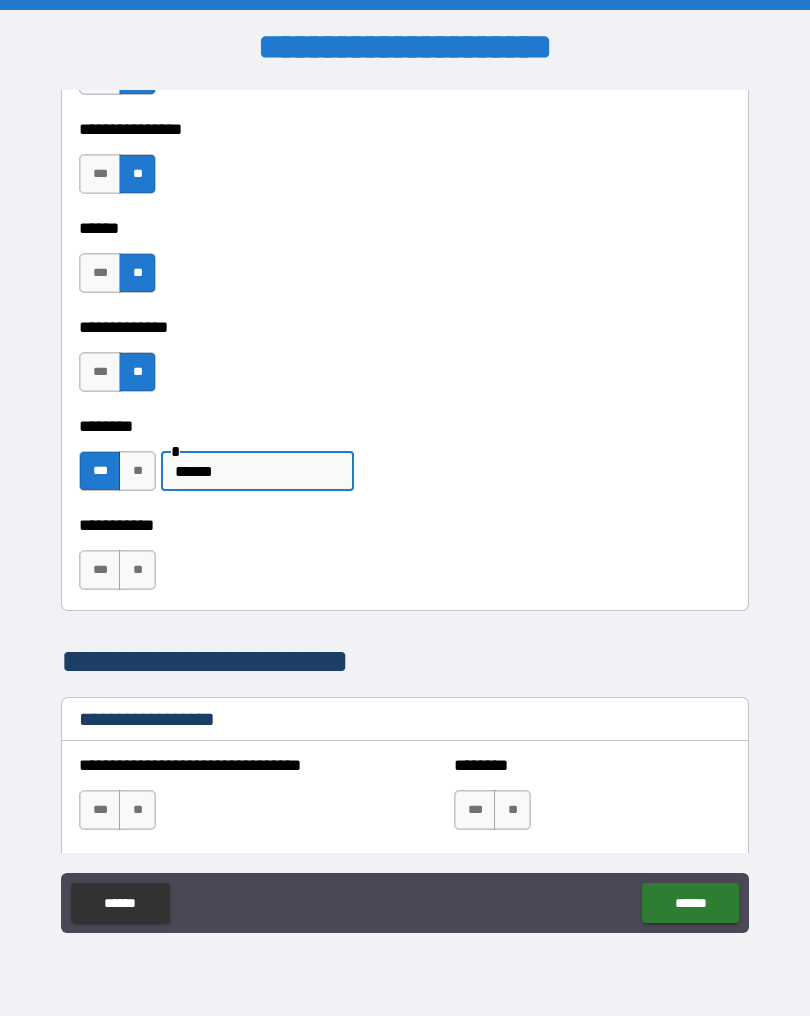 type on "******" 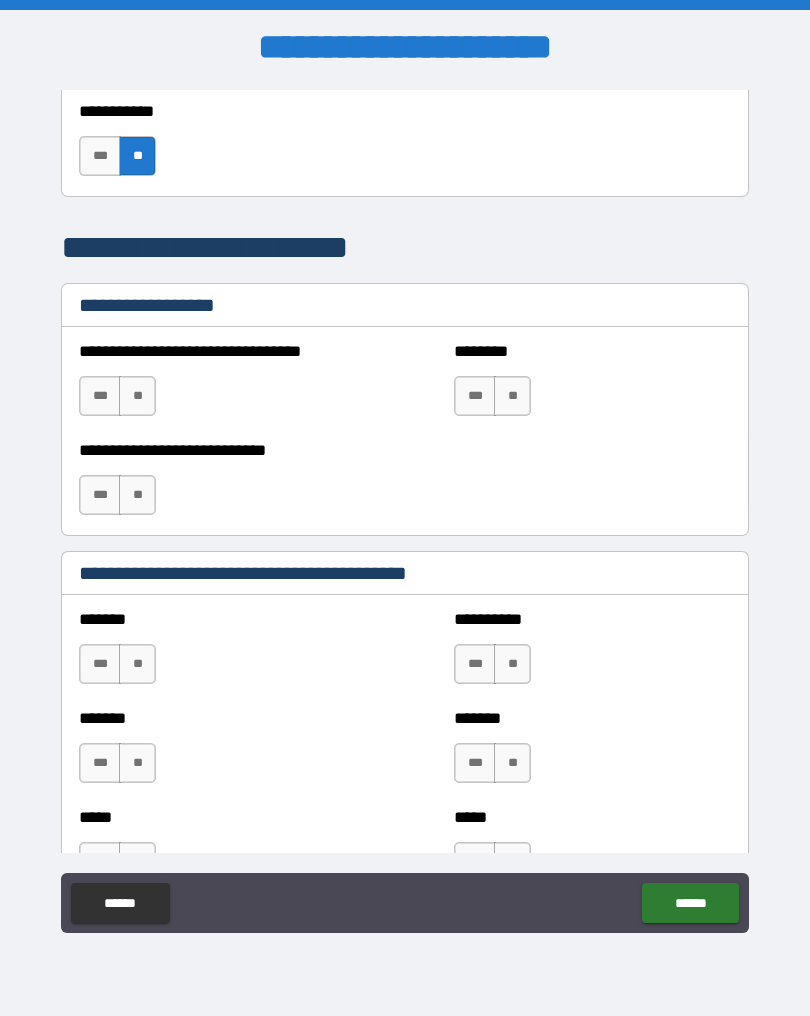scroll, scrollTop: 3225, scrollLeft: 0, axis: vertical 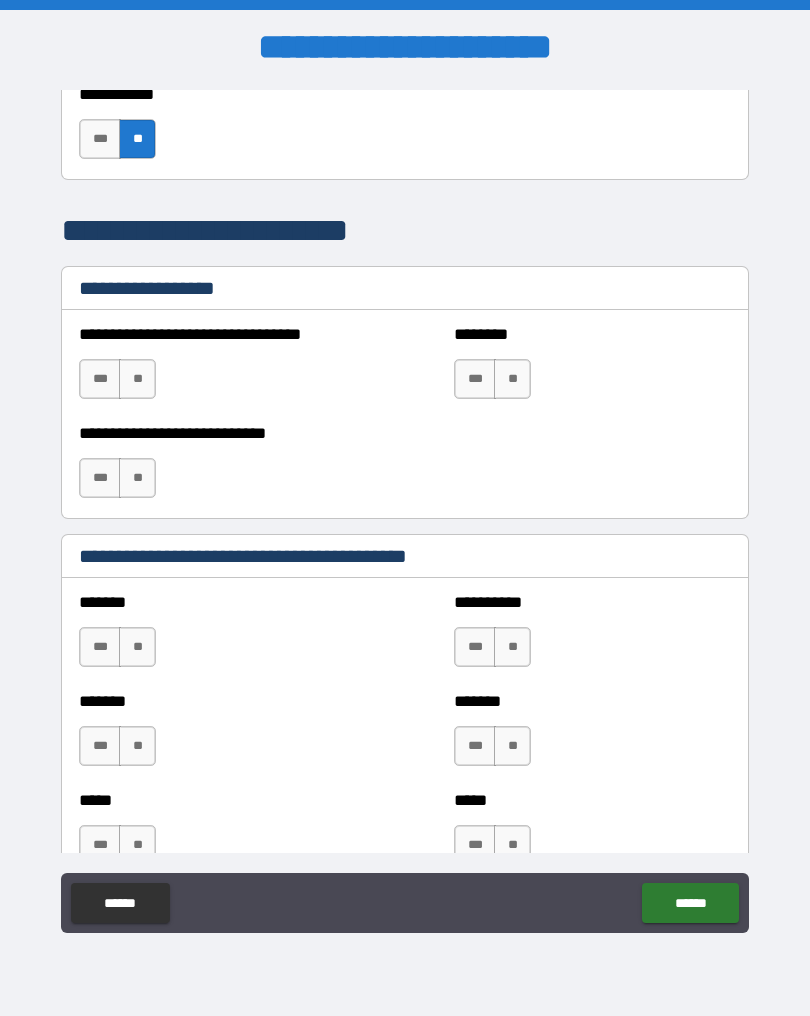 click on "**" at bounding box center (137, 379) 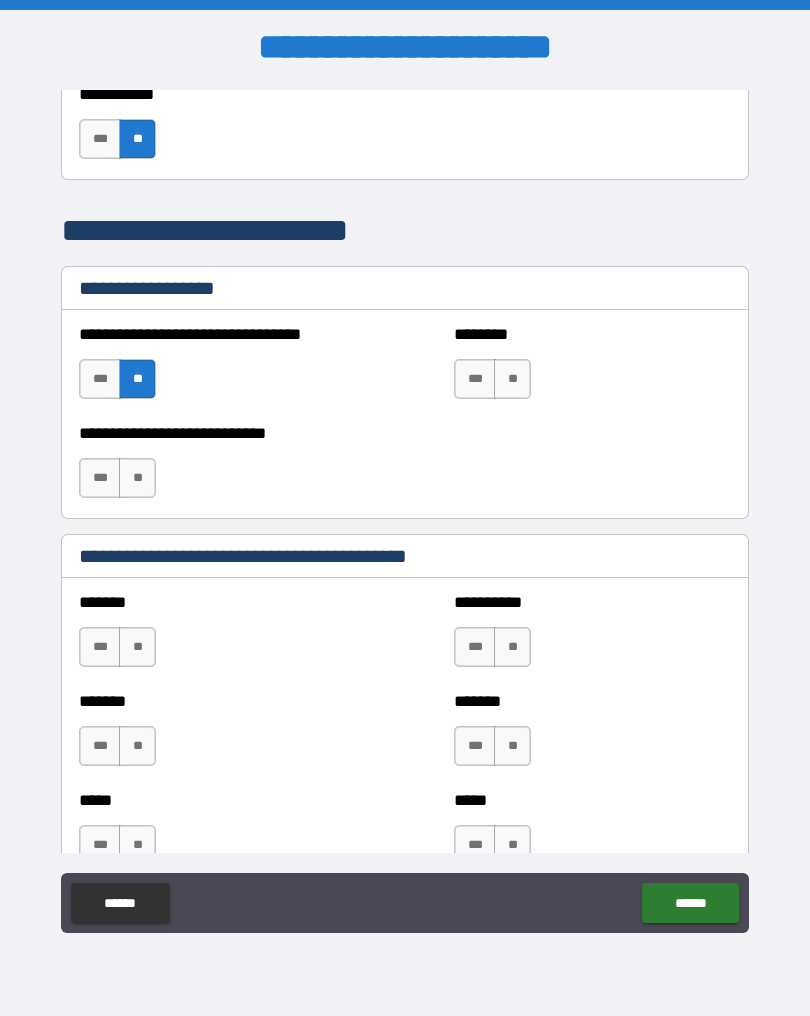 click on "**" at bounding box center [137, 478] 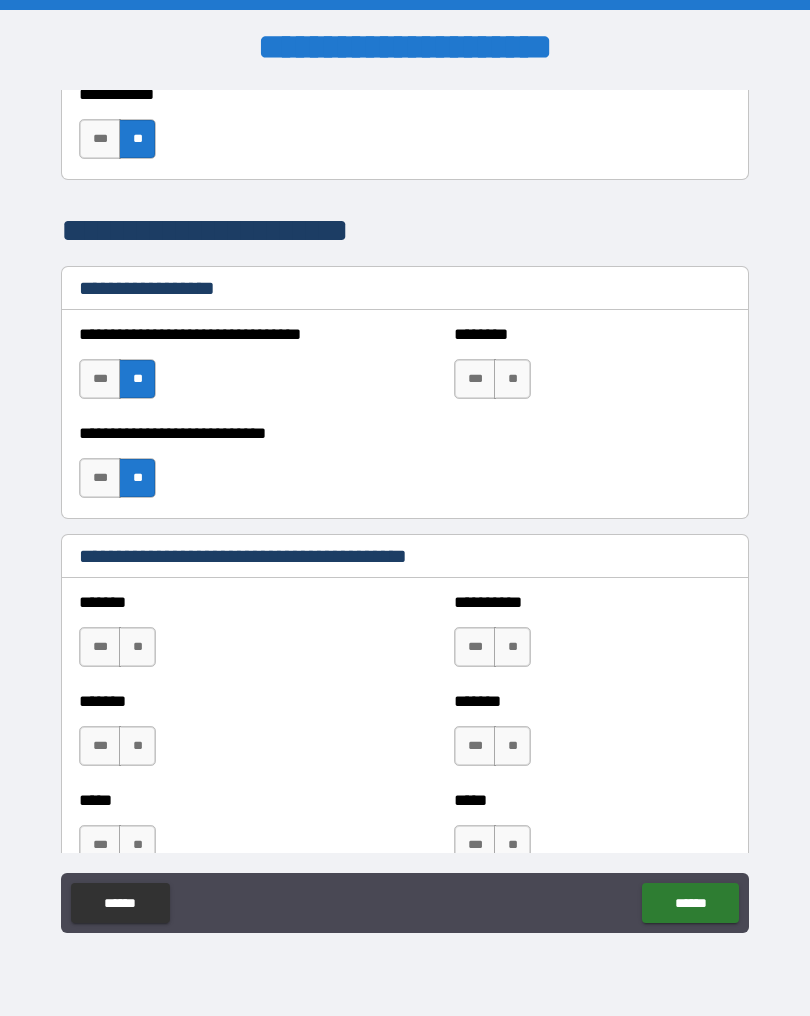 click on "**" at bounding box center (512, 379) 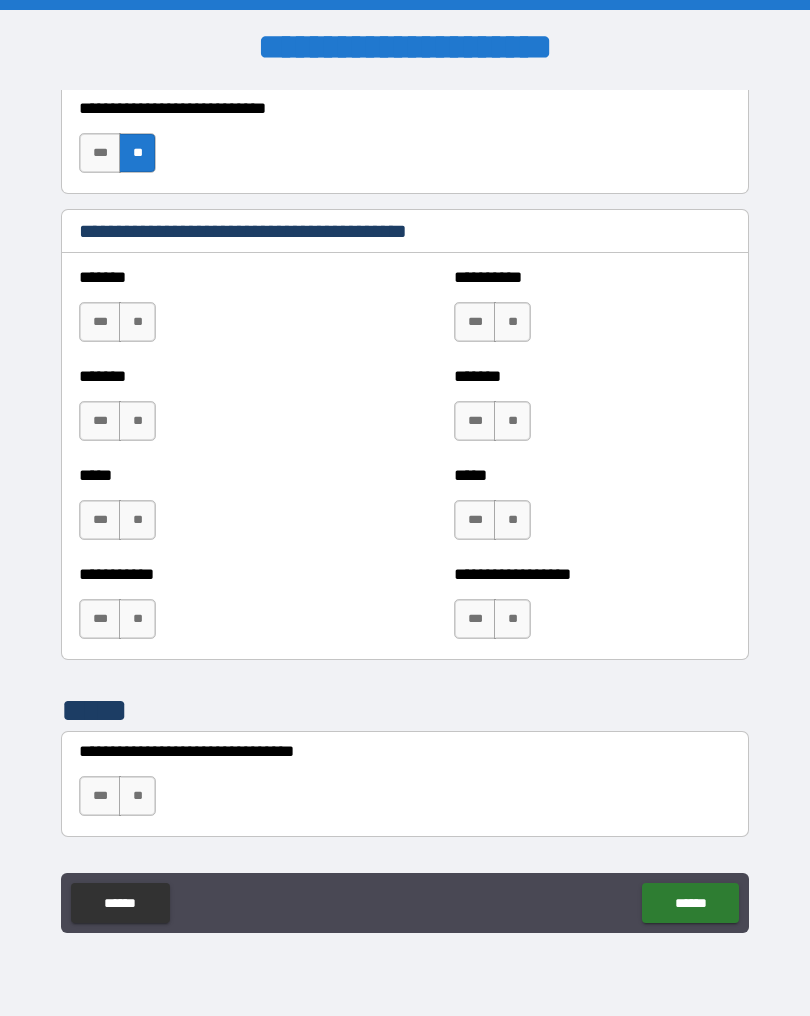 scroll, scrollTop: 3549, scrollLeft: 0, axis: vertical 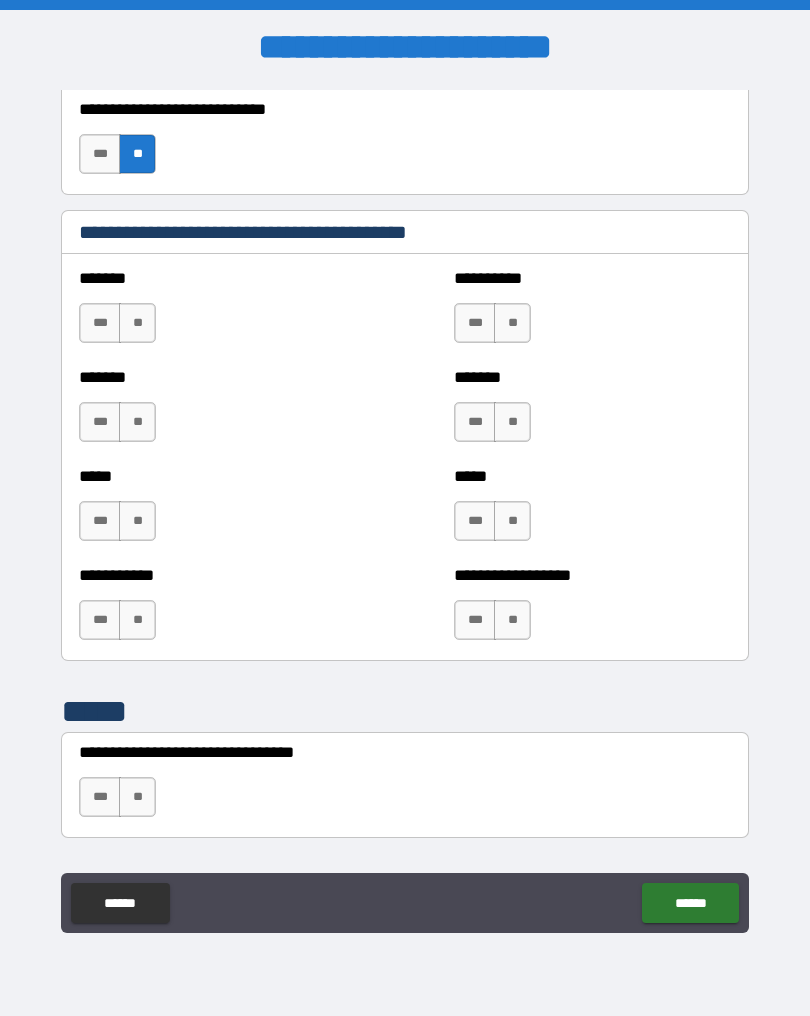 click on "**" at bounding box center (137, 323) 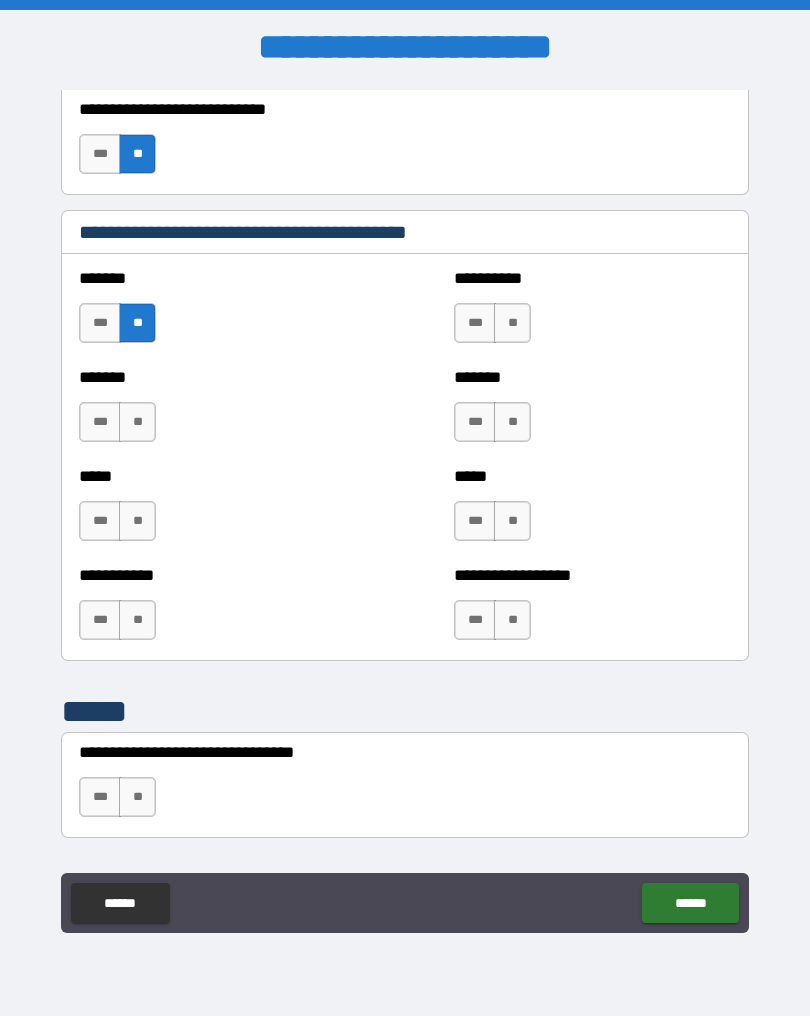 click on "**" at bounding box center [137, 422] 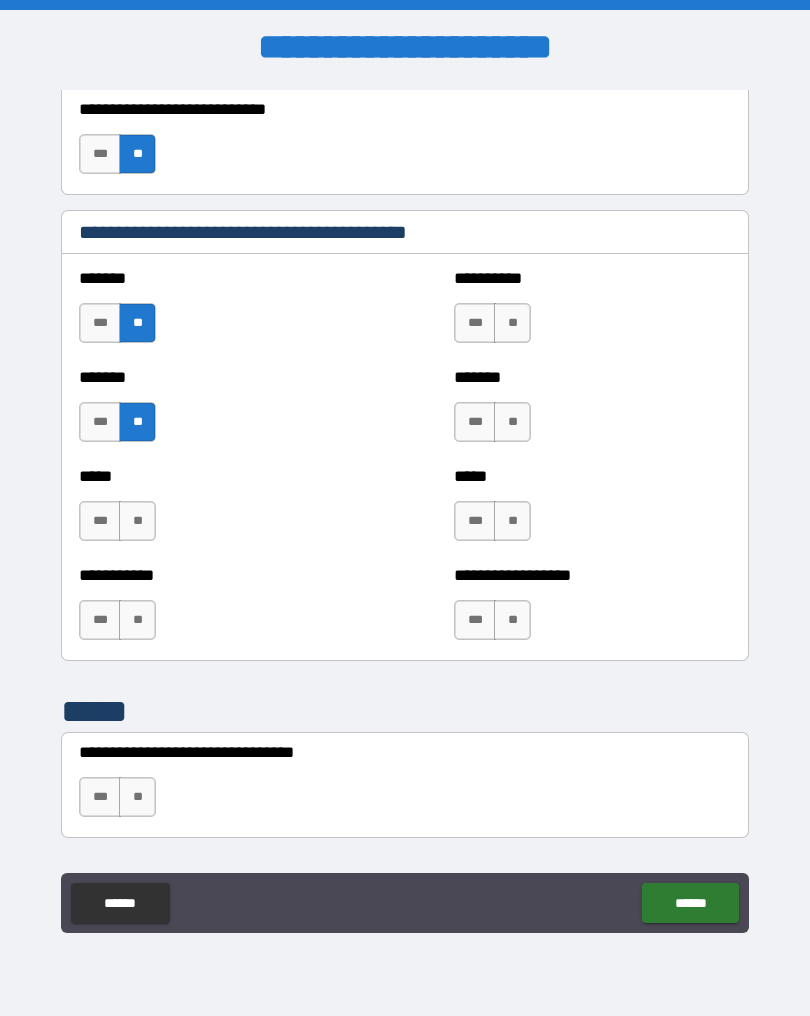 click on "**" at bounding box center (137, 521) 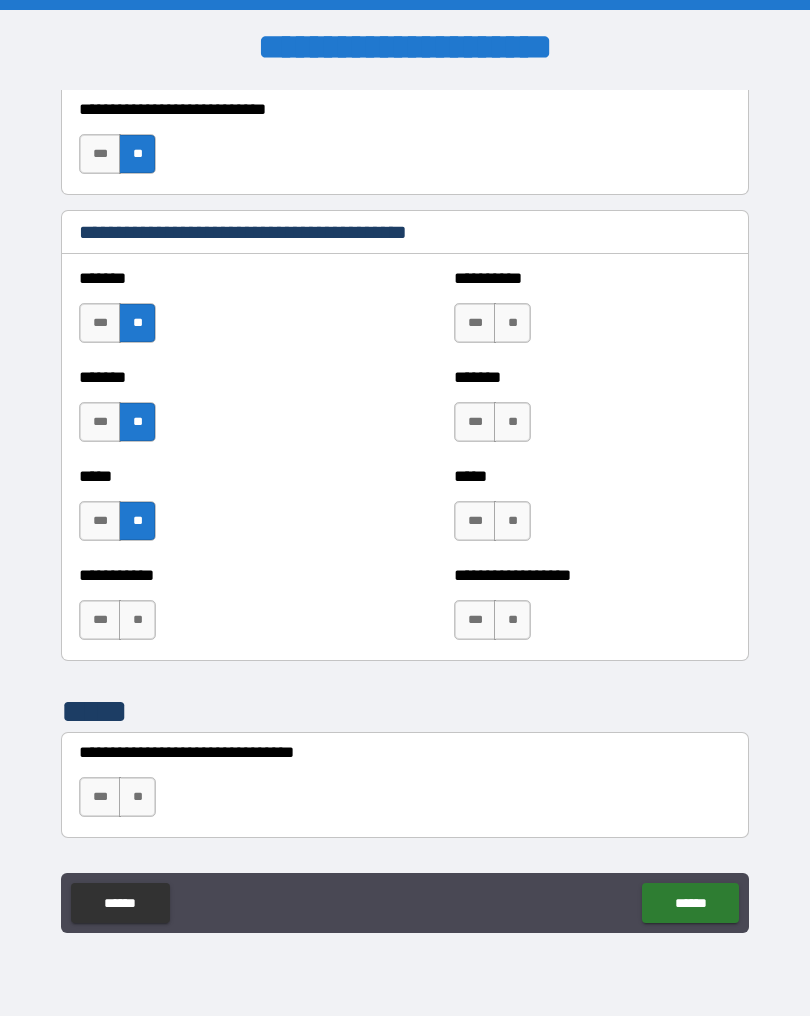 click on "**" at bounding box center [137, 620] 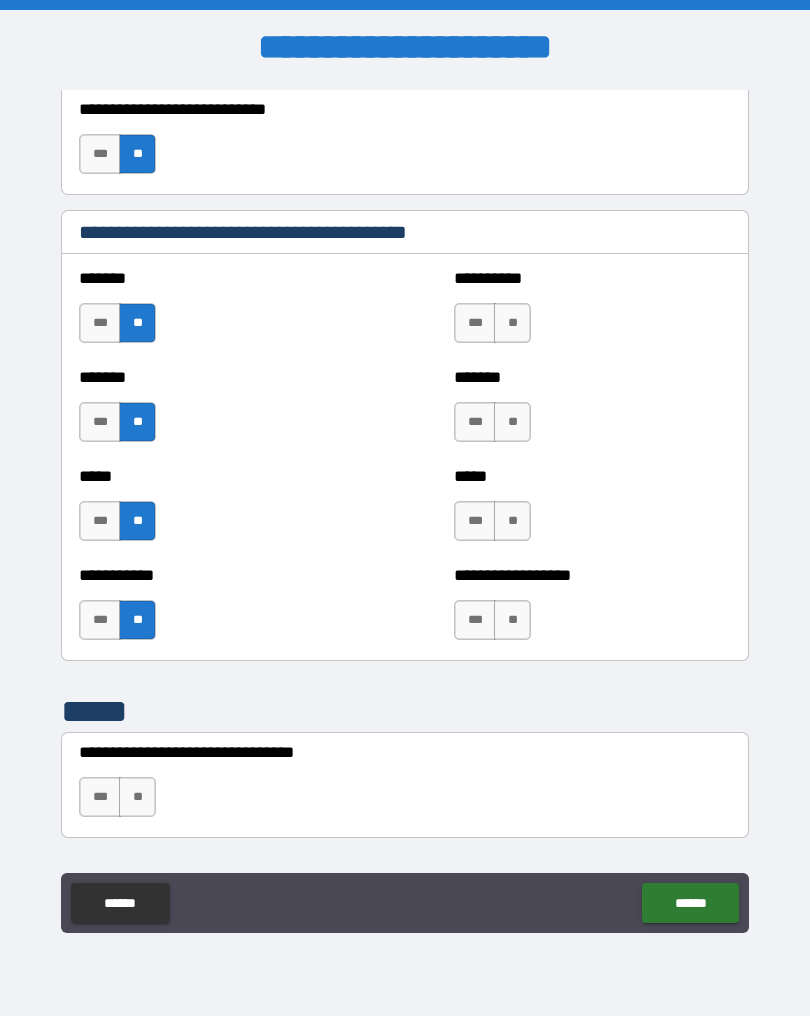 click on "**" at bounding box center (512, 620) 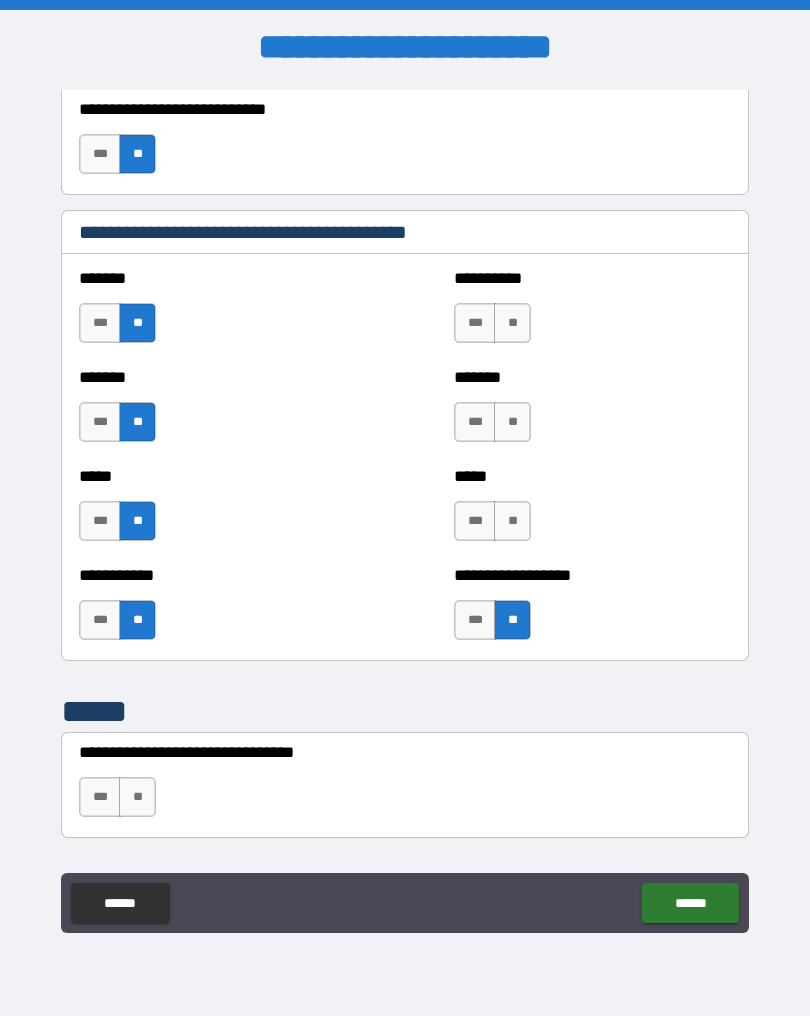 click on "**" at bounding box center [512, 521] 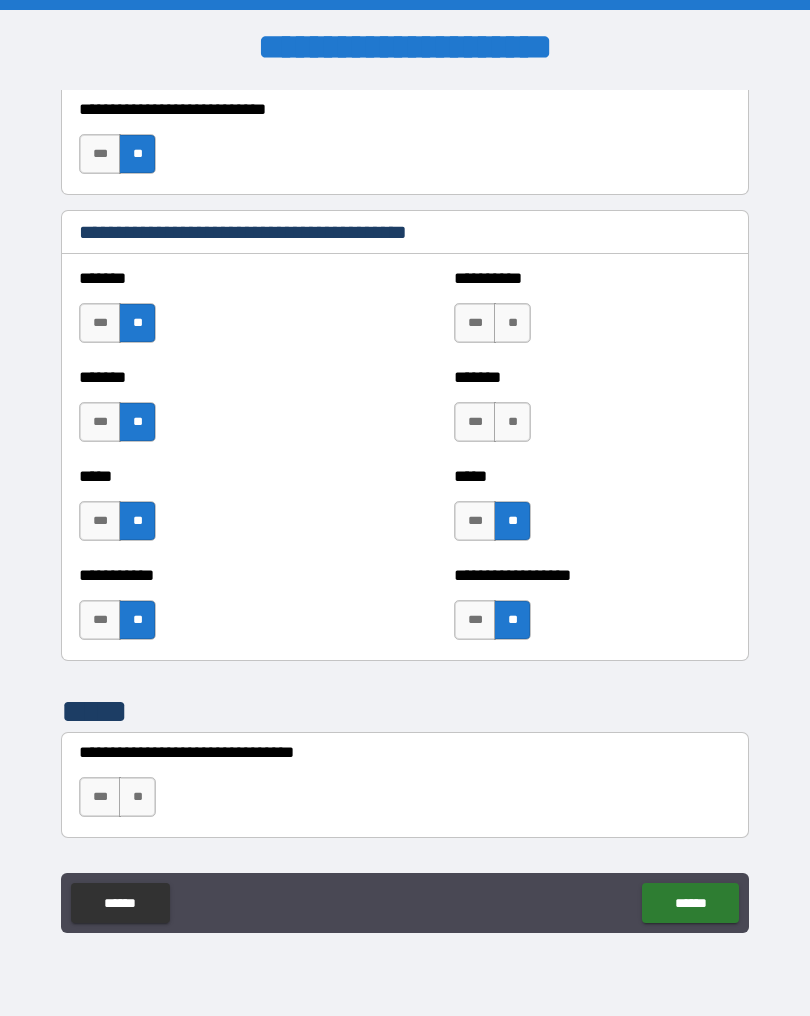 click on "**" at bounding box center [512, 422] 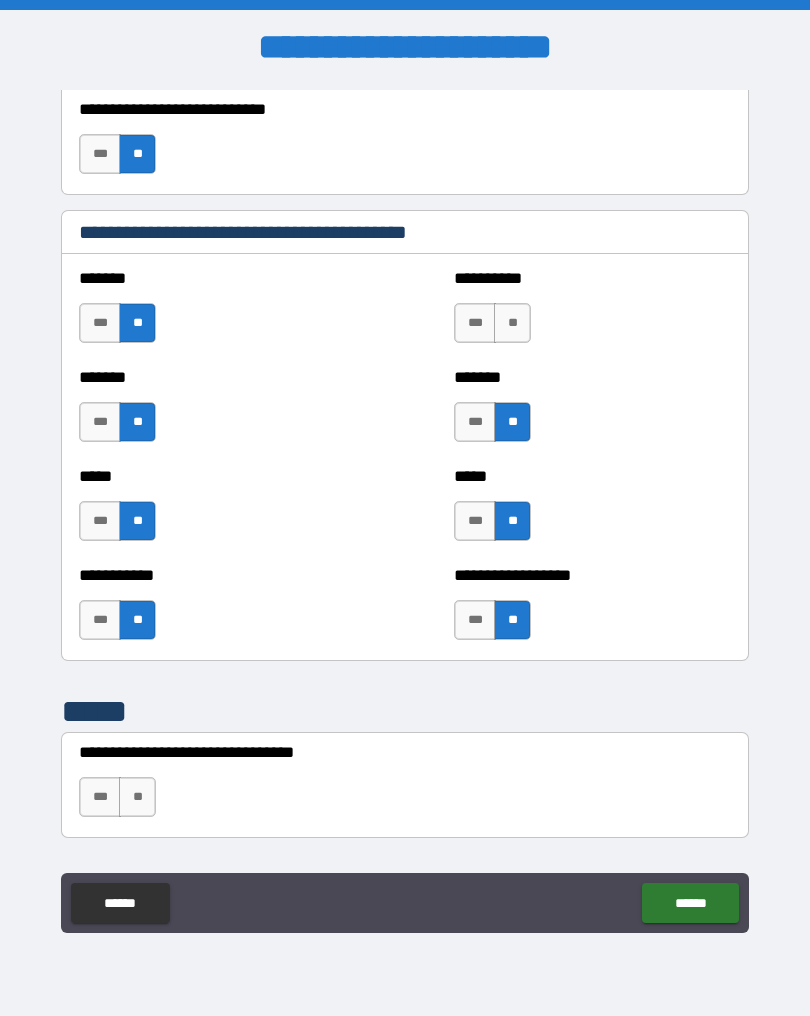 click on "**" at bounding box center [512, 323] 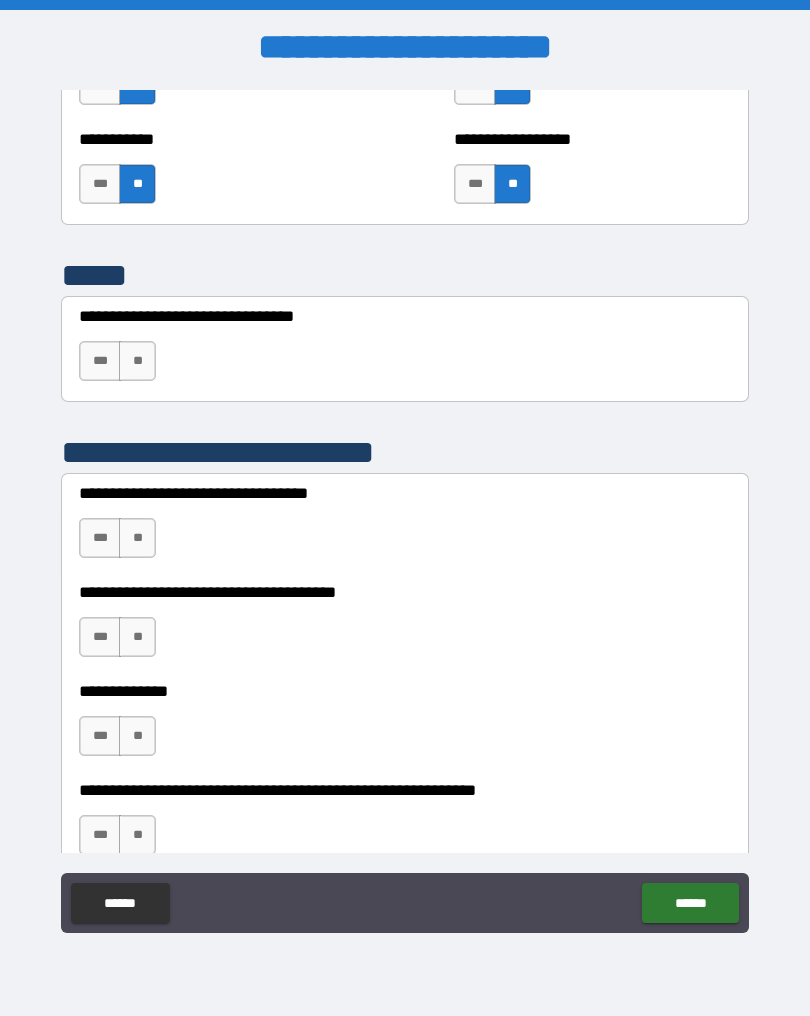 scroll, scrollTop: 3986, scrollLeft: 0, axis: vertical 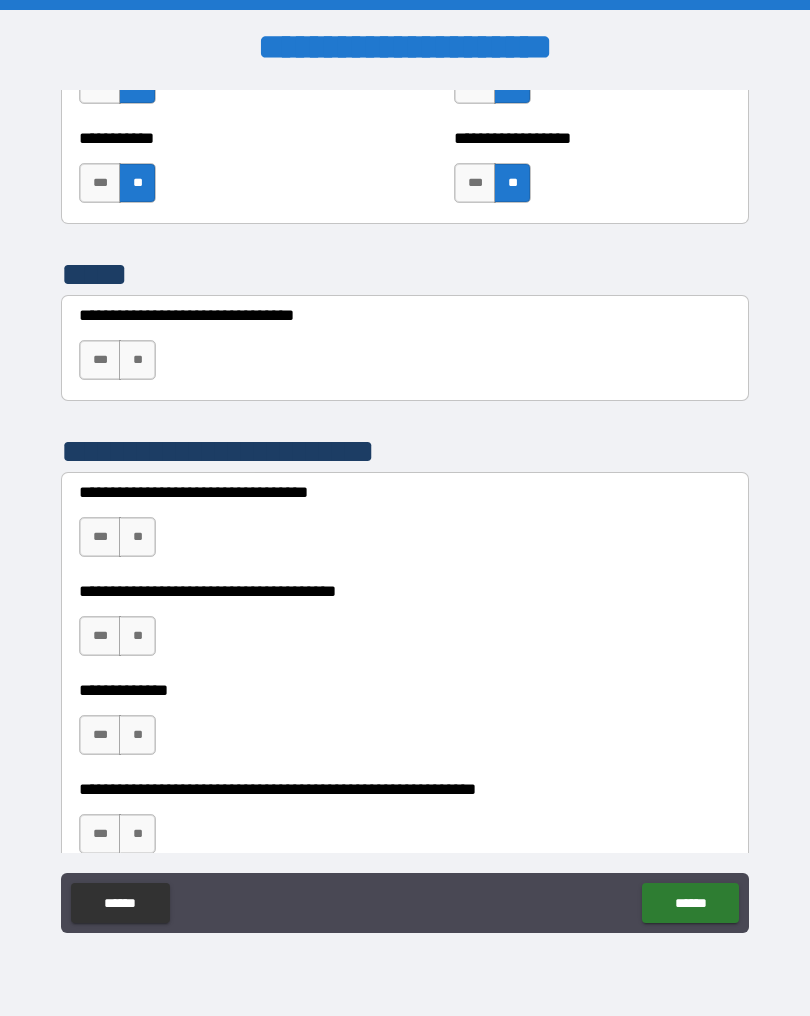 click on "**" at bounding box center (137, 360) 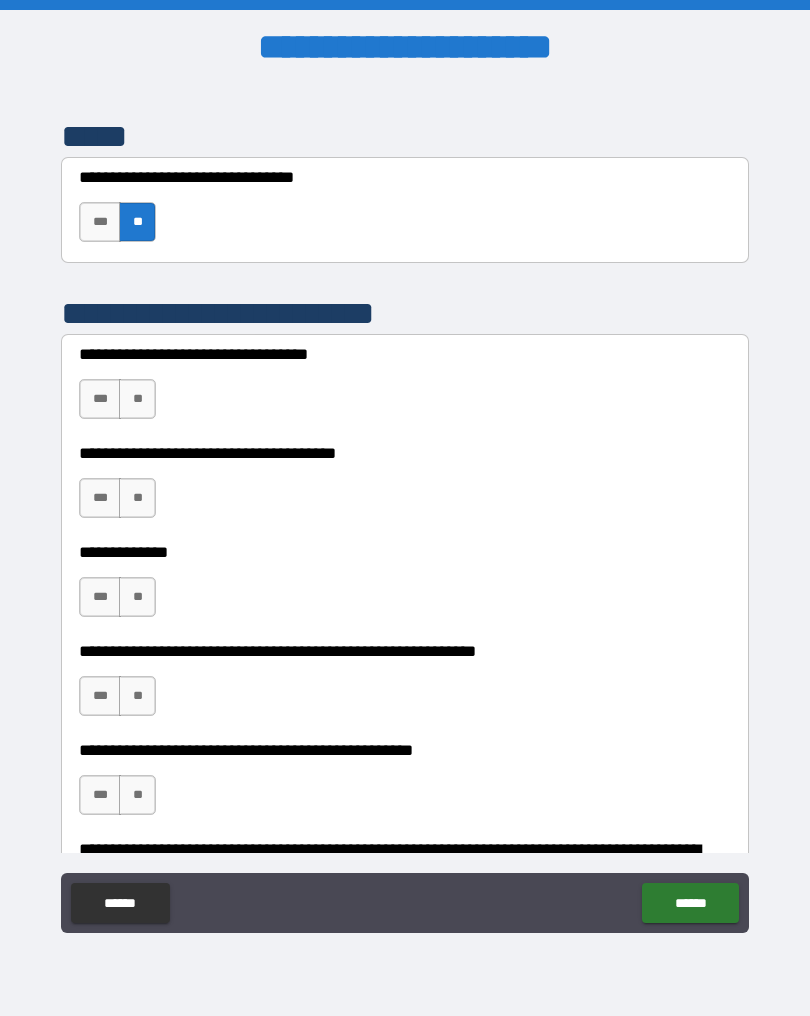 scroll, scrollTop: 4153, scrollLeft: 0, axis: vertical 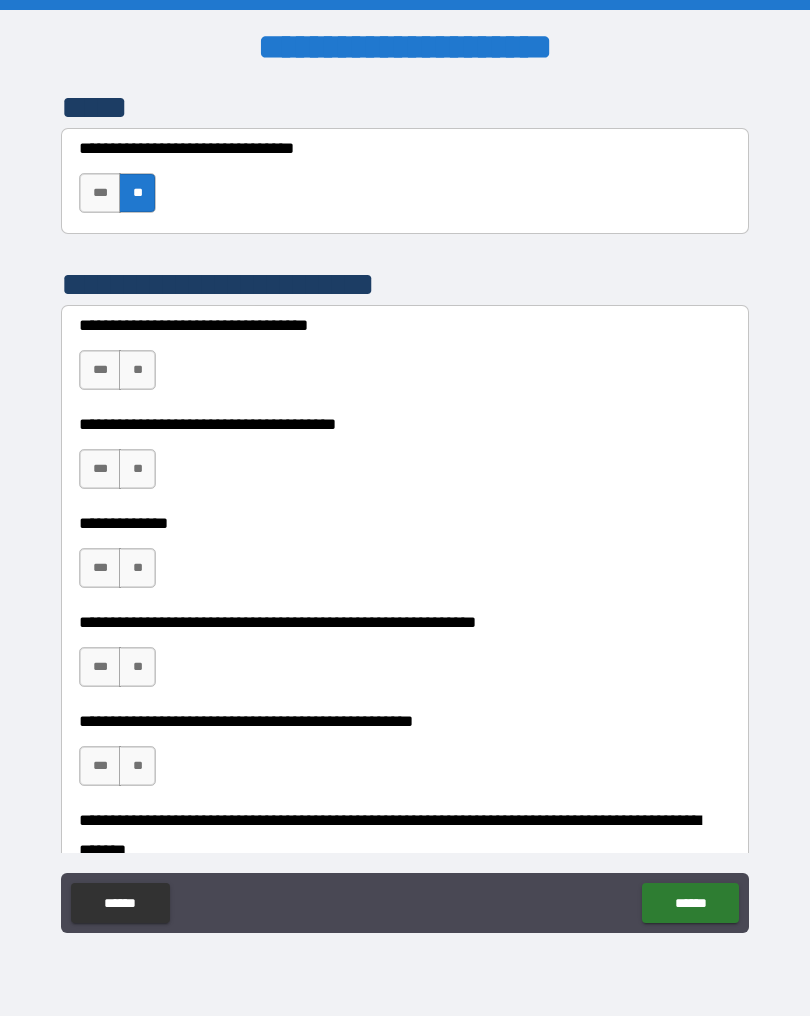 click on "**" at bounding box center [137, 370] 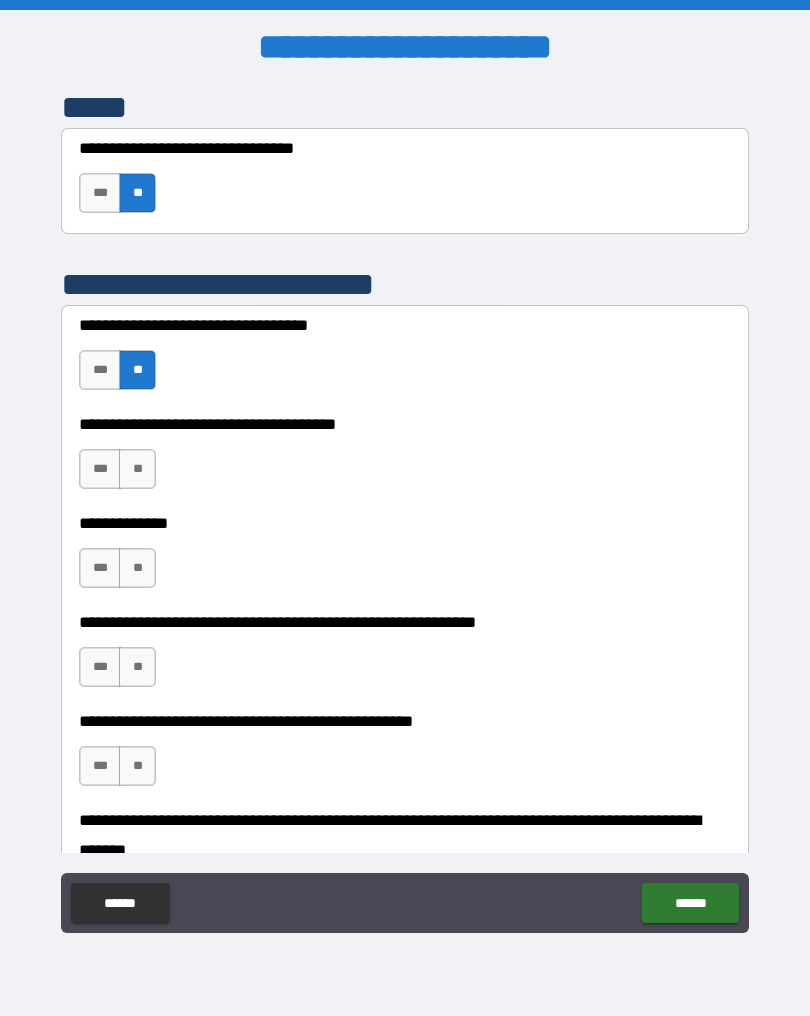click on "***" at bounding box center (100, 469) 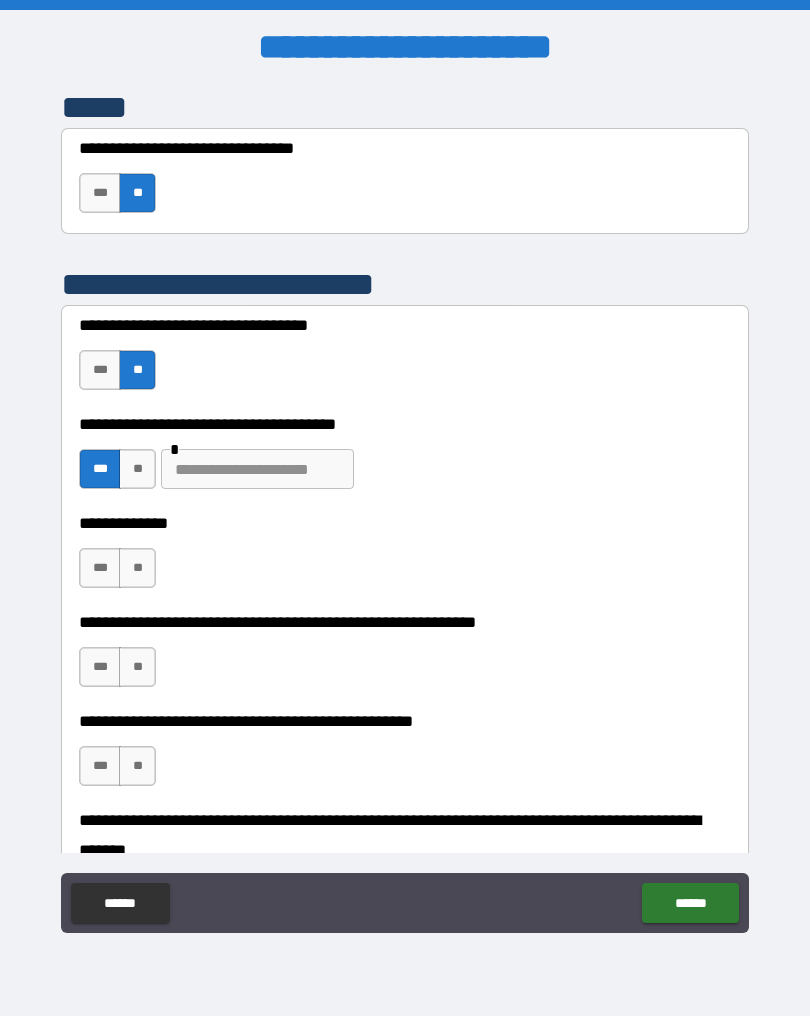 click at bounding box center (257, 469) 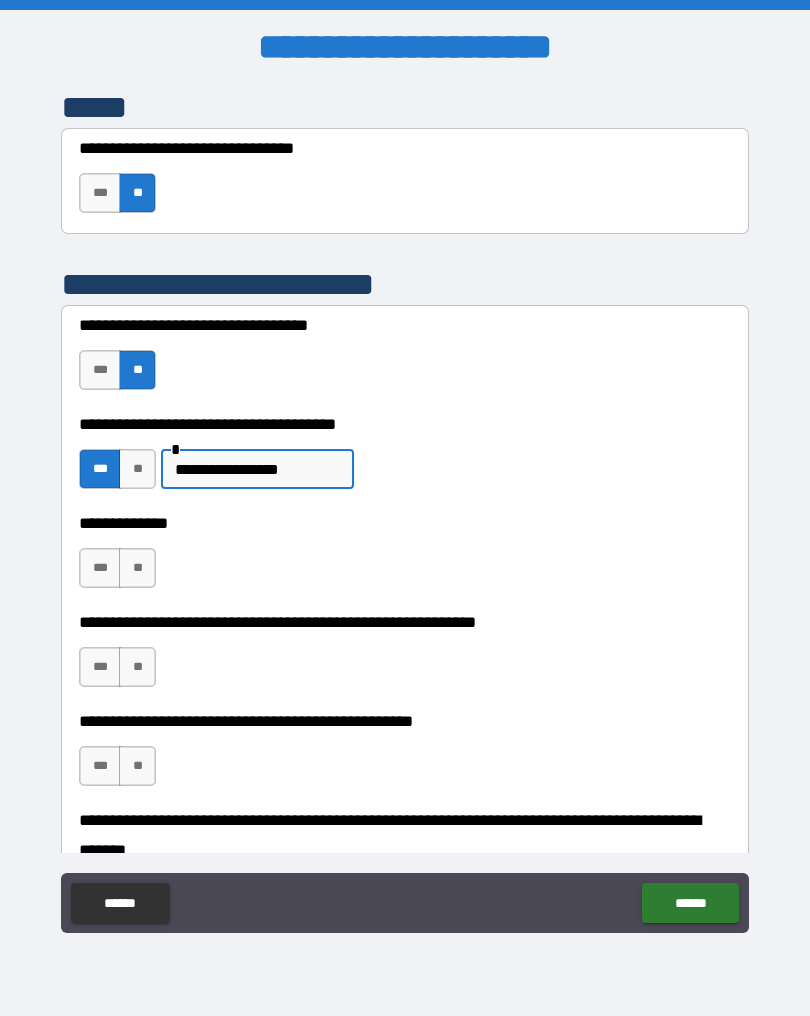 type on "**********" 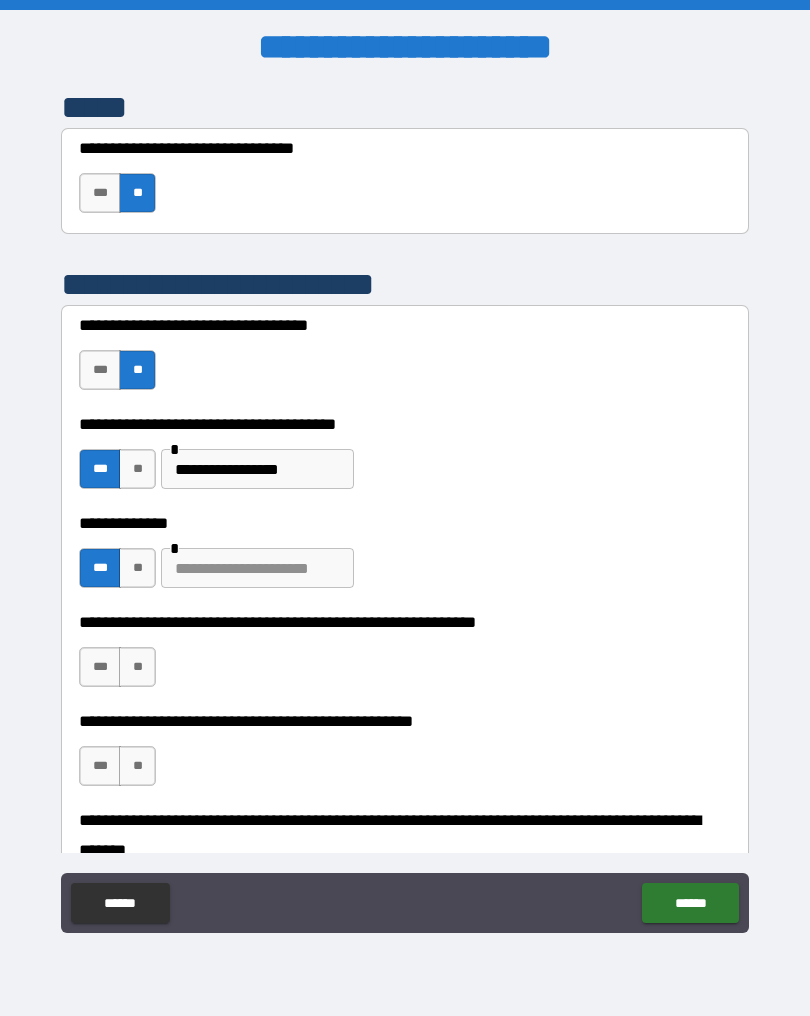 click at bounding box center [257, 568] 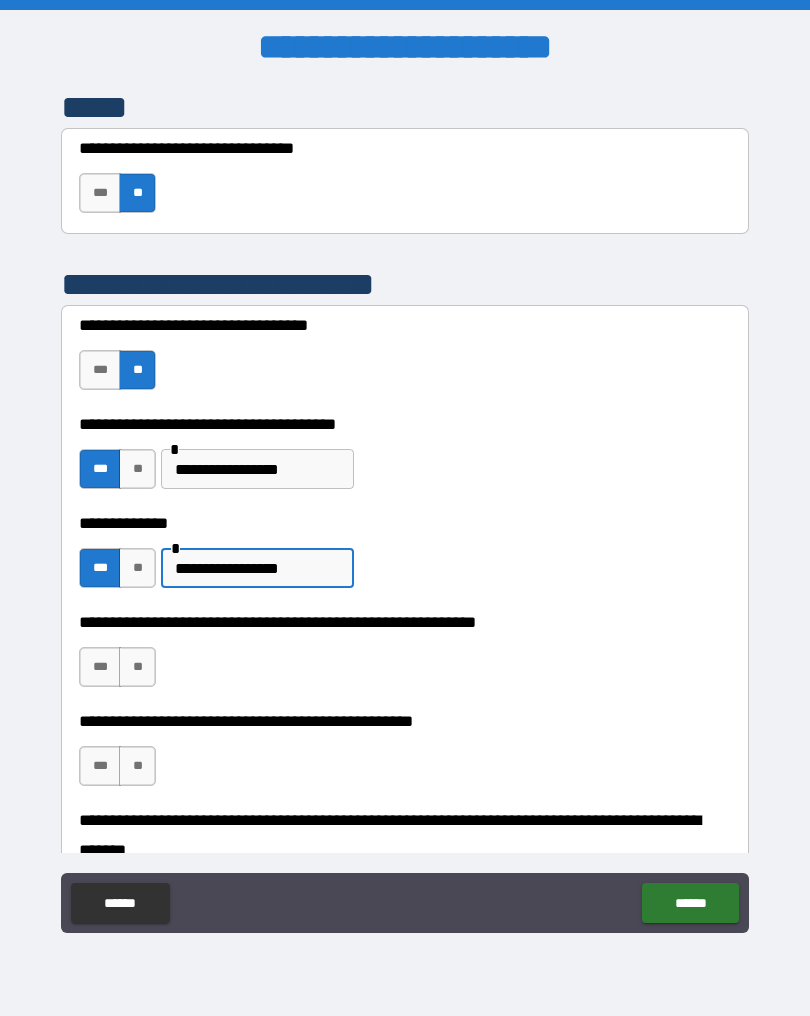 type on "**********" 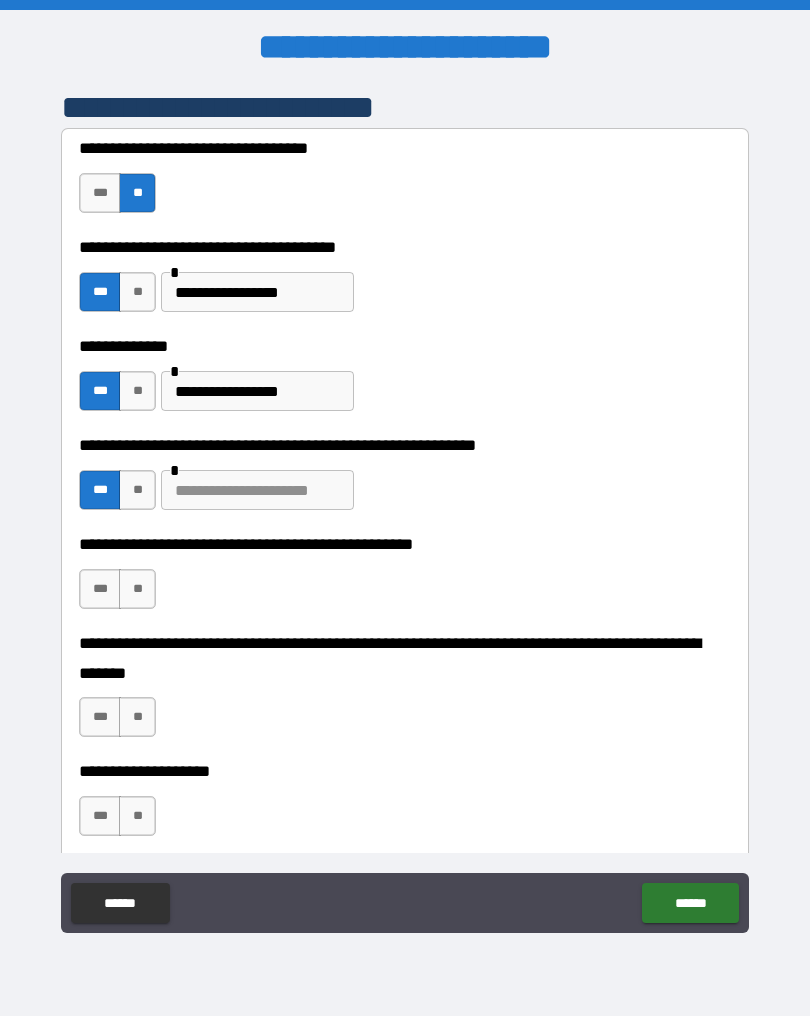 scroll, scrollTop: 4353, scrollLeft: 0, axis: vertical 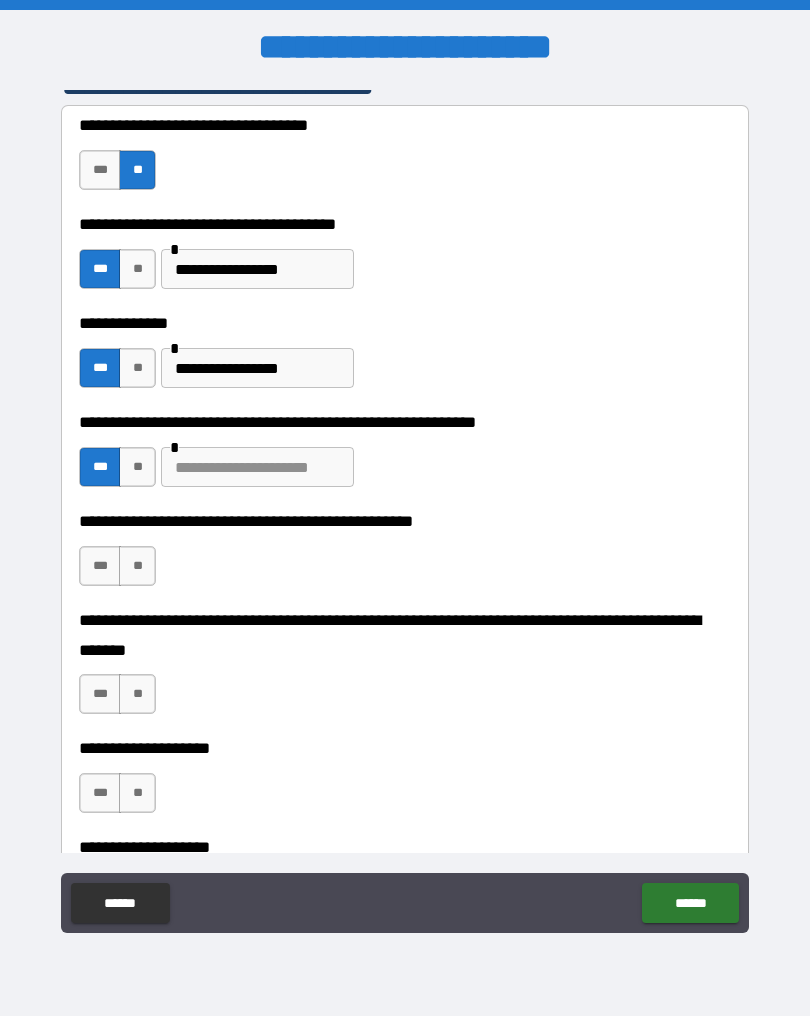 click at bounding box center [257, 467] 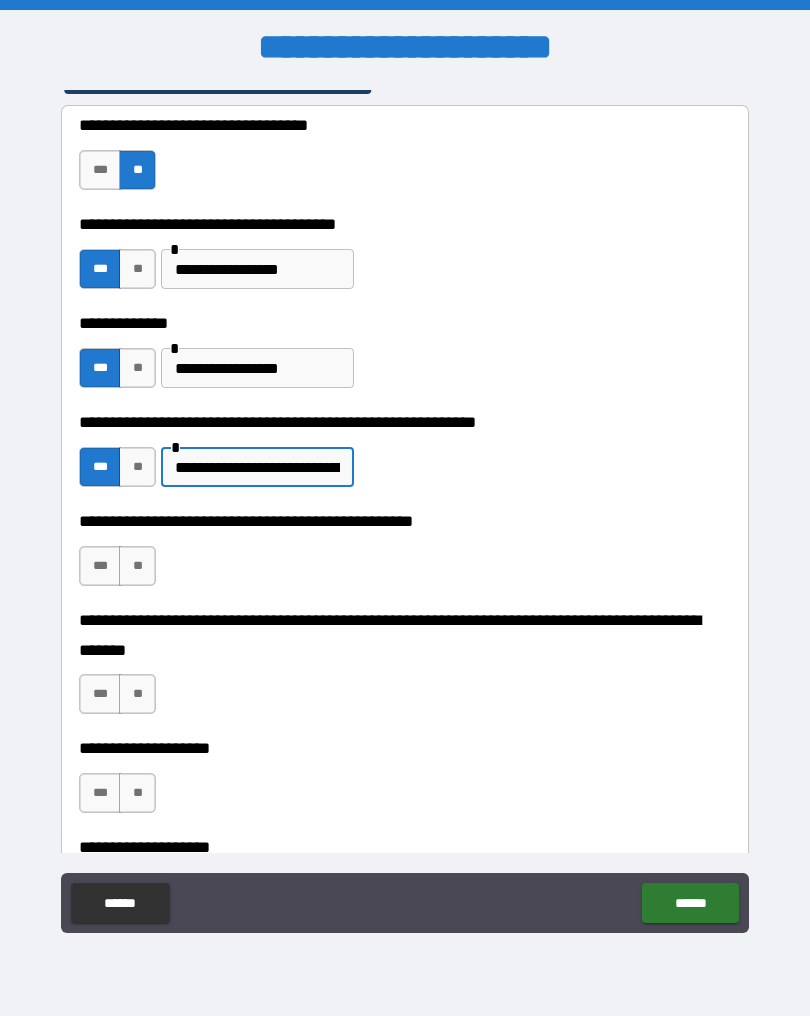 type on "**********" 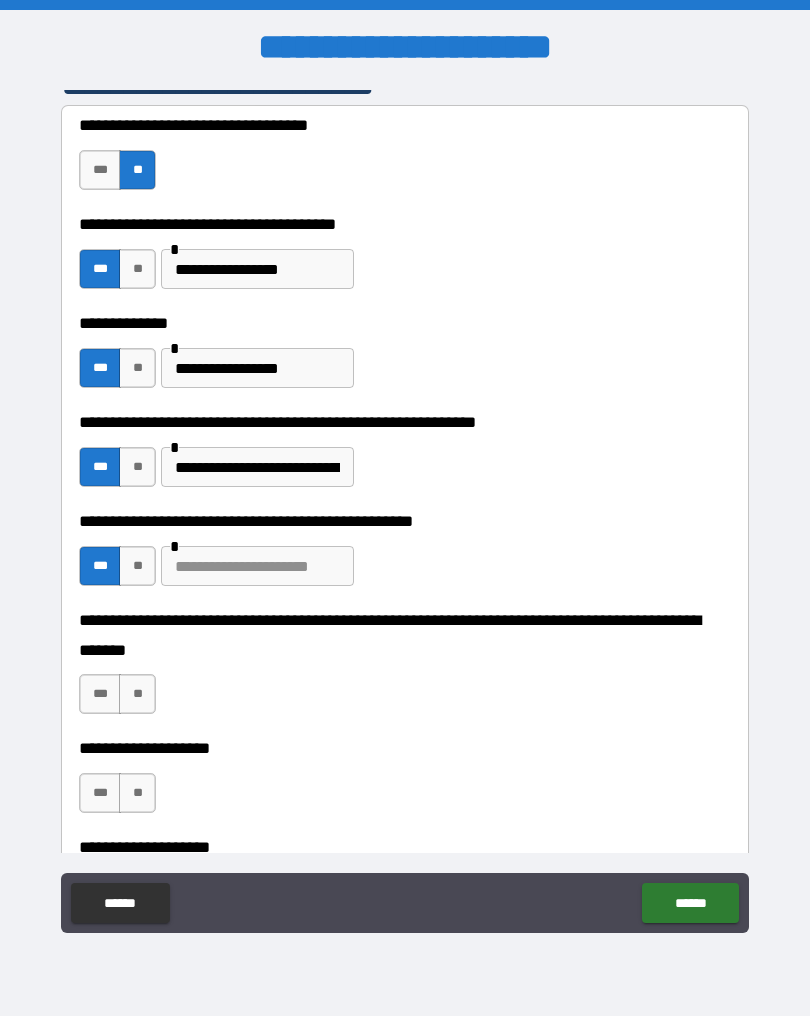 click at bounding box center (257, 566) 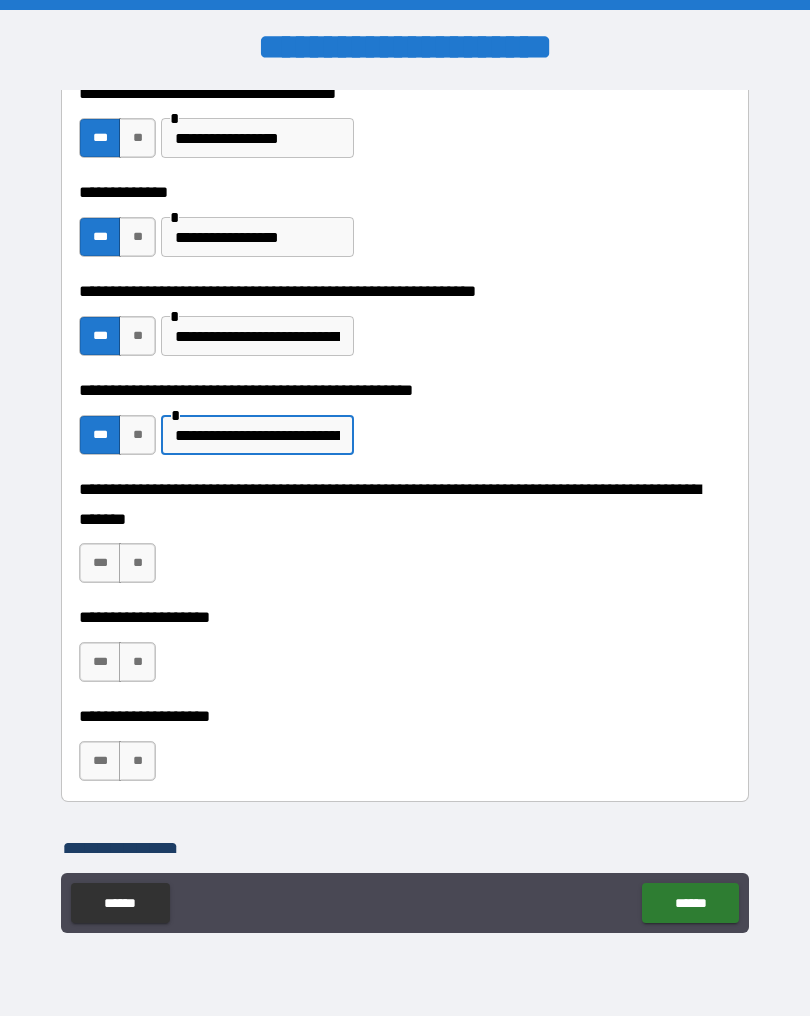 scroll, scrollTop: 4492, scrollLeft: 0, axis: vertical 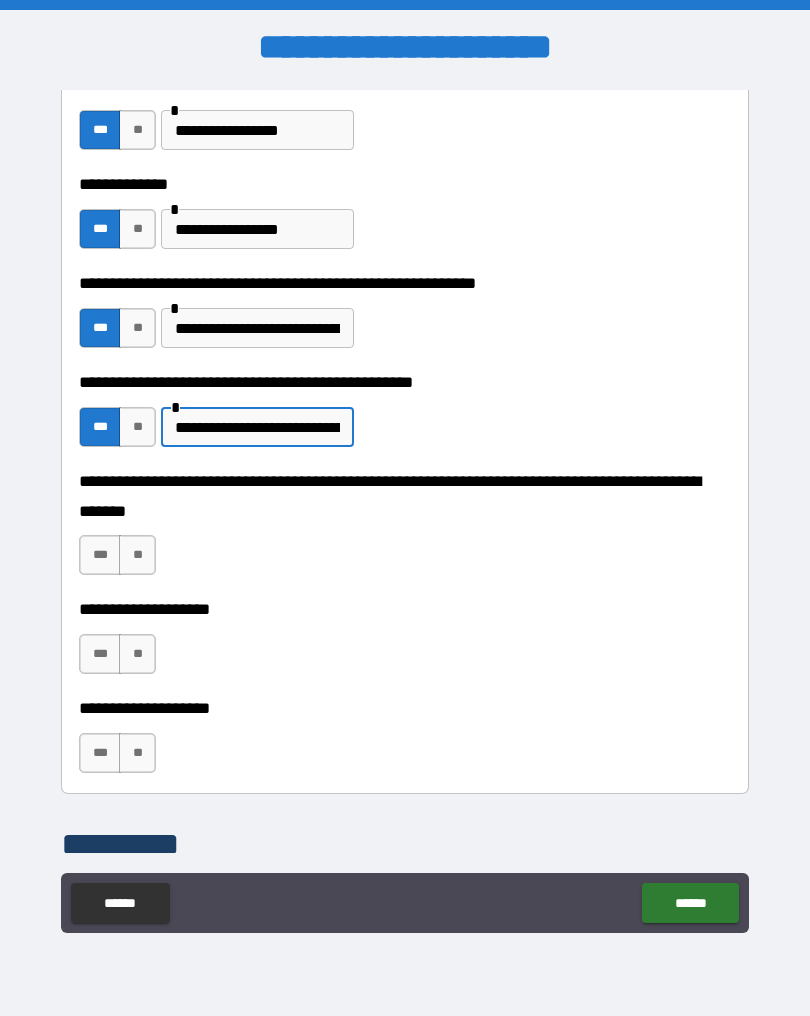type on "**********" 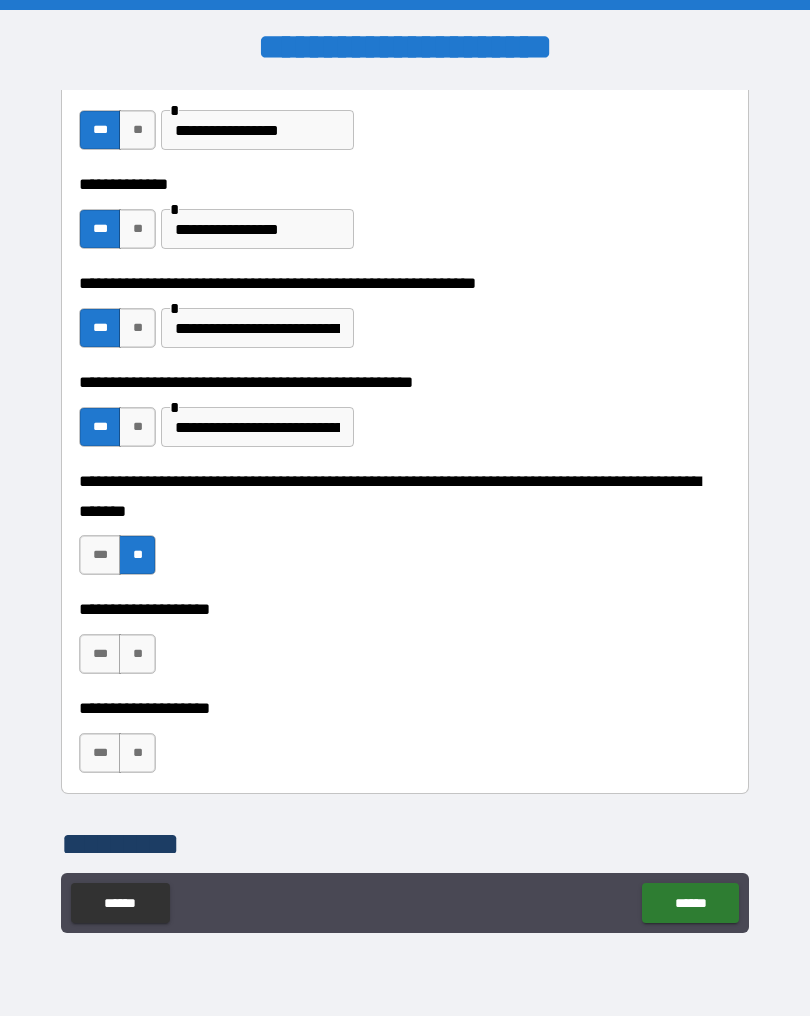 click on "**" at bounding box center (137, 654) 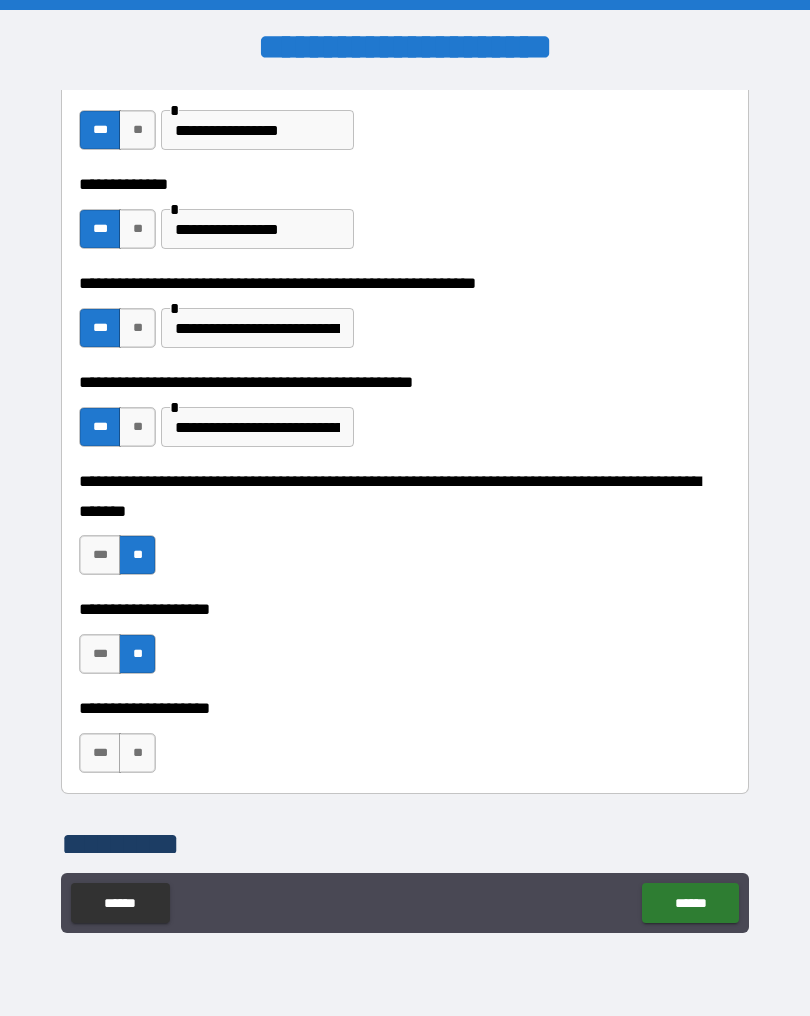 click on "**" at bounding box center (137, 753) 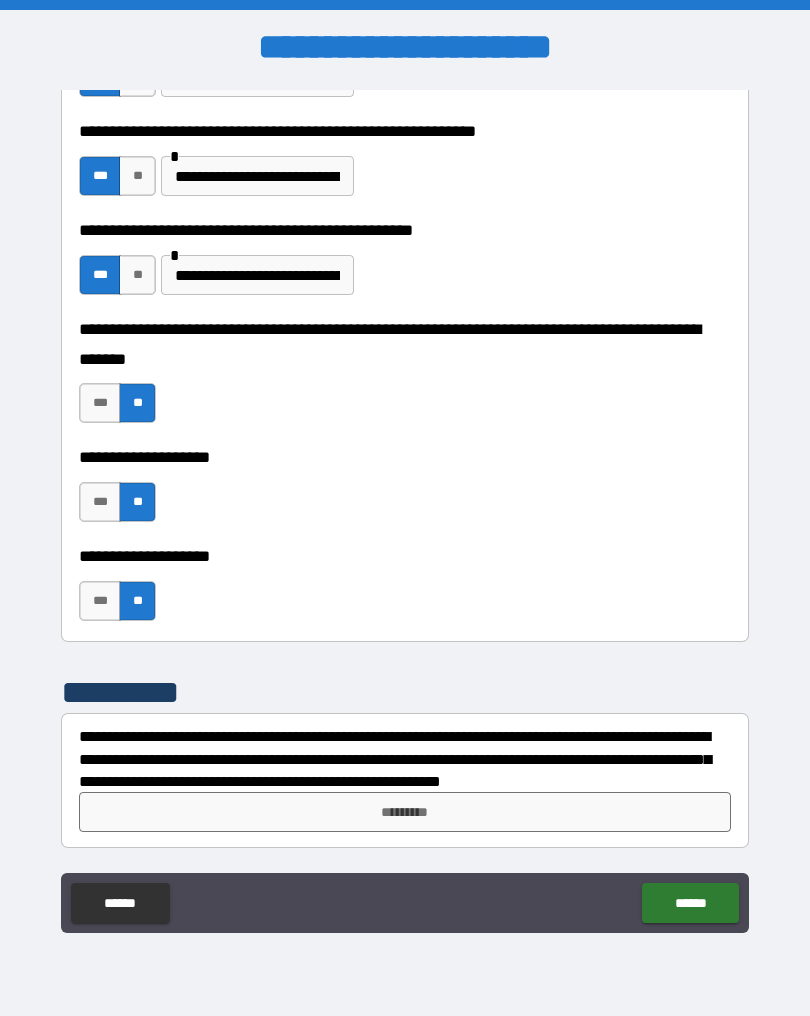 scroll, scrollTop: 4644, scrollLeft: 0, axis: vertical 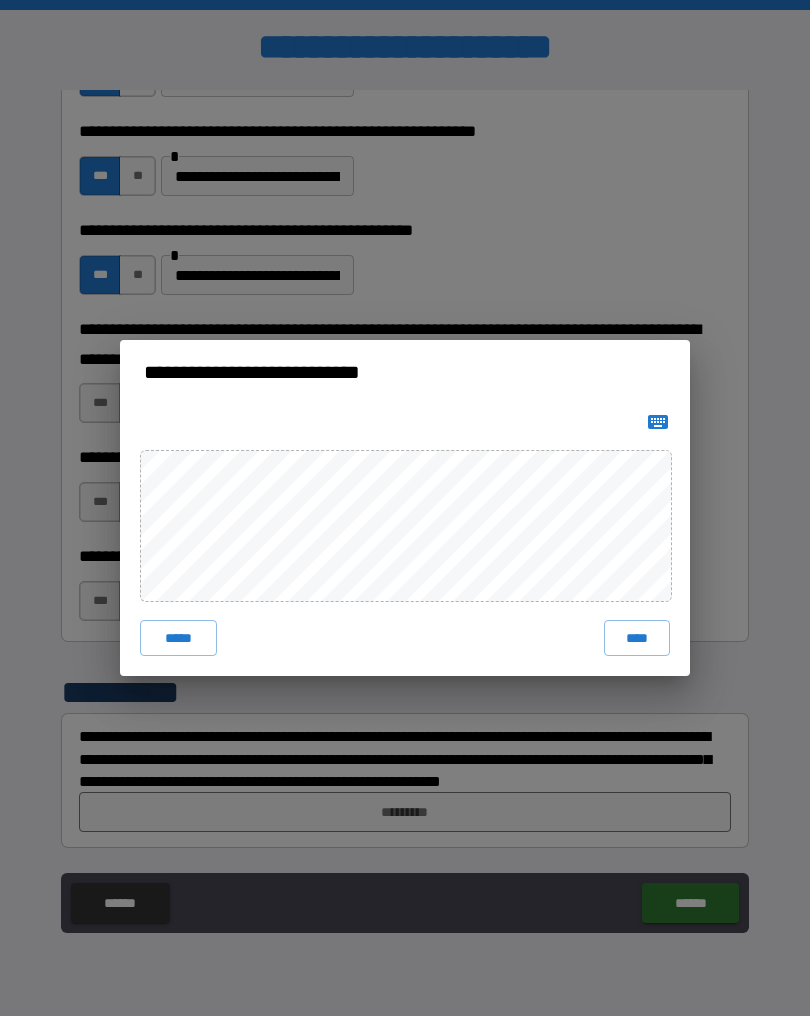 click on "****" at bounding box center [637, 638] 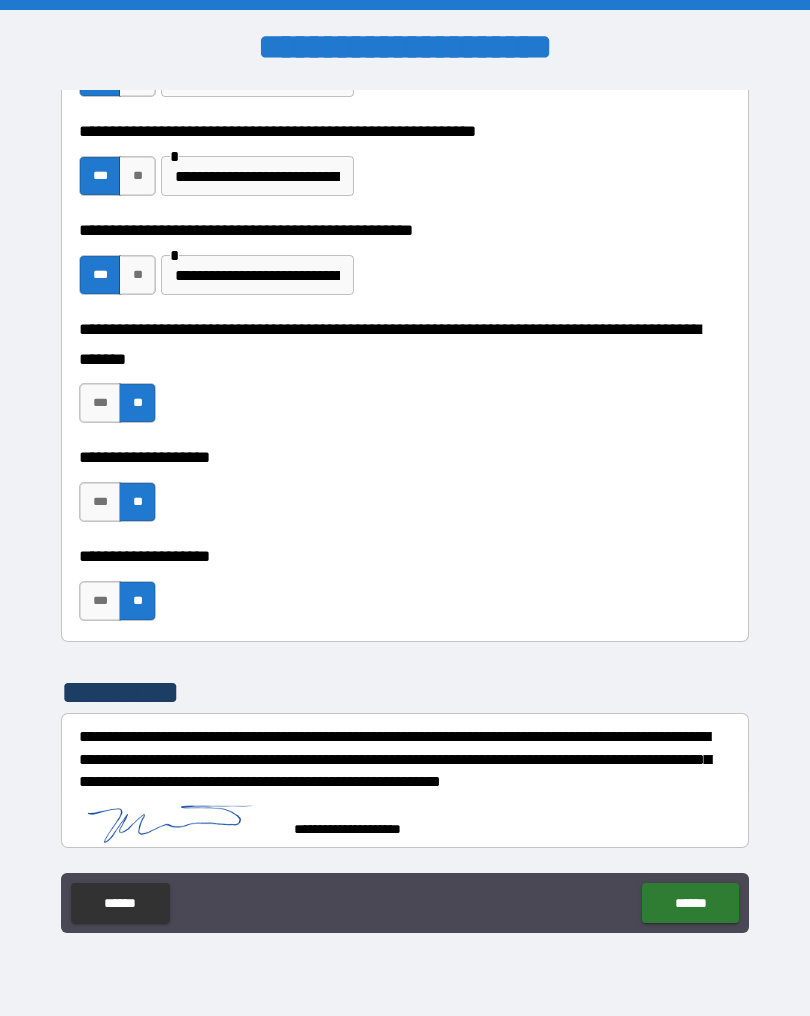 scroll, scrollTop: 4634, scrollLeft: 0, axis: vertical 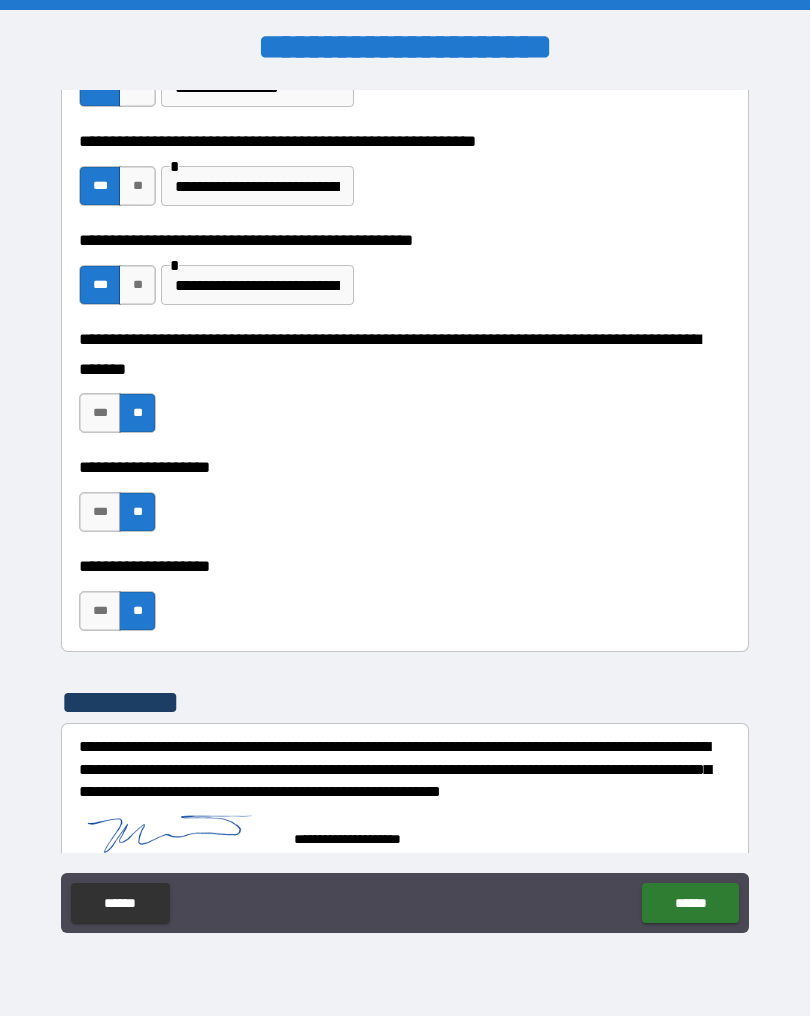 click on "******" at bounding box center [690, 903] 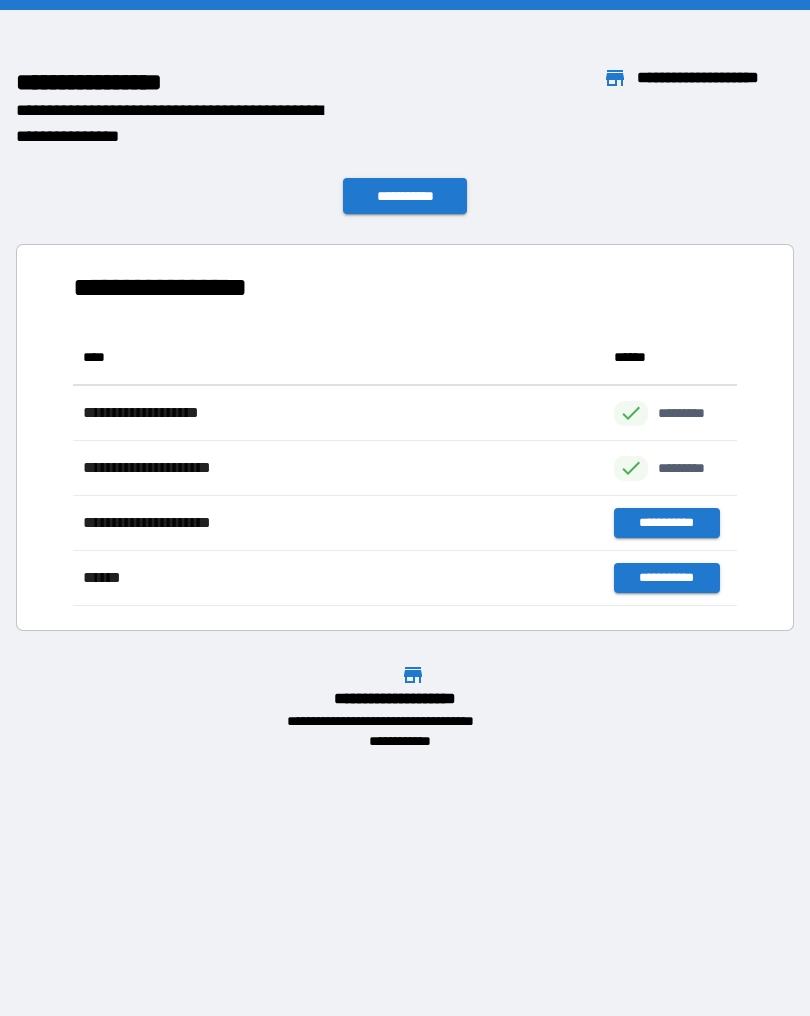 scroll, scrollTop: 1, scrollLeft: 1, axis: both 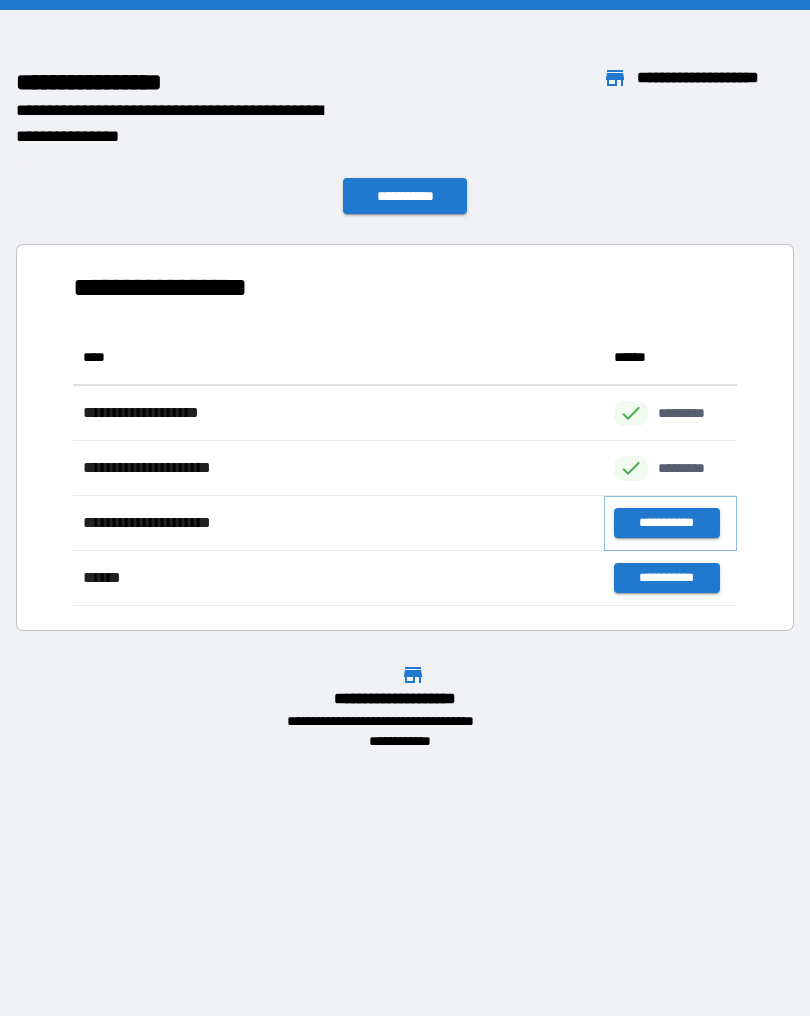 click on "**********" at bounding box center [666, 523] 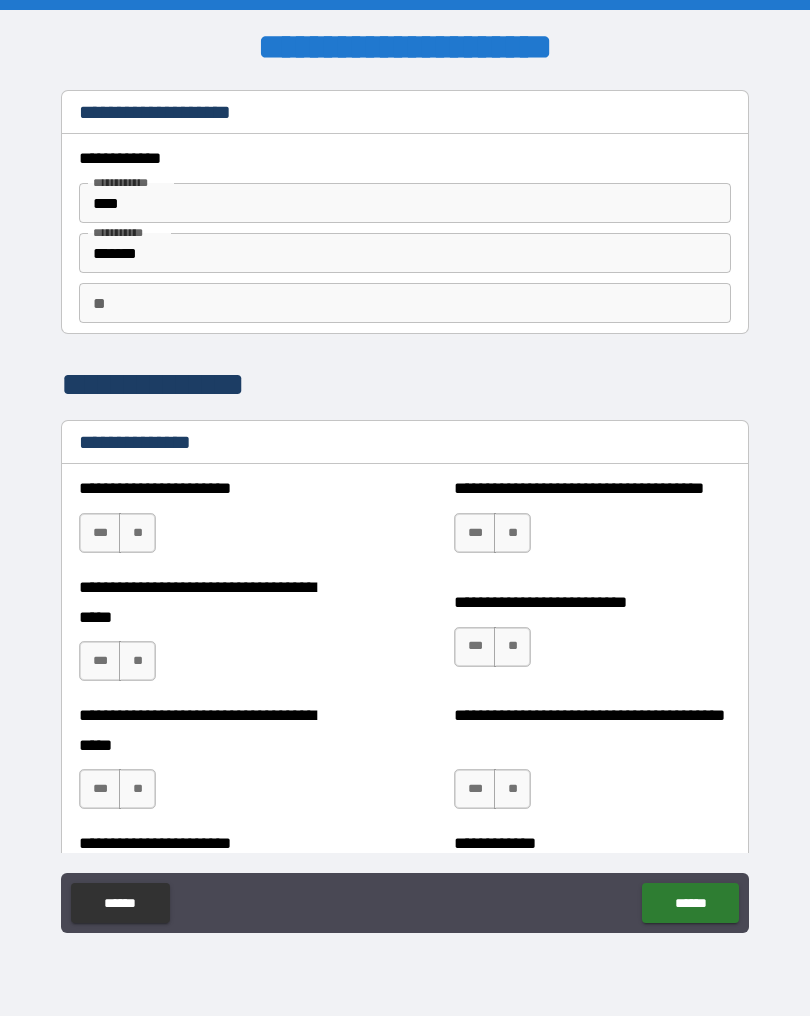 click on "**" at bounding box center [137, 533] 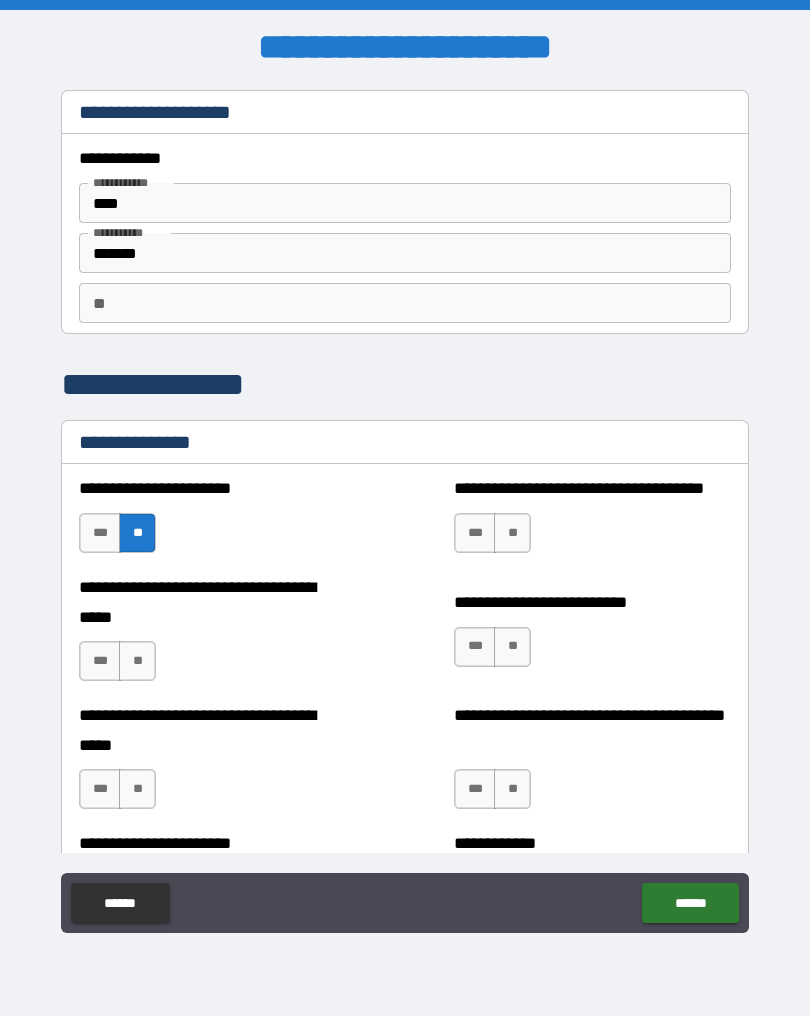 click on "***" at bounding box center (100, 661) 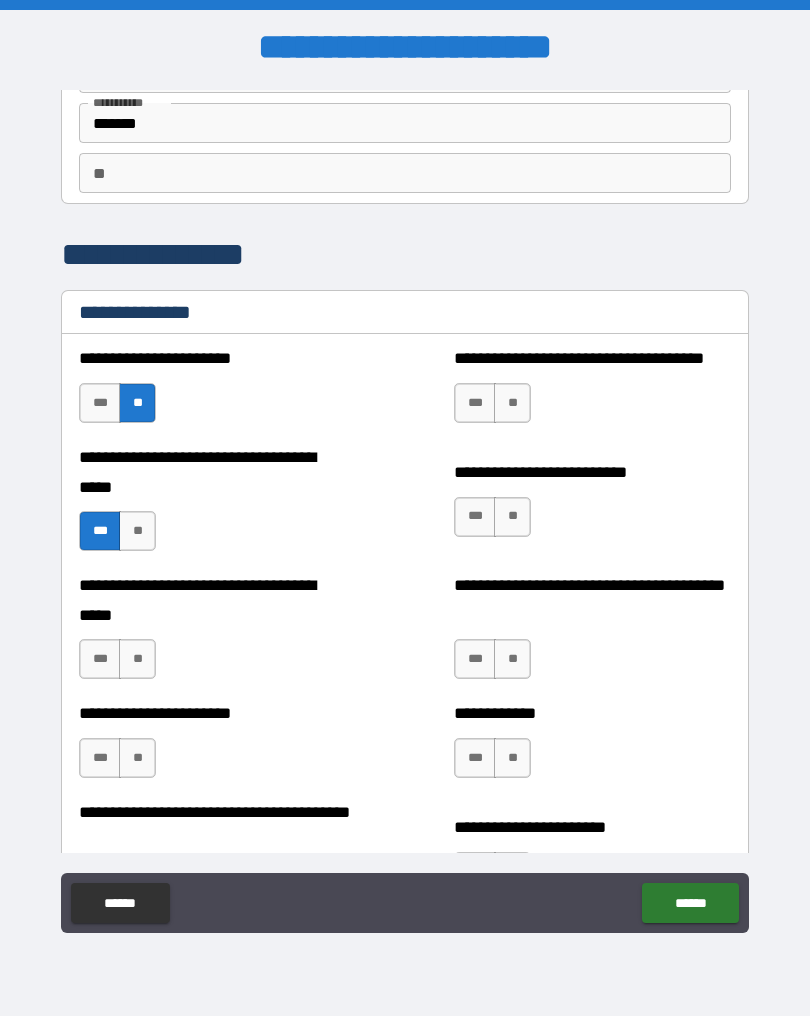 scroll, scrollTop: 131, scrollLeft: 0, axis: vertical 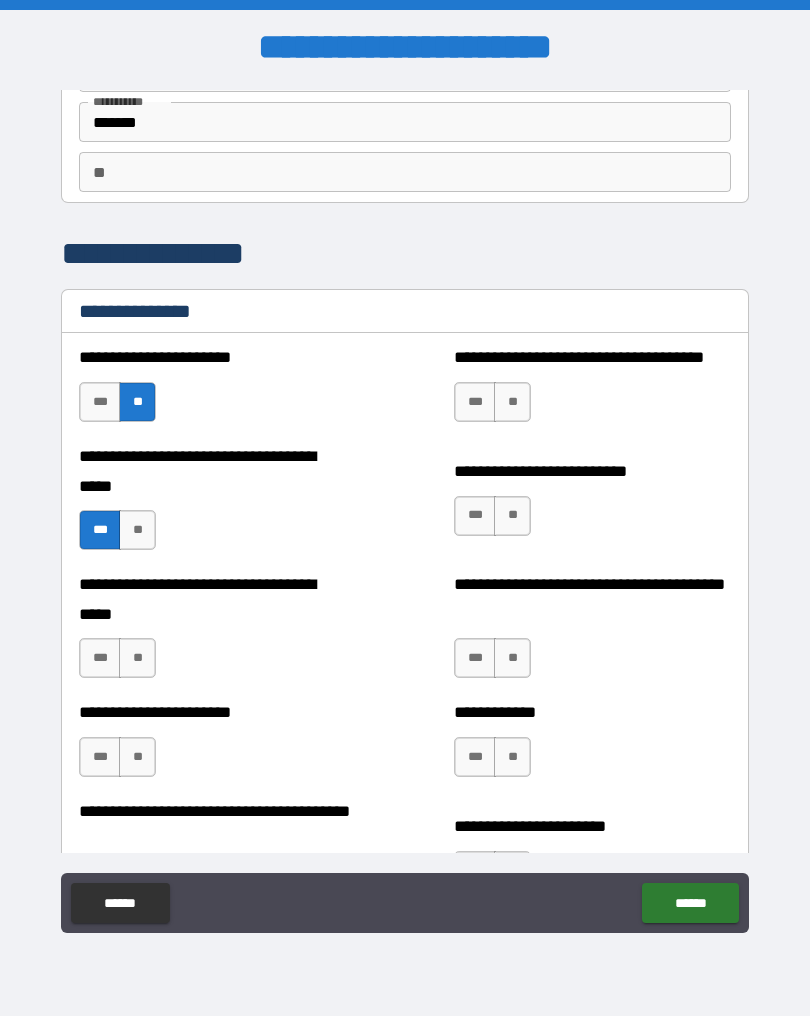 click on "**" at bounding box center (137, 658) 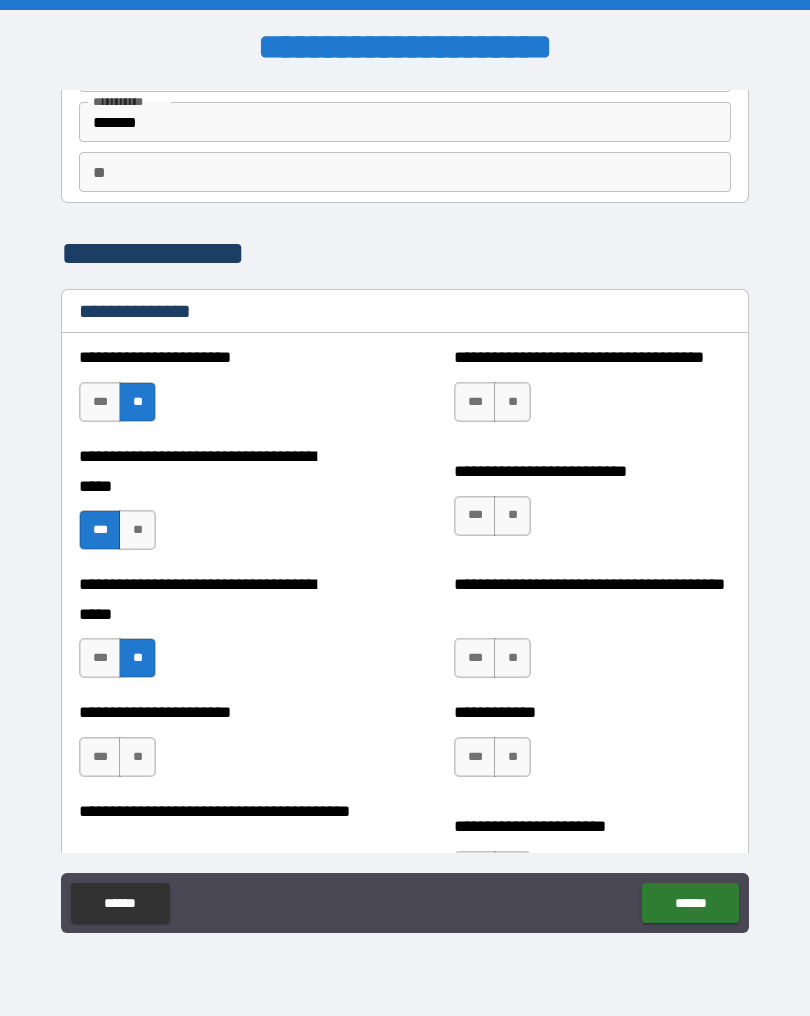 click on "***" at bounding box center (100, 757) 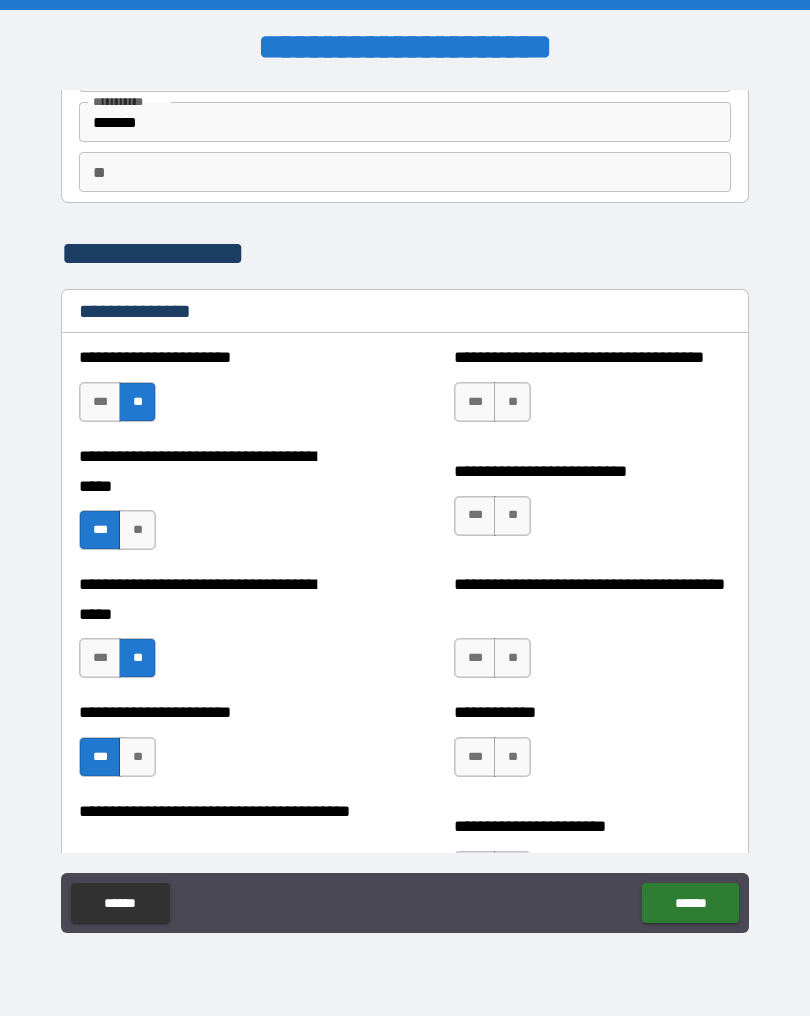 click on "**" at bounding box center [512, 402] 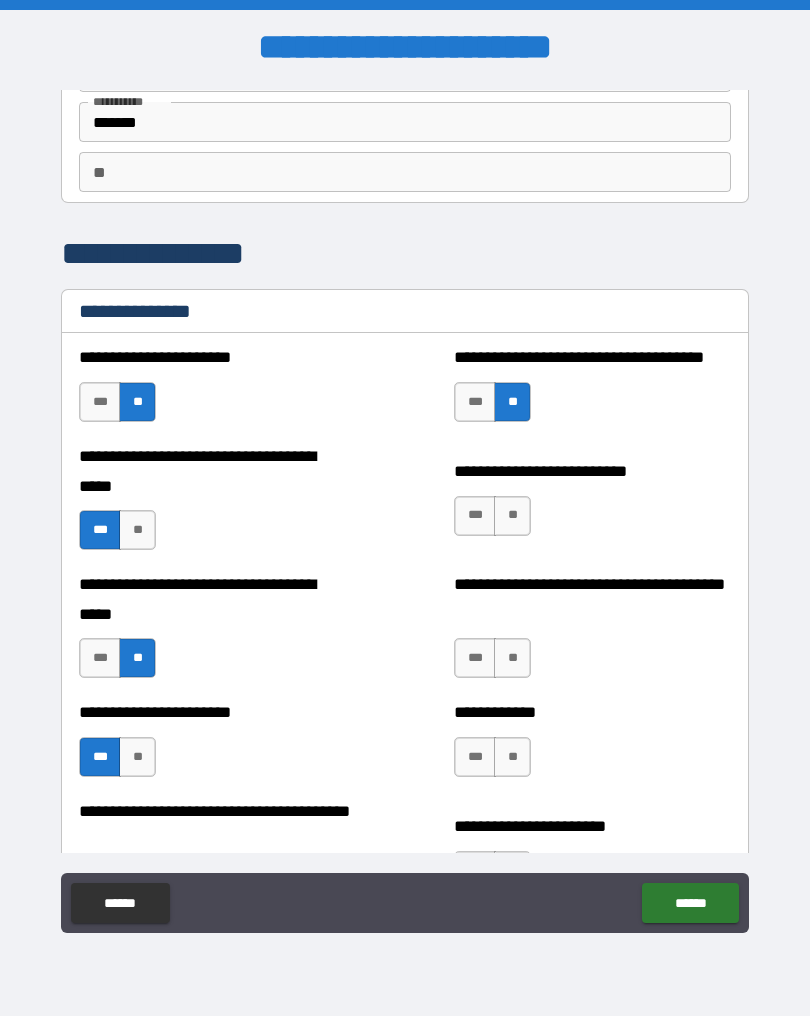 click on "***" at bounding box center (475, 516) 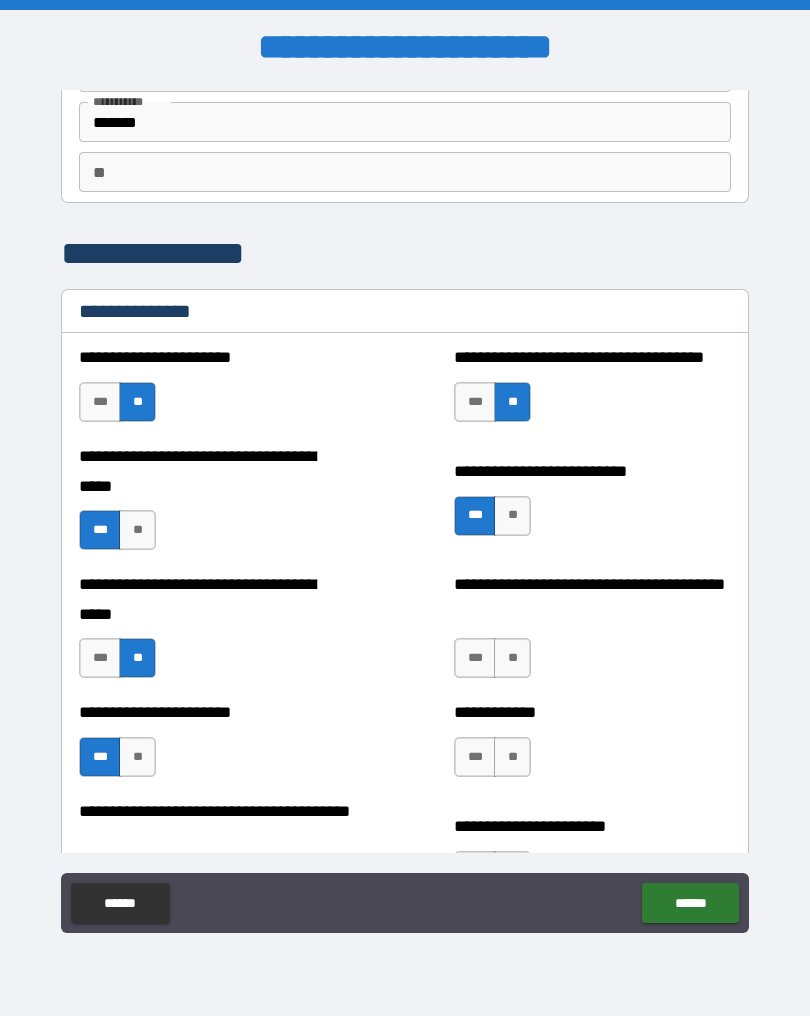 click on "**" at bounding box center [512, 658] 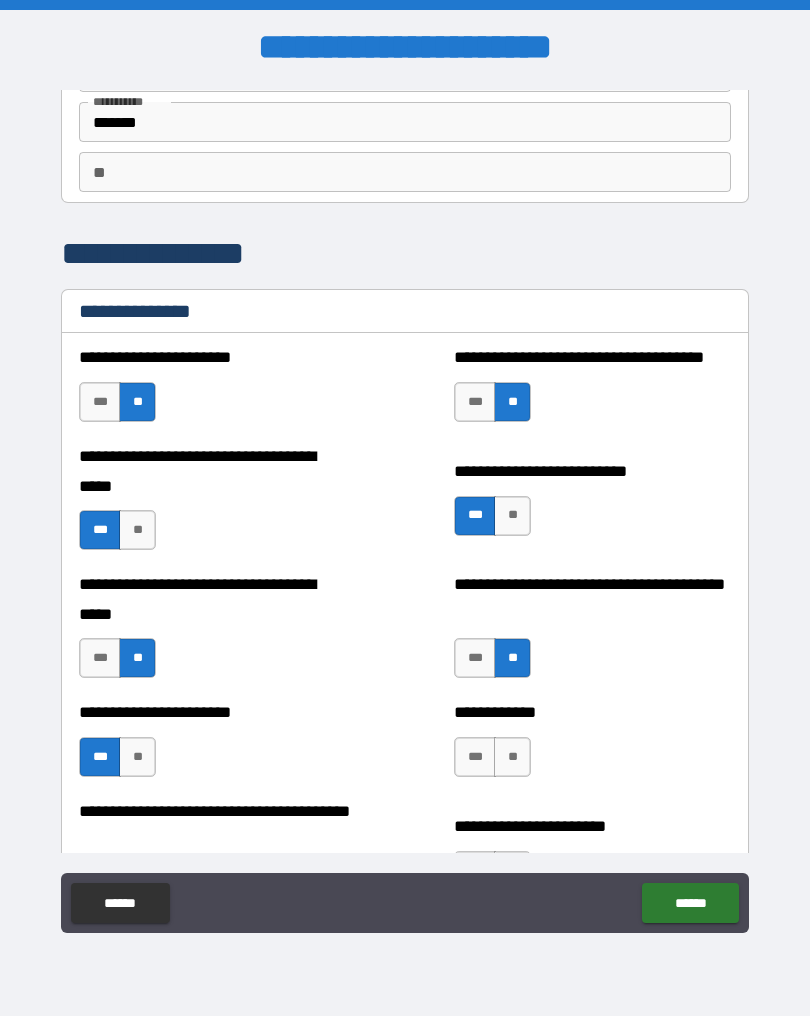 click on "***" at bounding box center (475, 757) 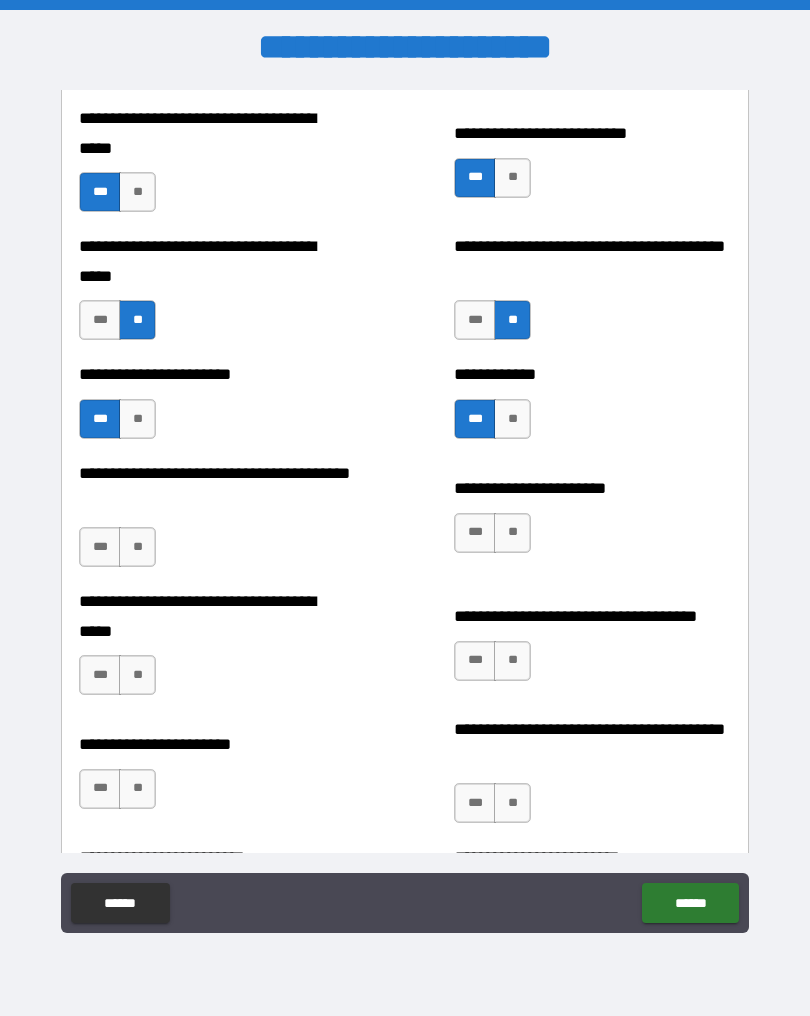 scroll, scrollTop: 482, scrollLeft: 0, axis: vertical 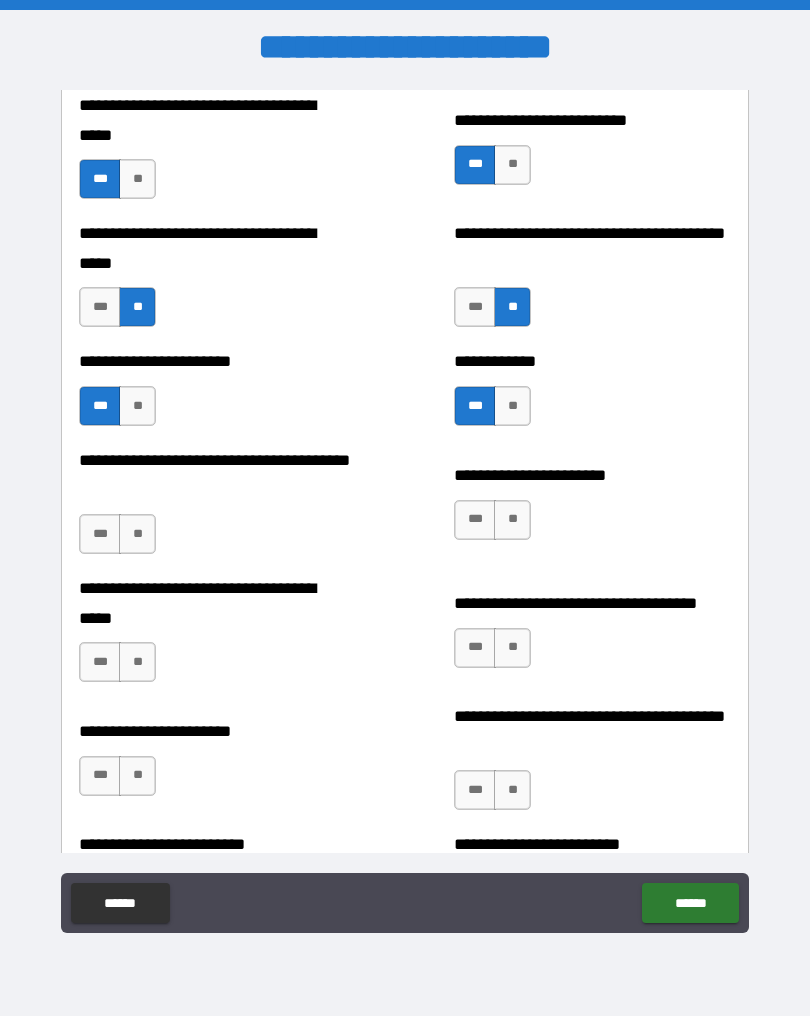 click on "**" at bounding box center [137, 534] 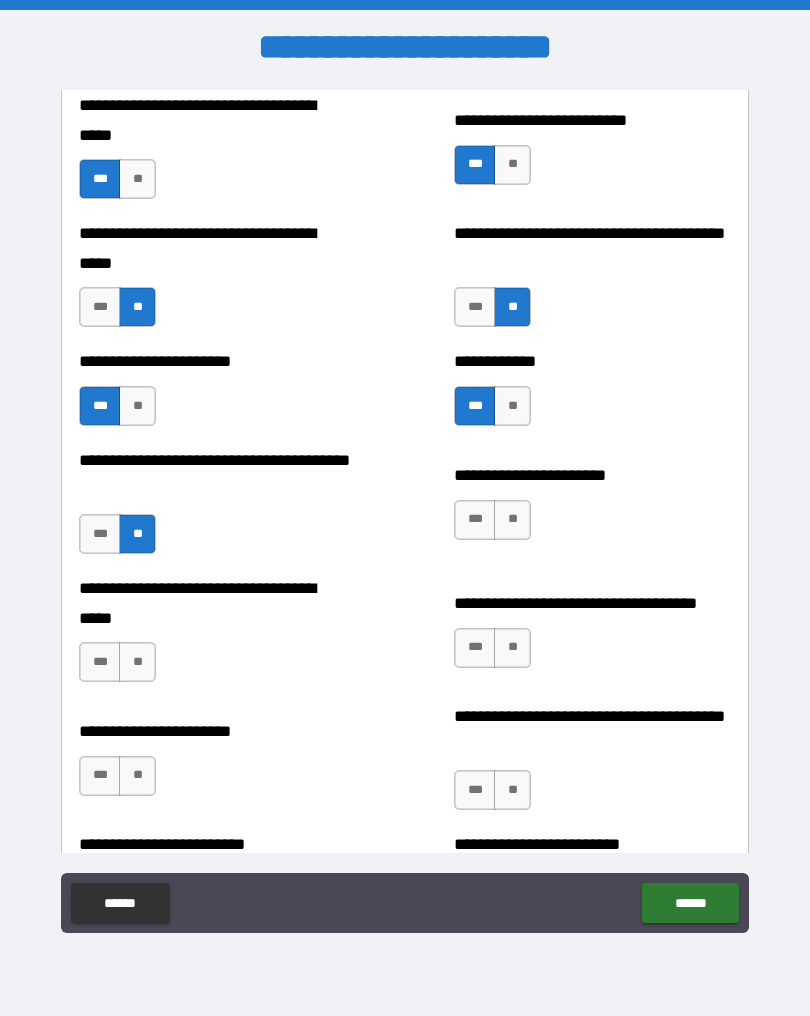 click on "**" at bounding box center (512, 520) 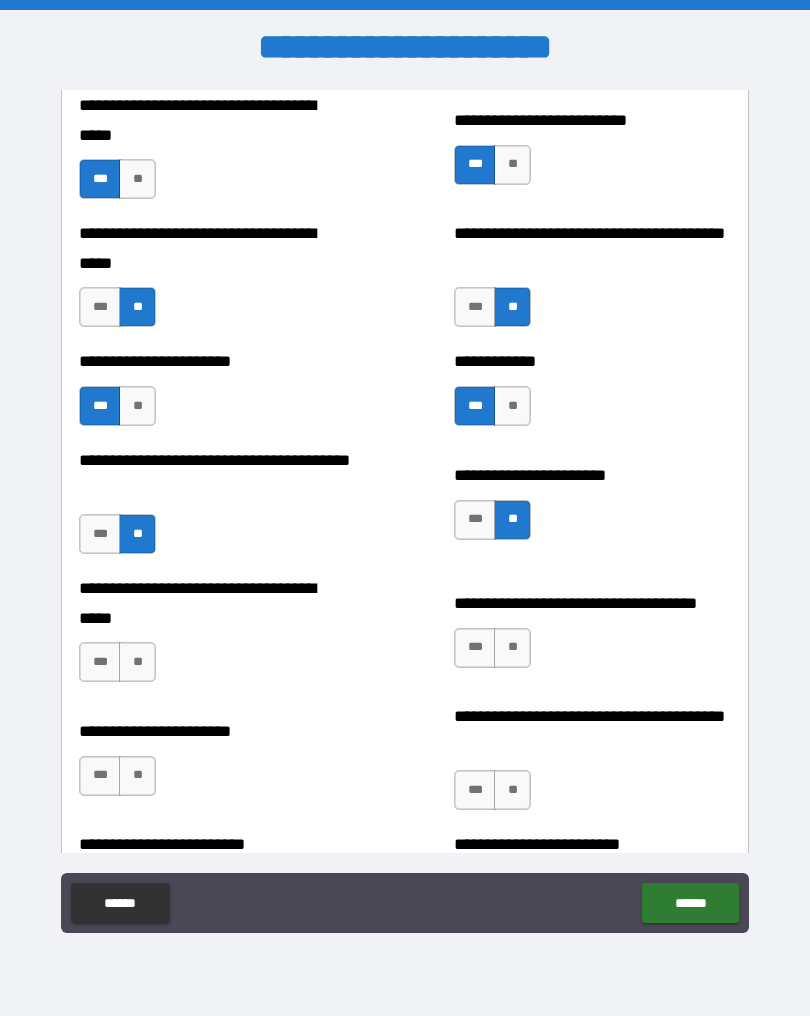 click on "**" at bounding box center [512, 648] 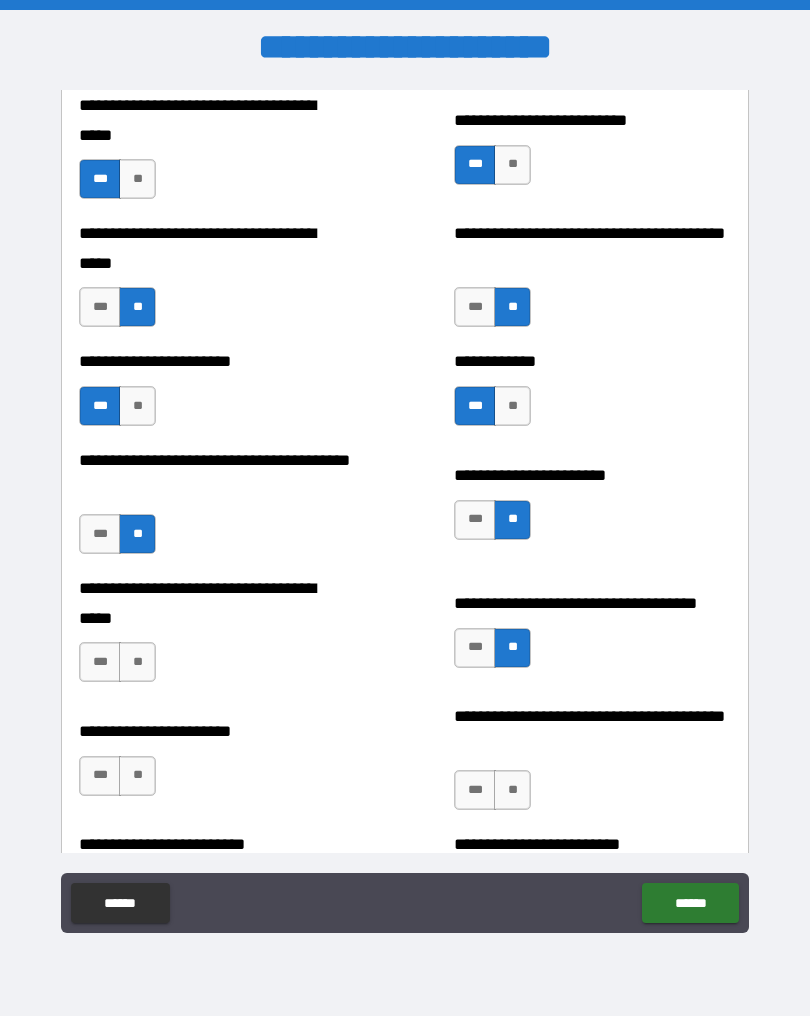 click on "**" at bounding box center (137, 662) 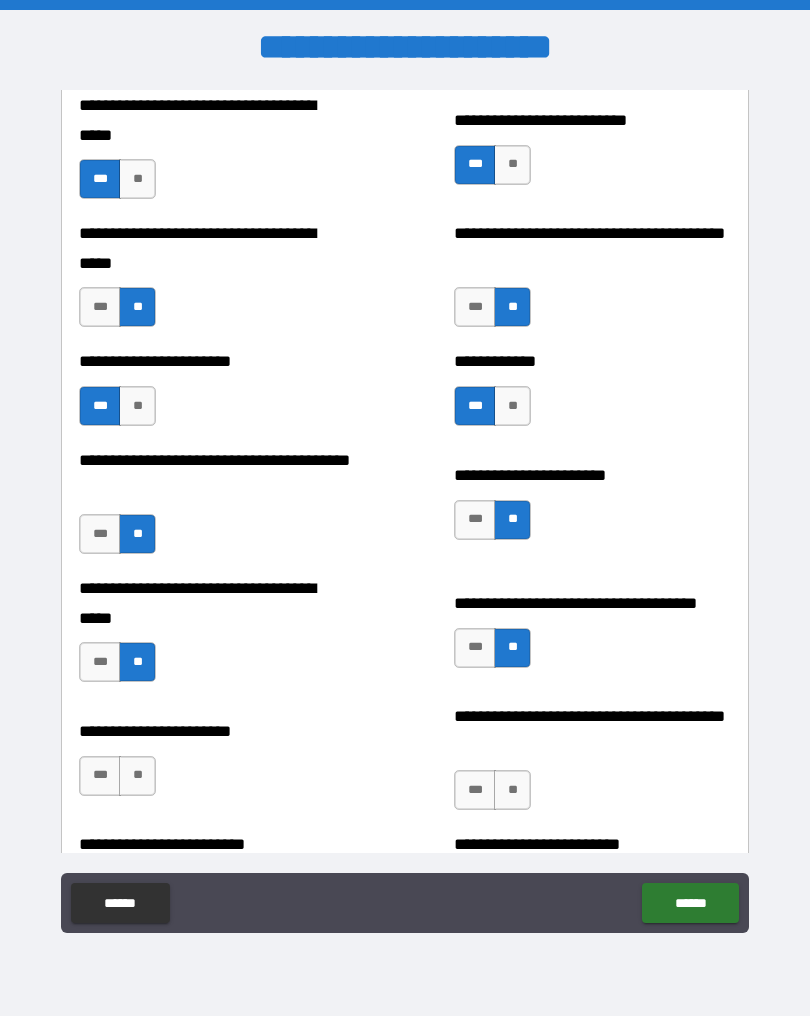 click on "***" at bounding box center [100, 776] 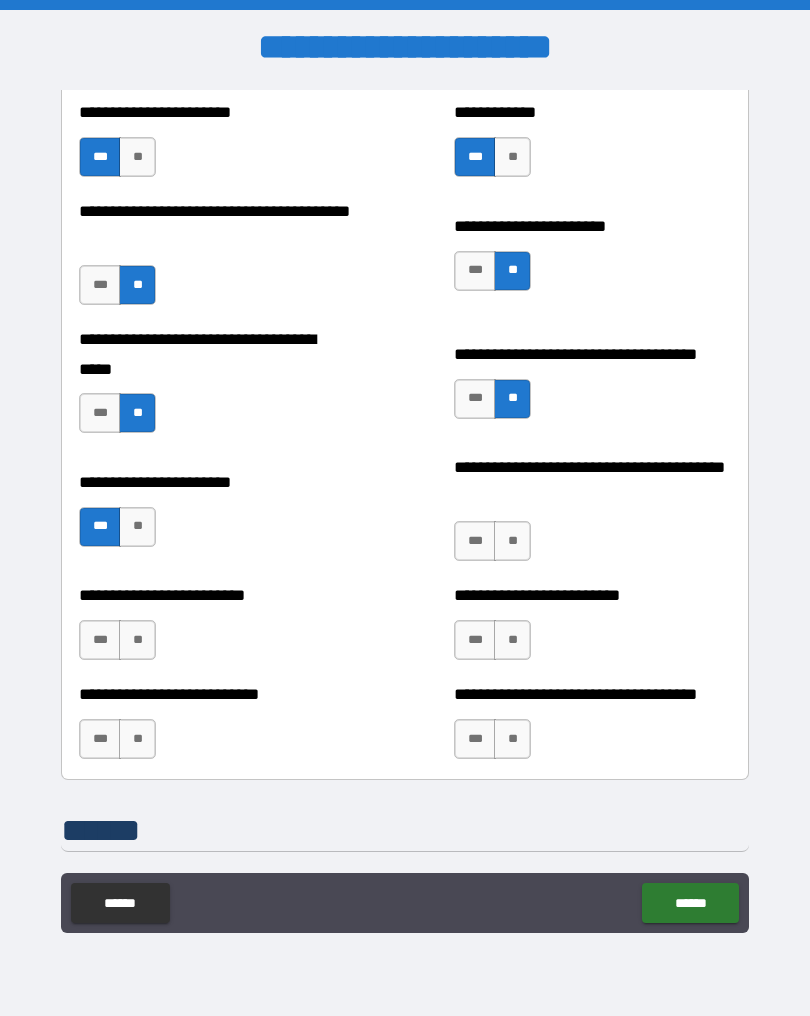 scroll, scrollTop: 748, scrollLeft: 0, axis: vertical 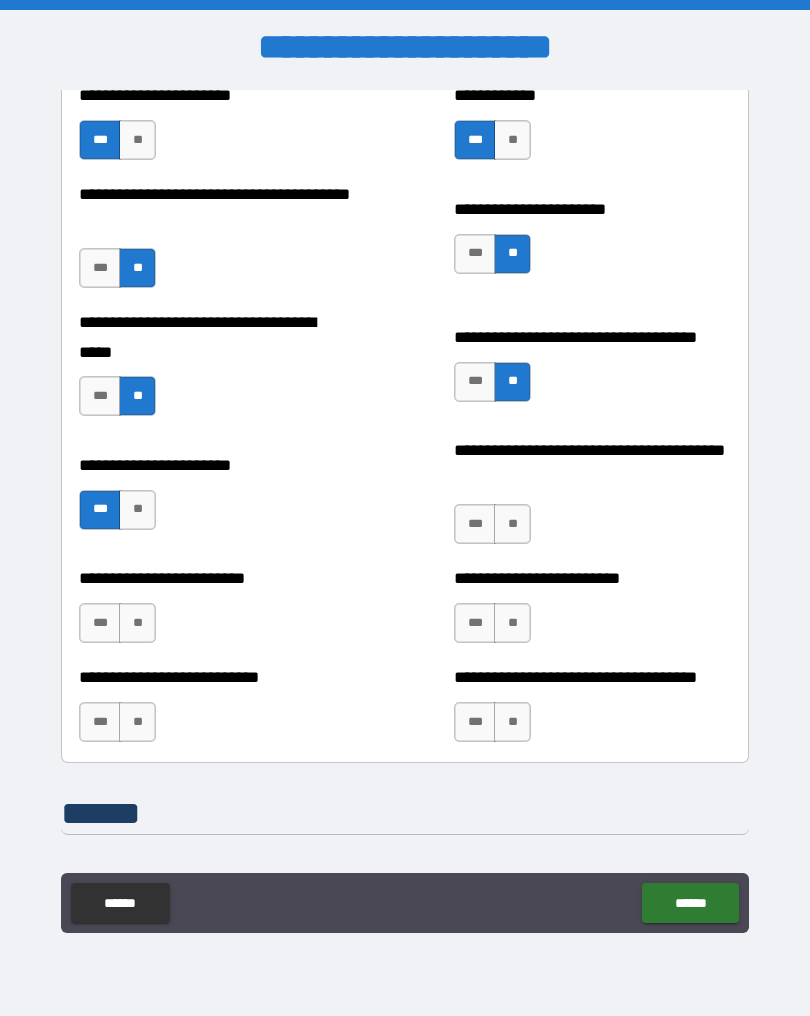 click on "***" at bounding box center (475, 524) 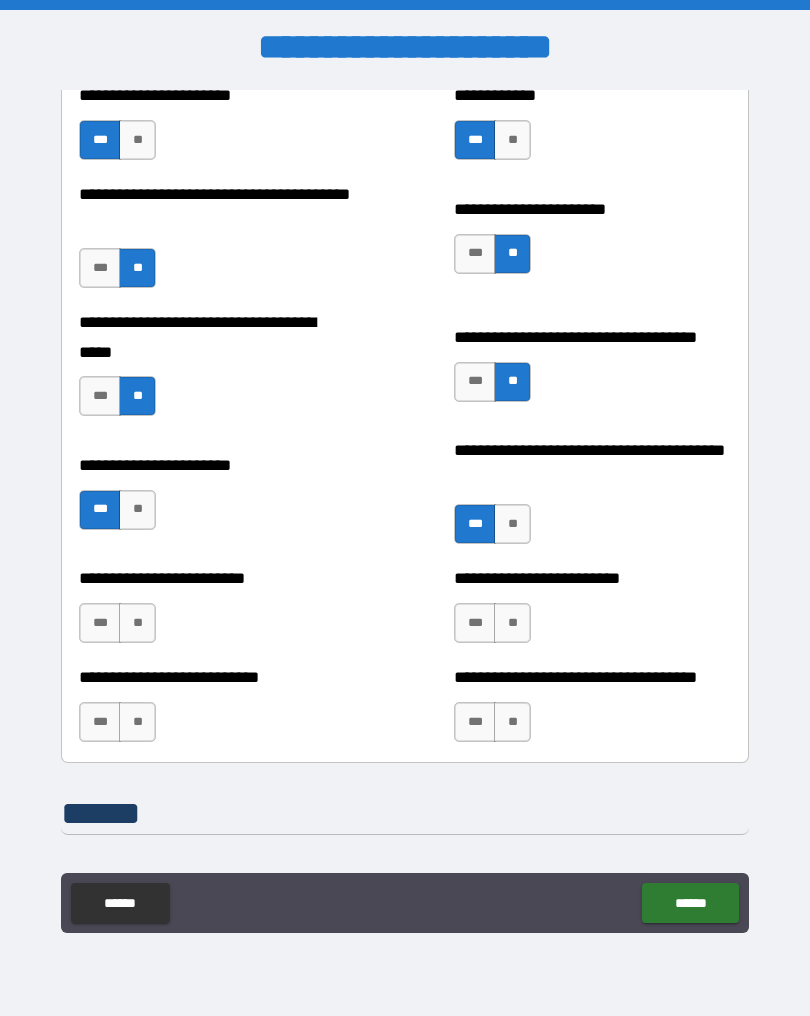 click on "***" at bounding box center [100, 623] 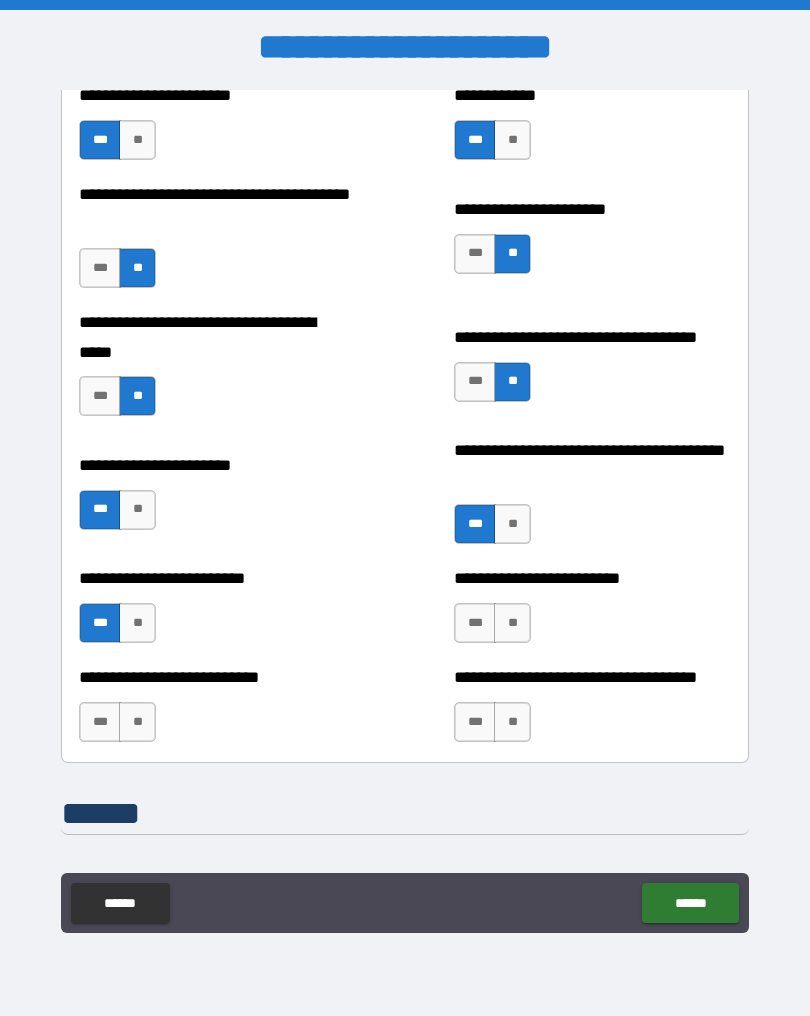 click on "**" at bounding box center [512, 623] 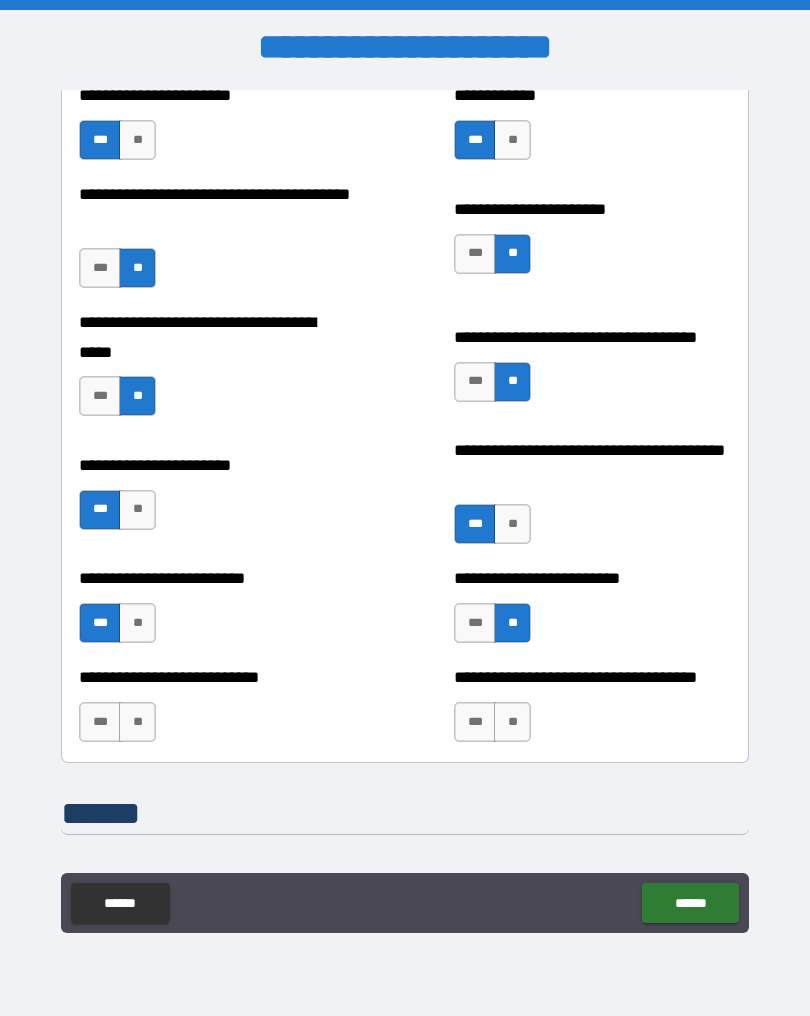 click on "**" at bounding box center (512, 722) 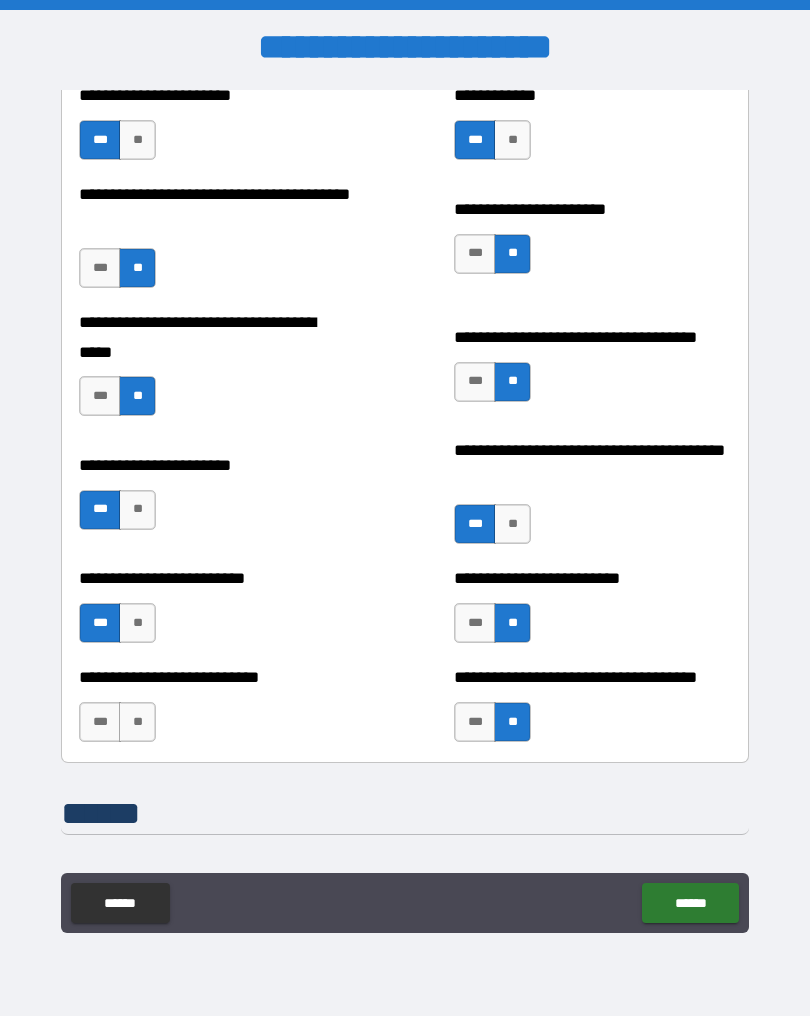 click on "**" at bounding box center [137, 722] 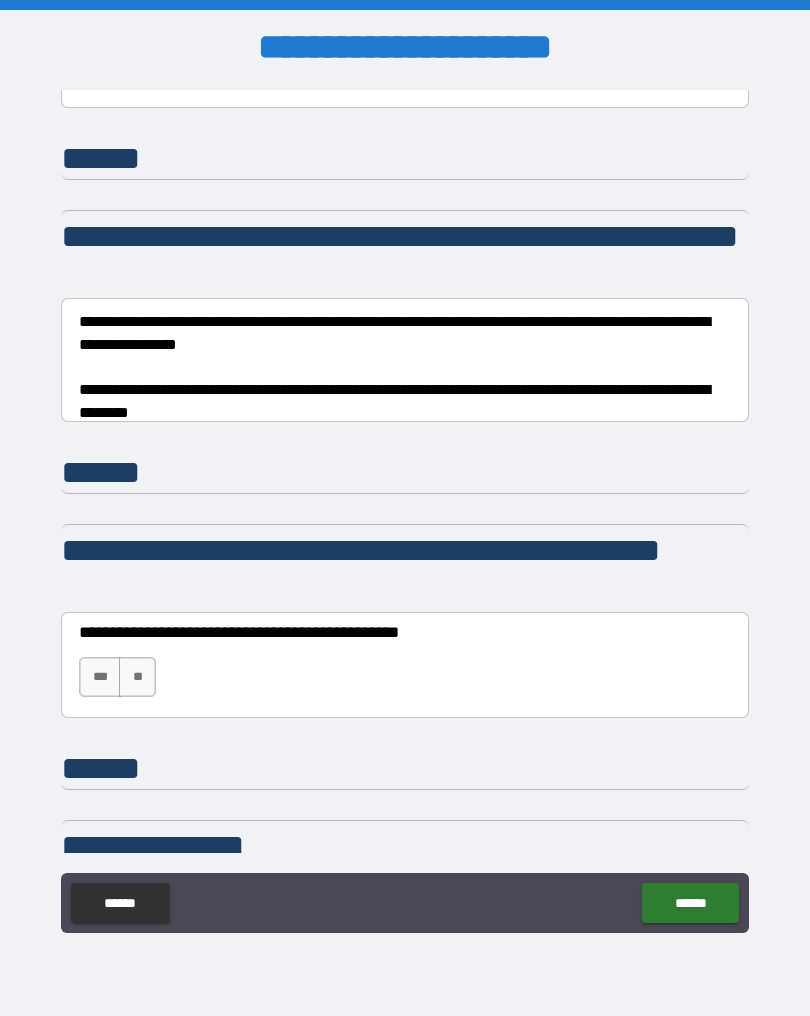 scroll, scrollTop: 1404, scrollLeft: 0, axis: vertical 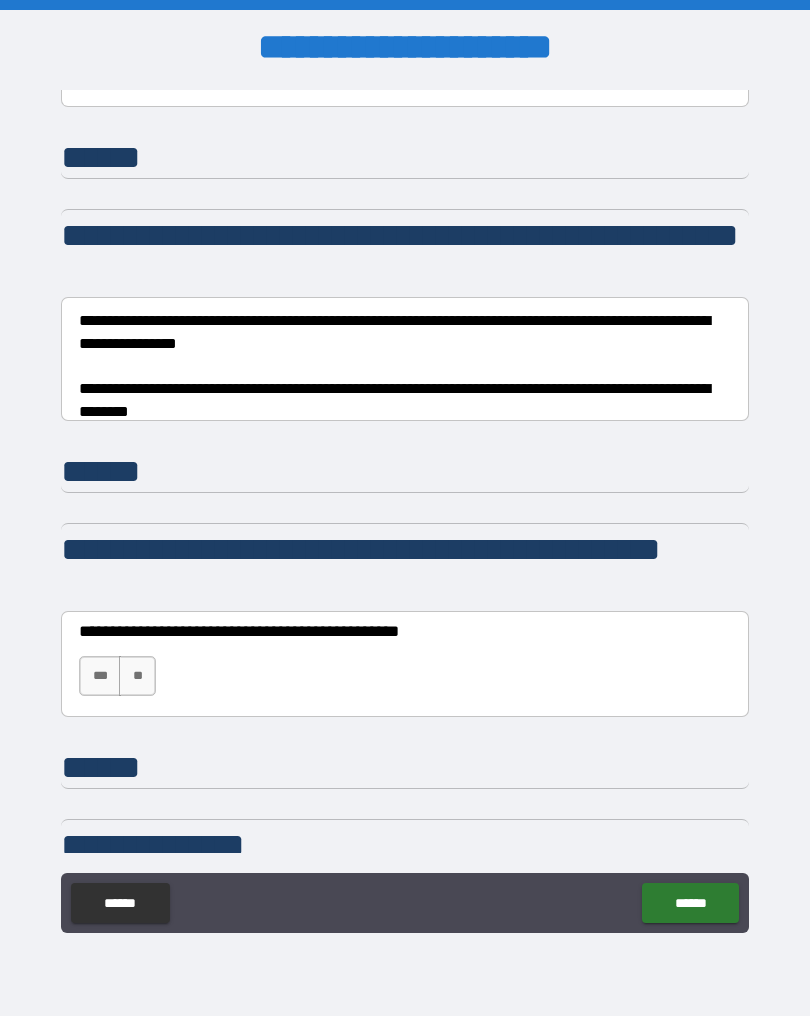 click on "**********" at bounding box center (405, 365) 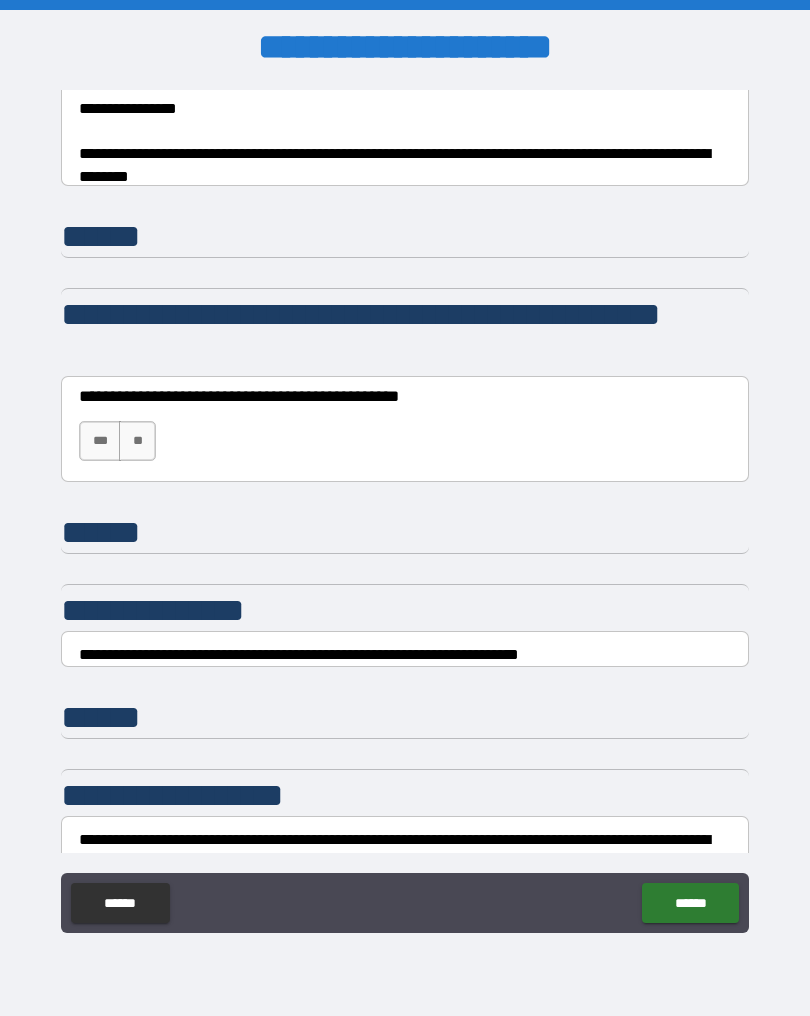 scroll, scrollTop: 1644, scrollLeft: 0, axis: vertical 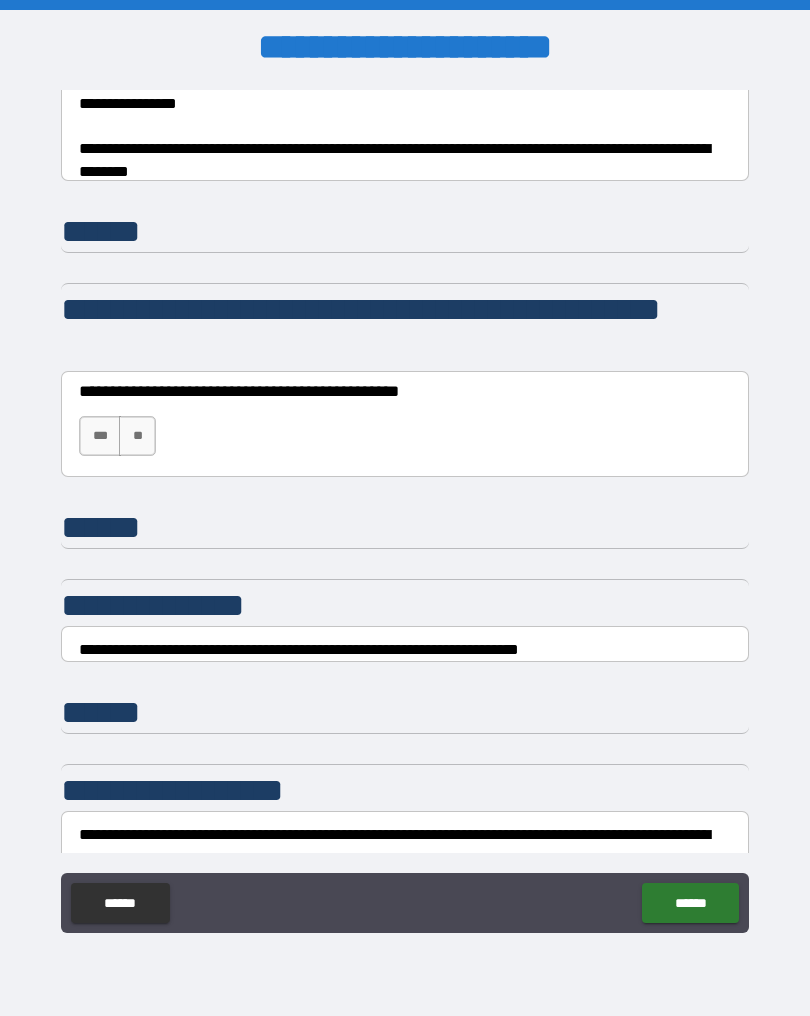 click on "**" at bounding box center [137, 436] 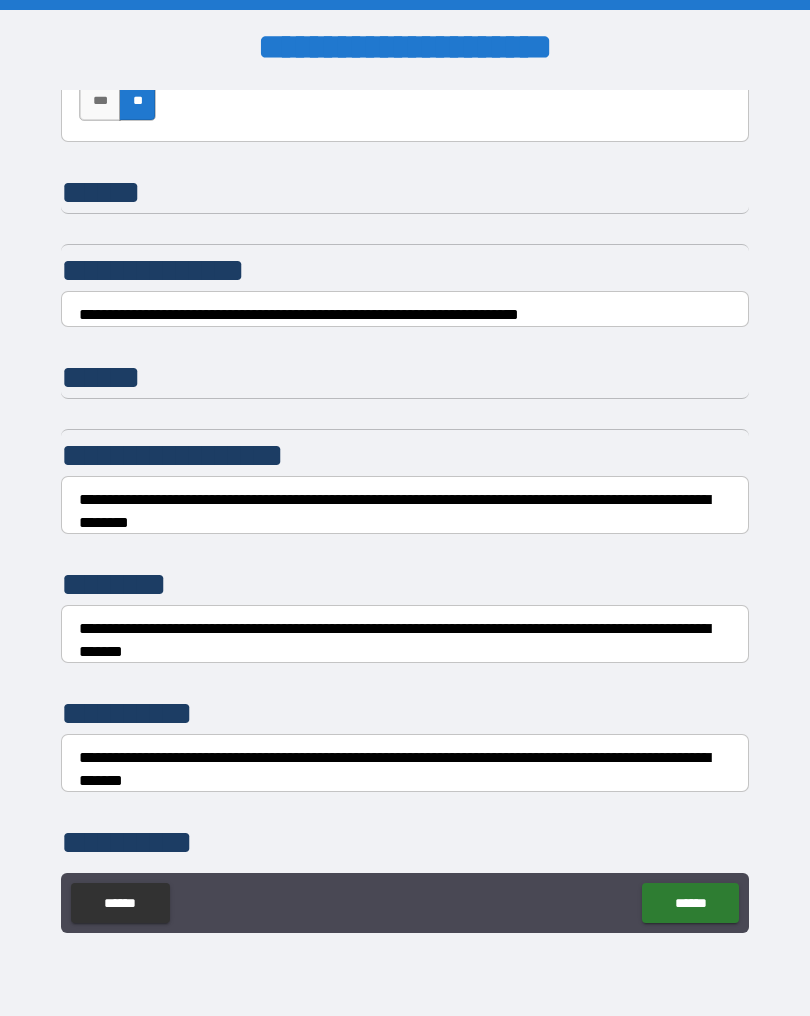 scroll, scrollTop: 1985, scrollLeft: 0, axis: vertical 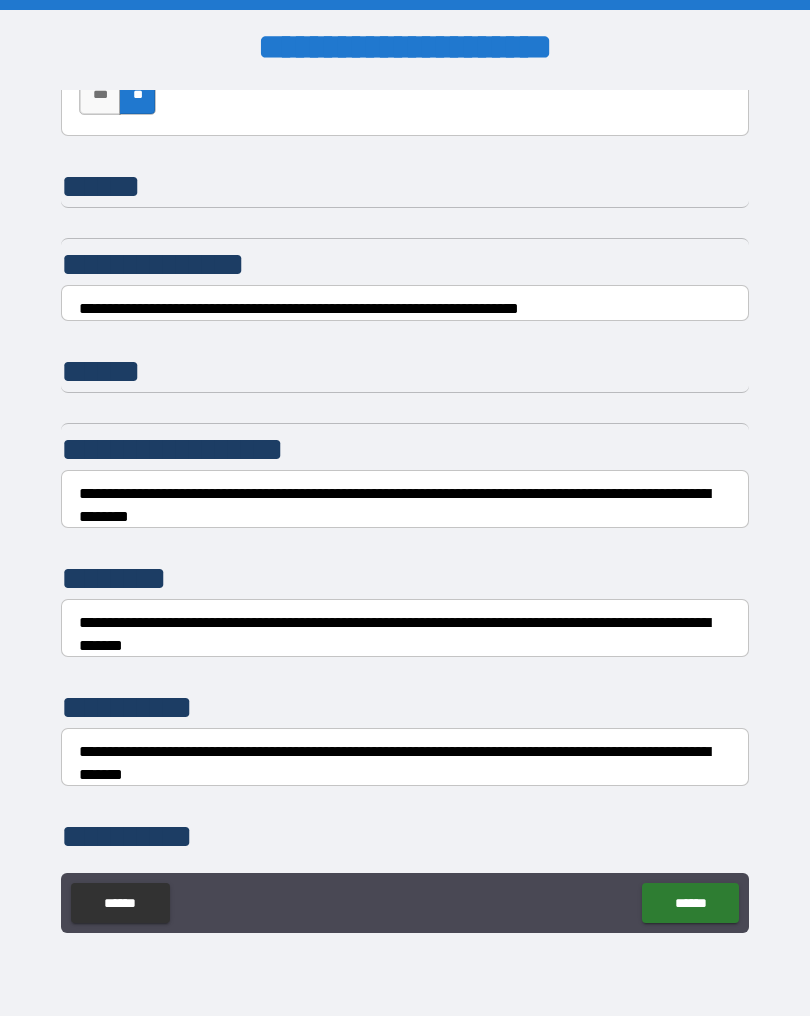 click on "**********" at bounding box center (405, 309) 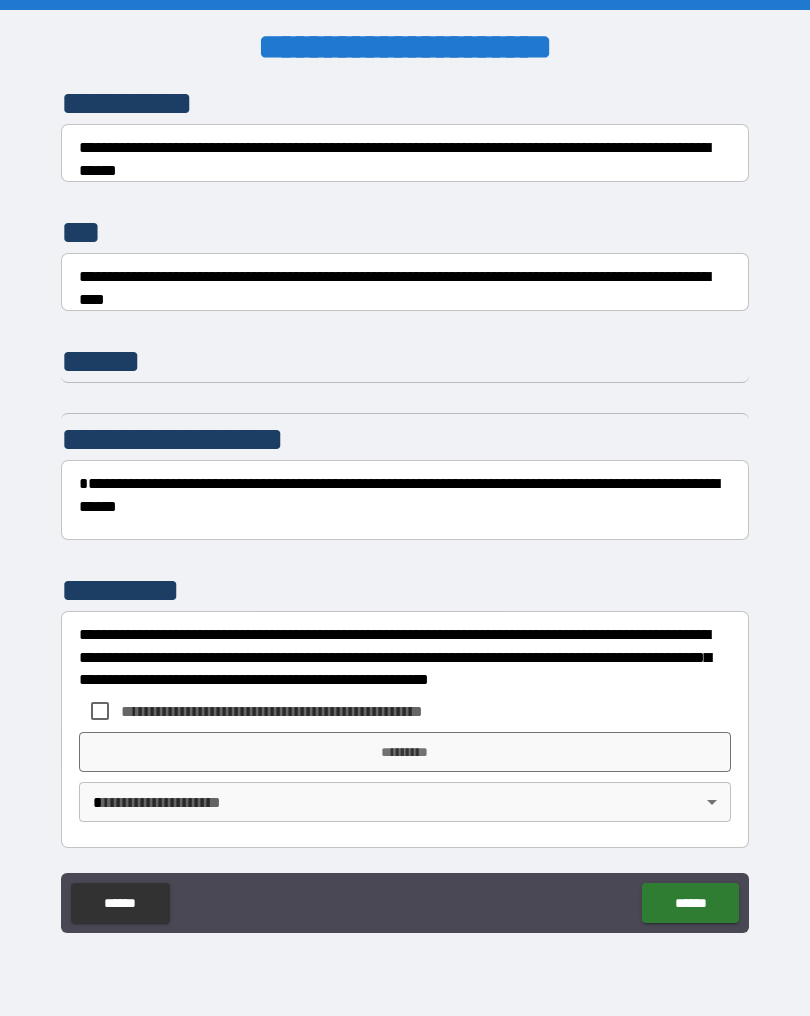 scroll, scrollTop: 2718, scrollLeft: 0, axis: vertical 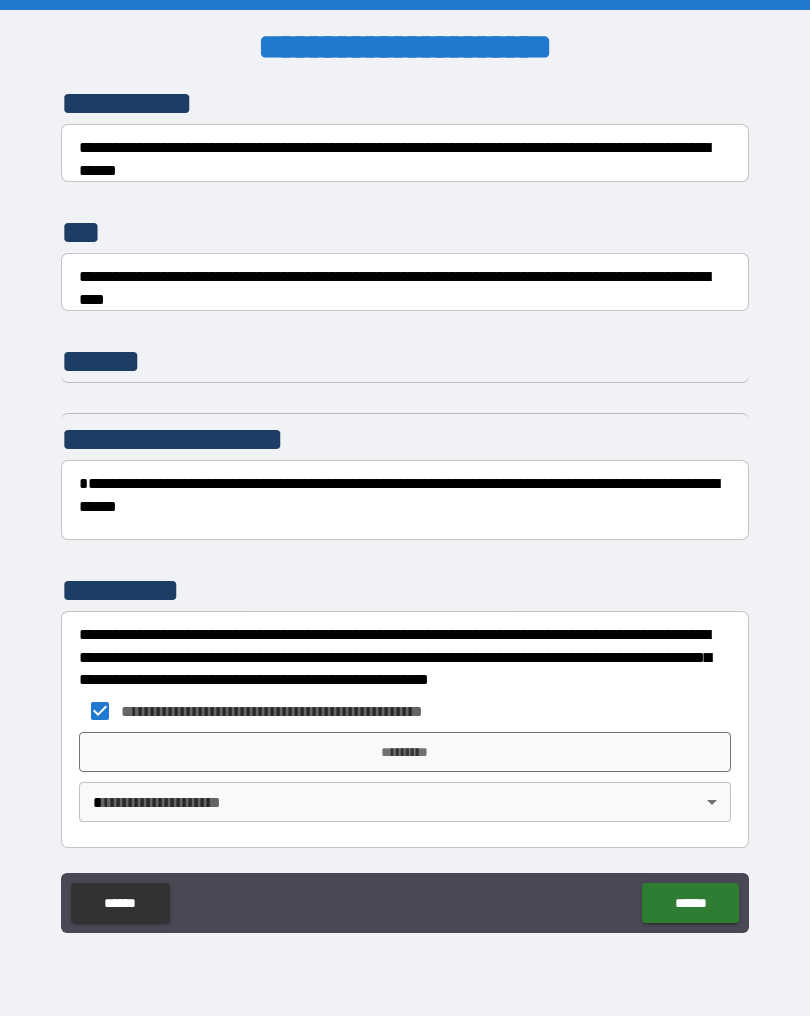 click on "*********" at bounding box center [405, 752] 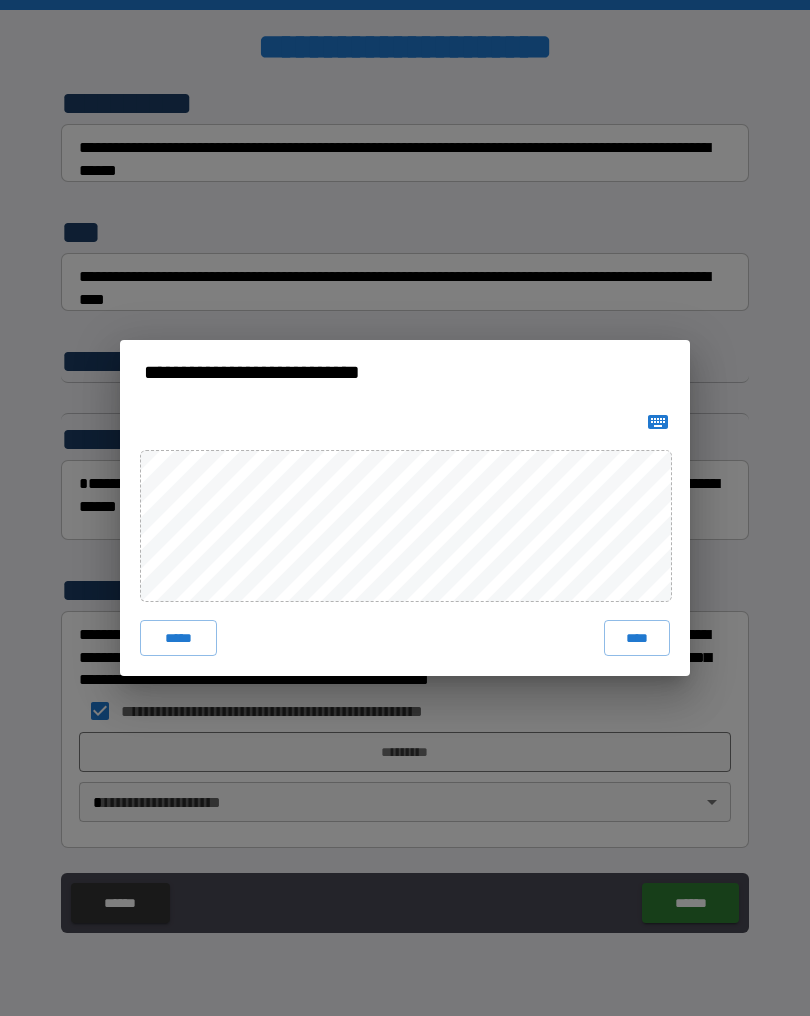 click on "****" at bounding box center [637, 638] 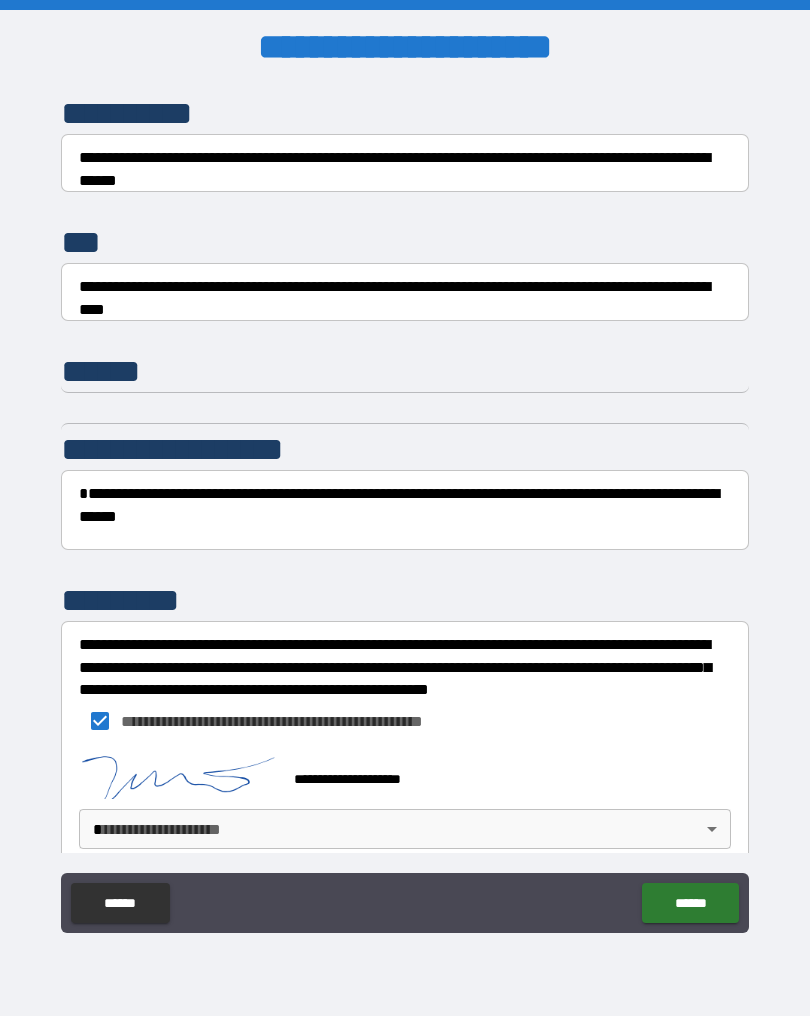 click on "******" at bounding box center (690, 903) 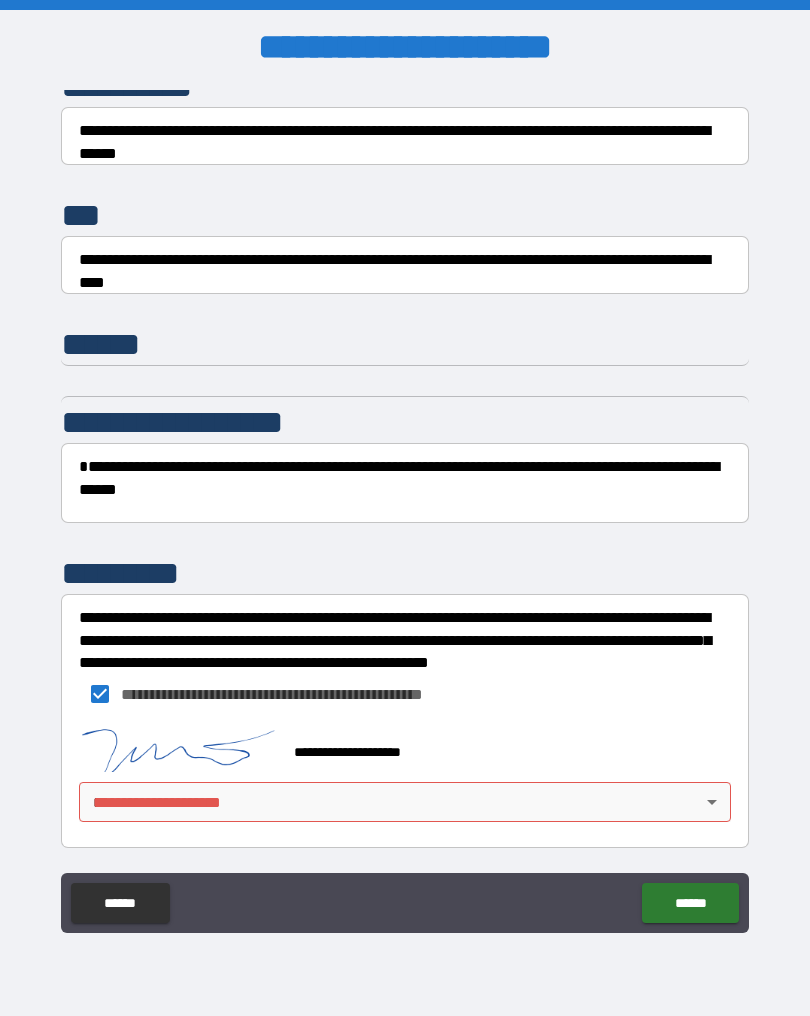 scroll, scrollTop: 2735, scrollLeft: 0, axis: vertical 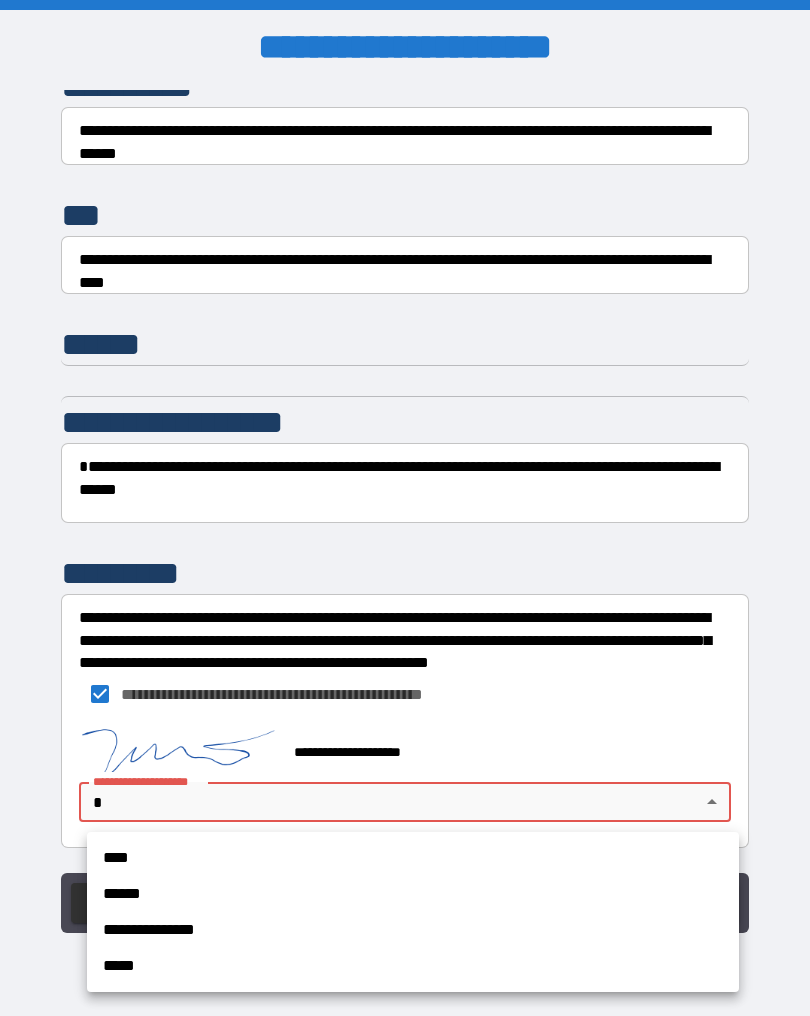 click on "****" at bounding box center [413, 858] 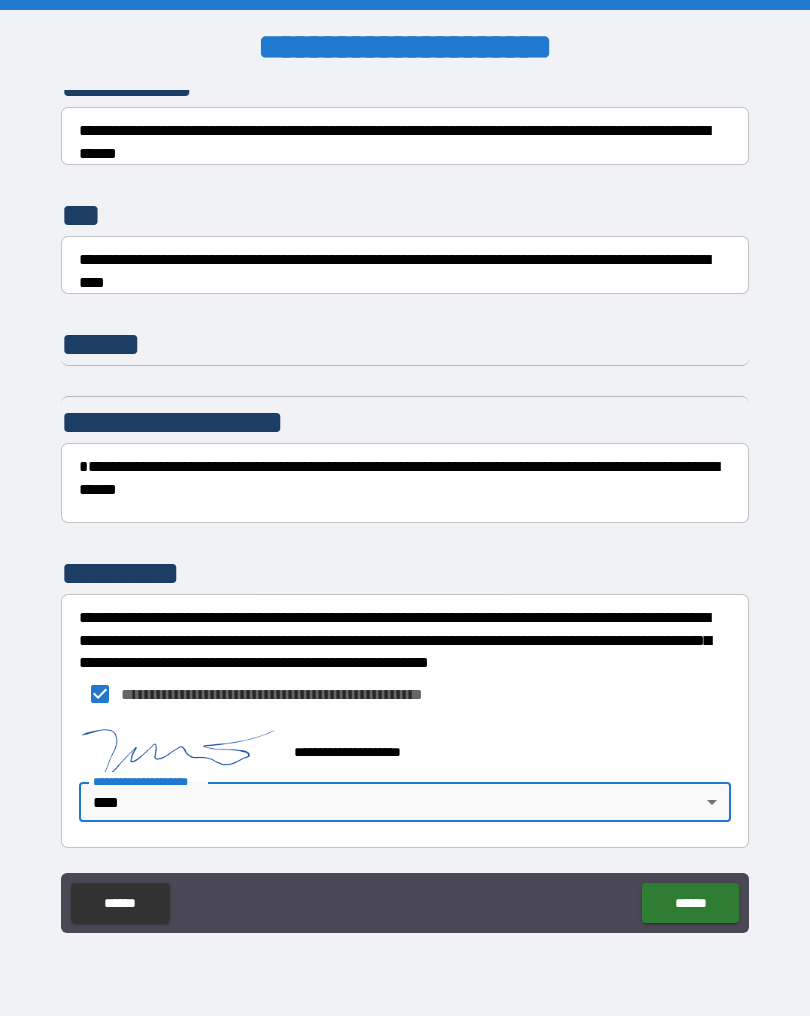 click on "******" at bounding box center [690, 903] 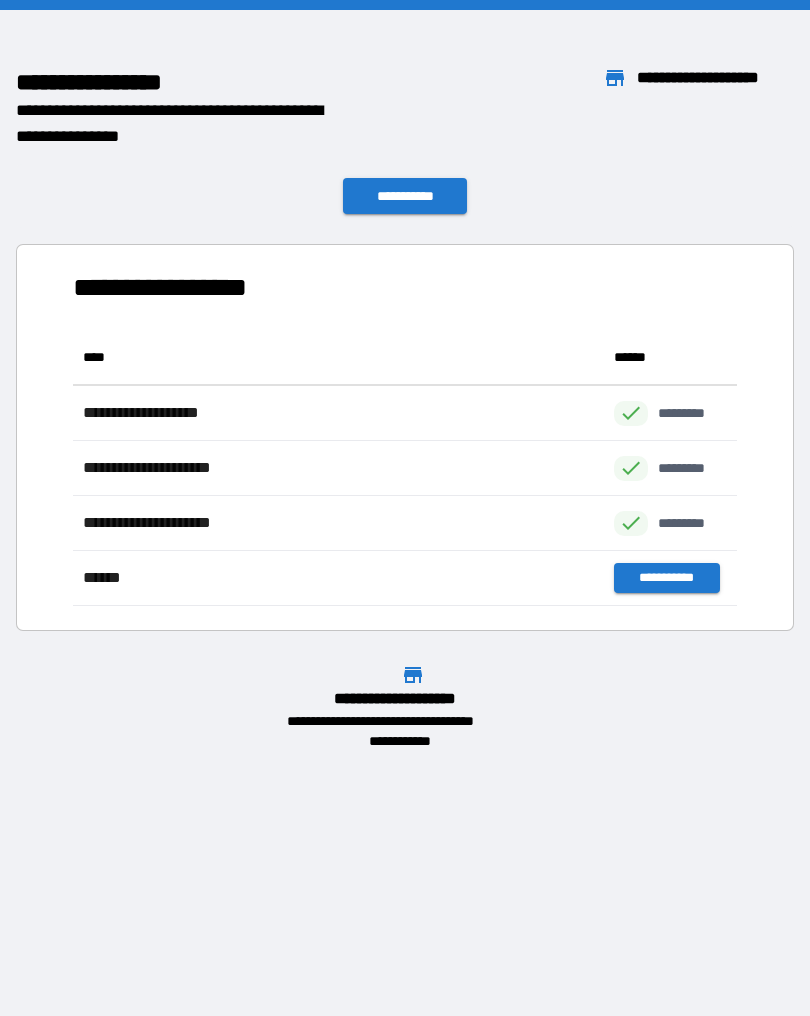 scroll, scrollTop: 1, scrollLeft: 1, axis: both 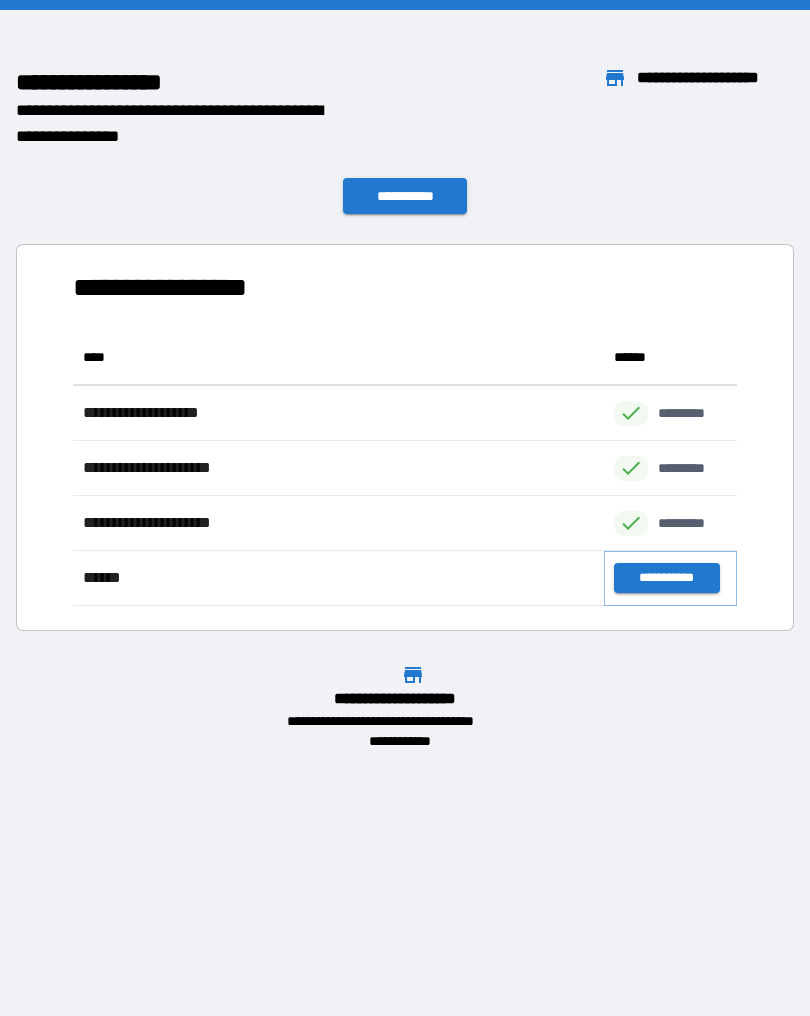 click on "**********" at bounding box center [666, 578] 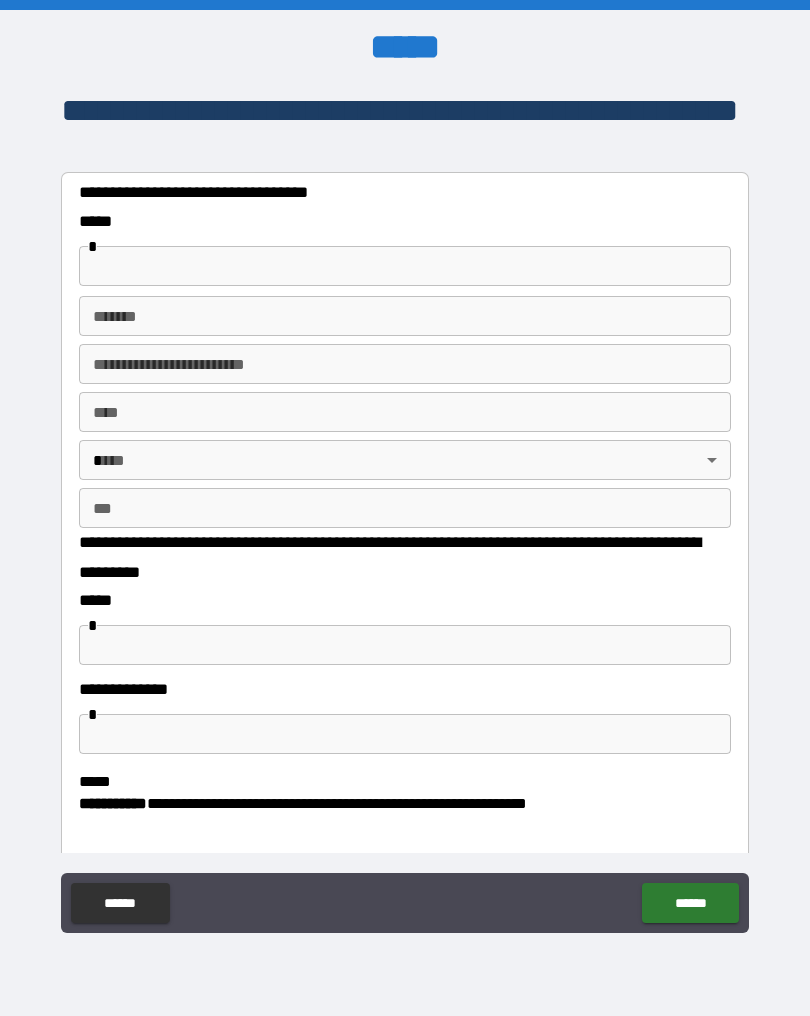 click at bounding box center [405, 266] 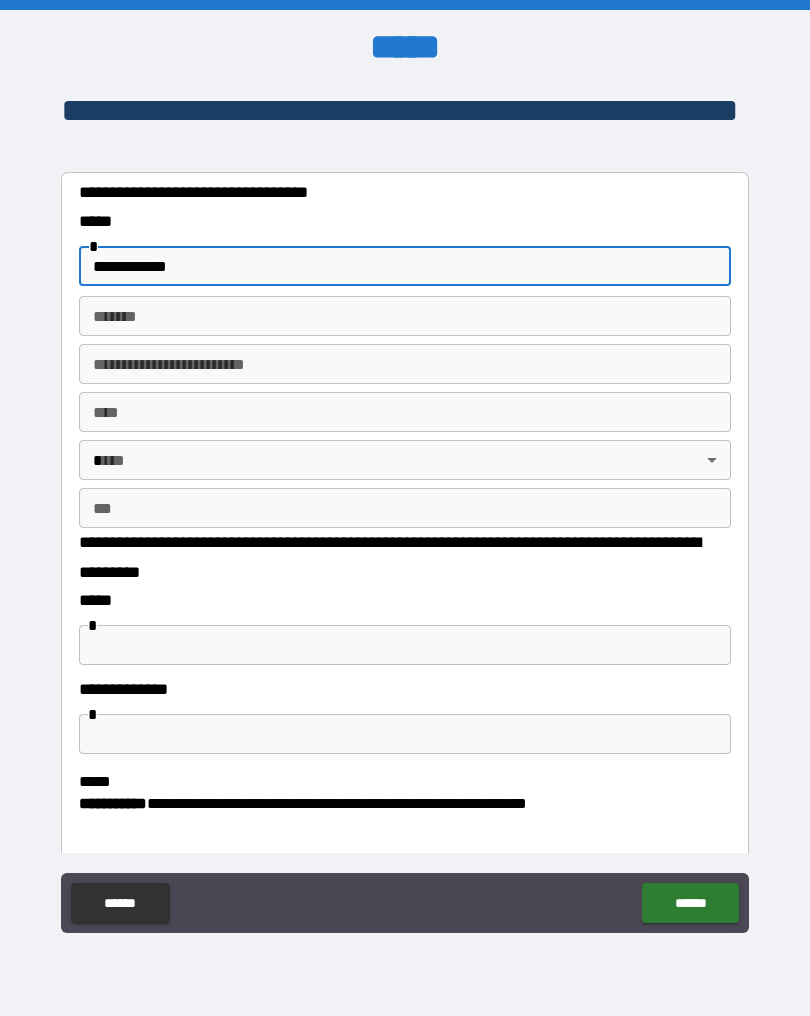 type on "**********" 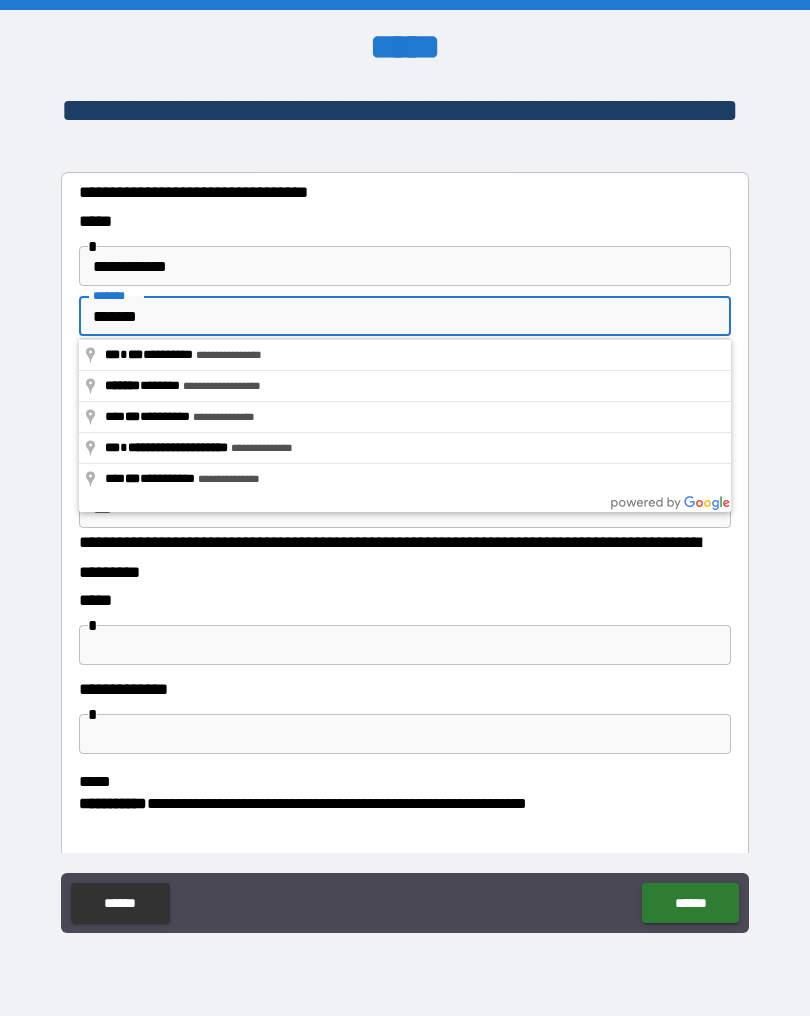 type on "**********" 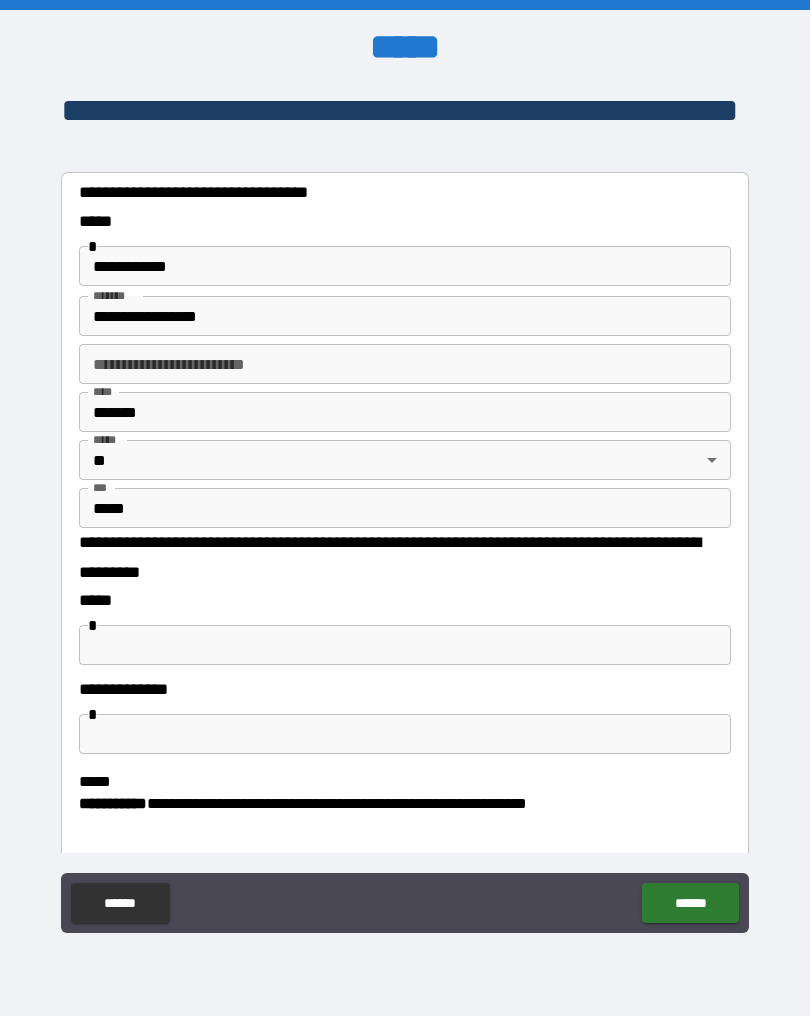 click at bounding box center (405, 645) 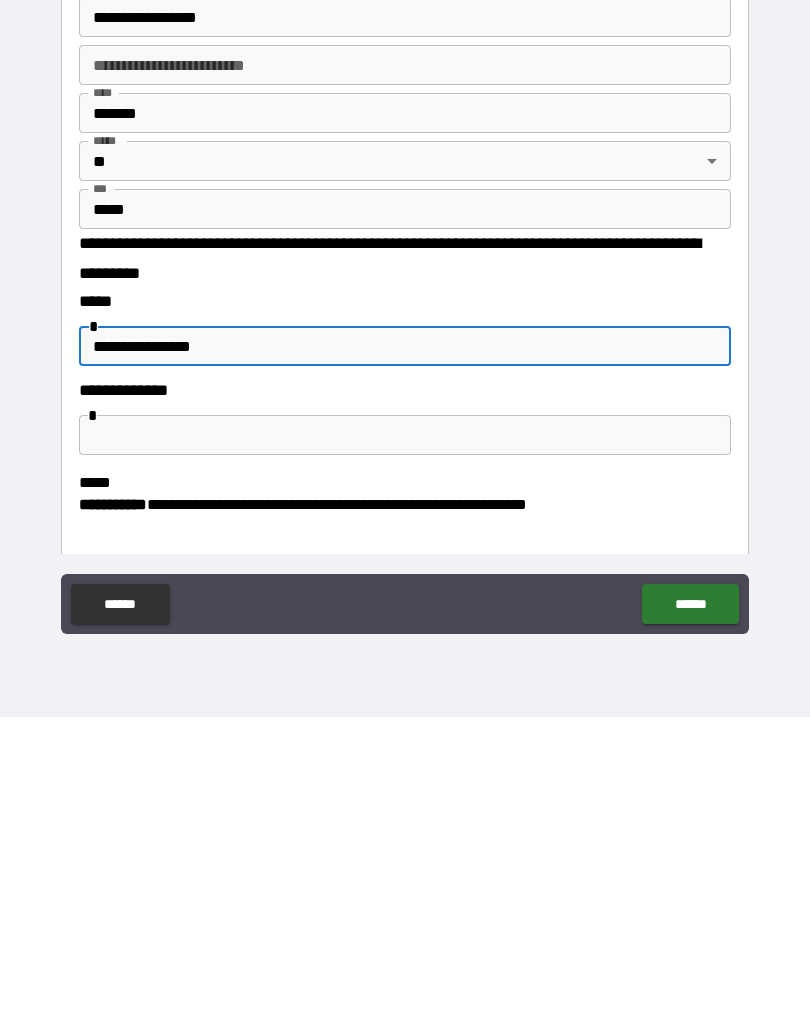 type on "**********" 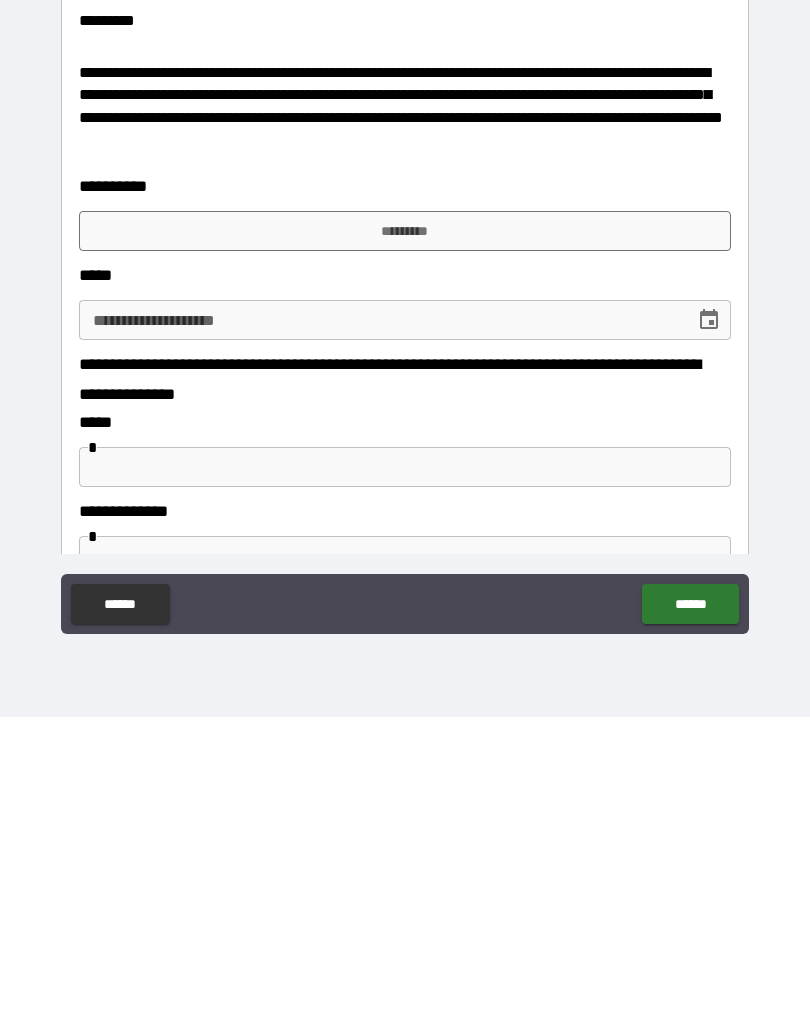 scroll, scrollTop: 1627, scrollLeft: 0, axis: vertical 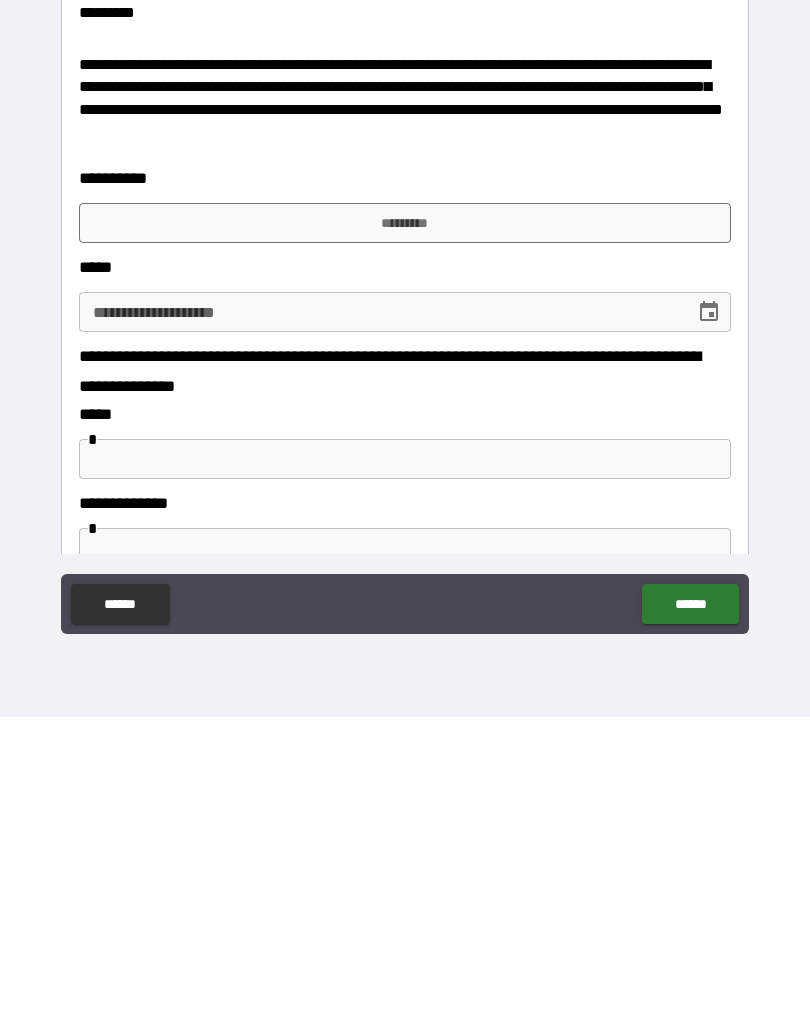 type on "****" 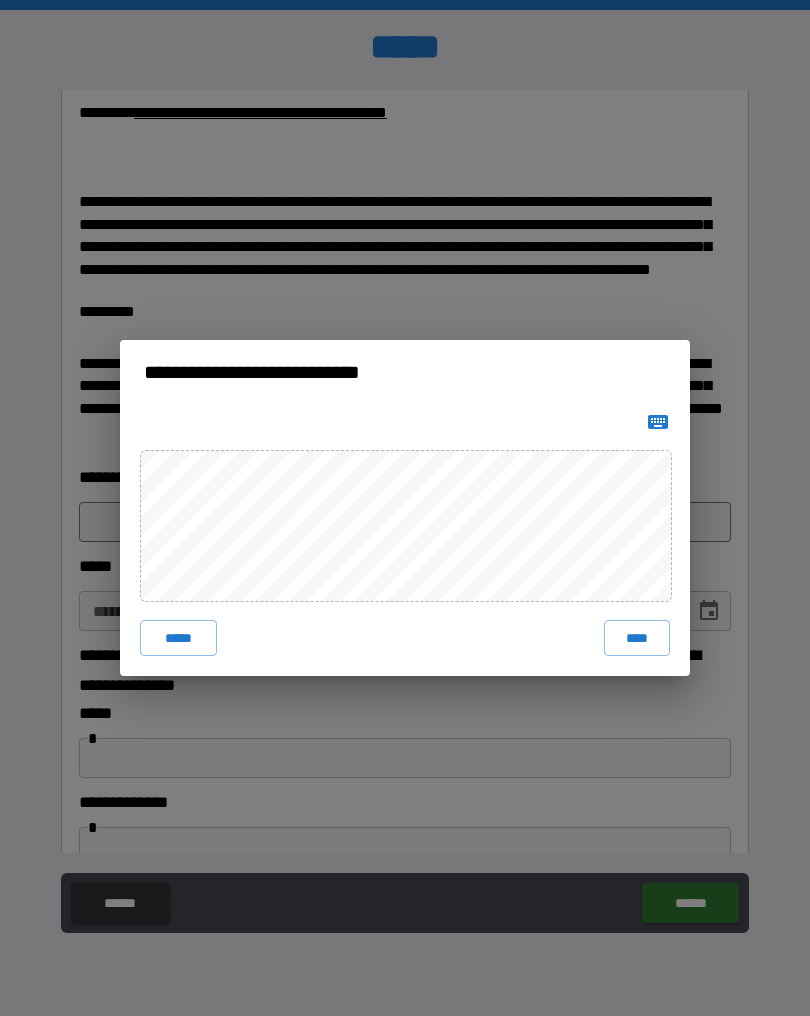click on "****" at bounding box center [637, 638] 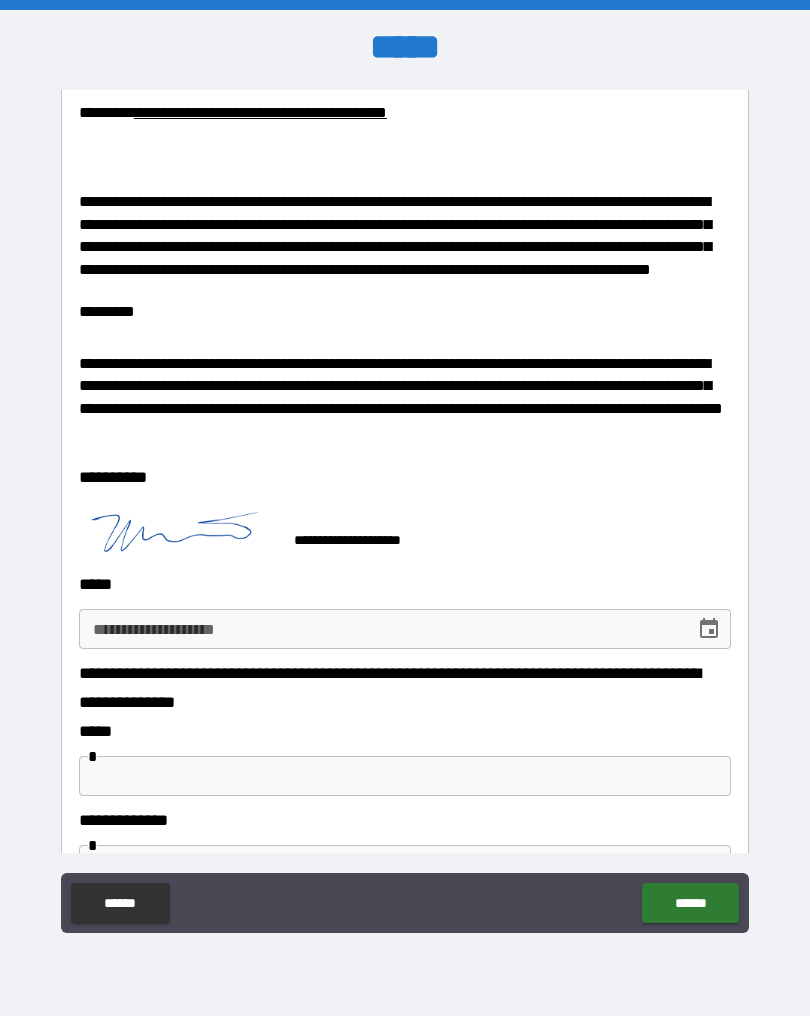 click on "**********" at bounding box center [380, 629] 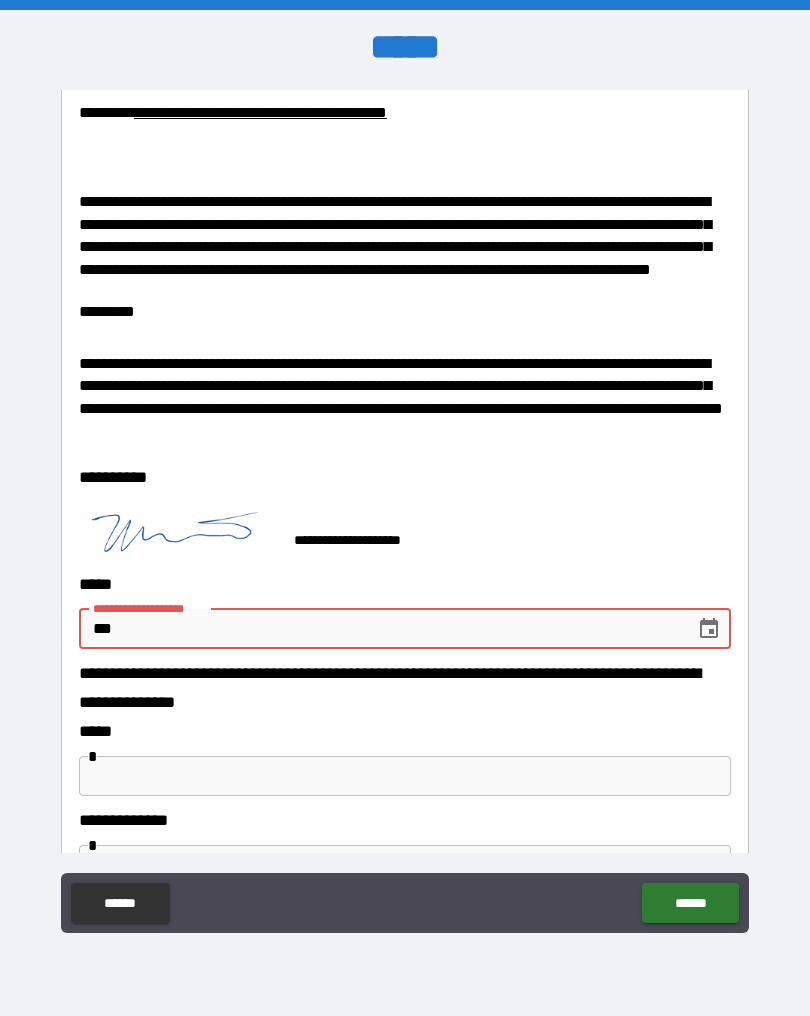 type on "*" 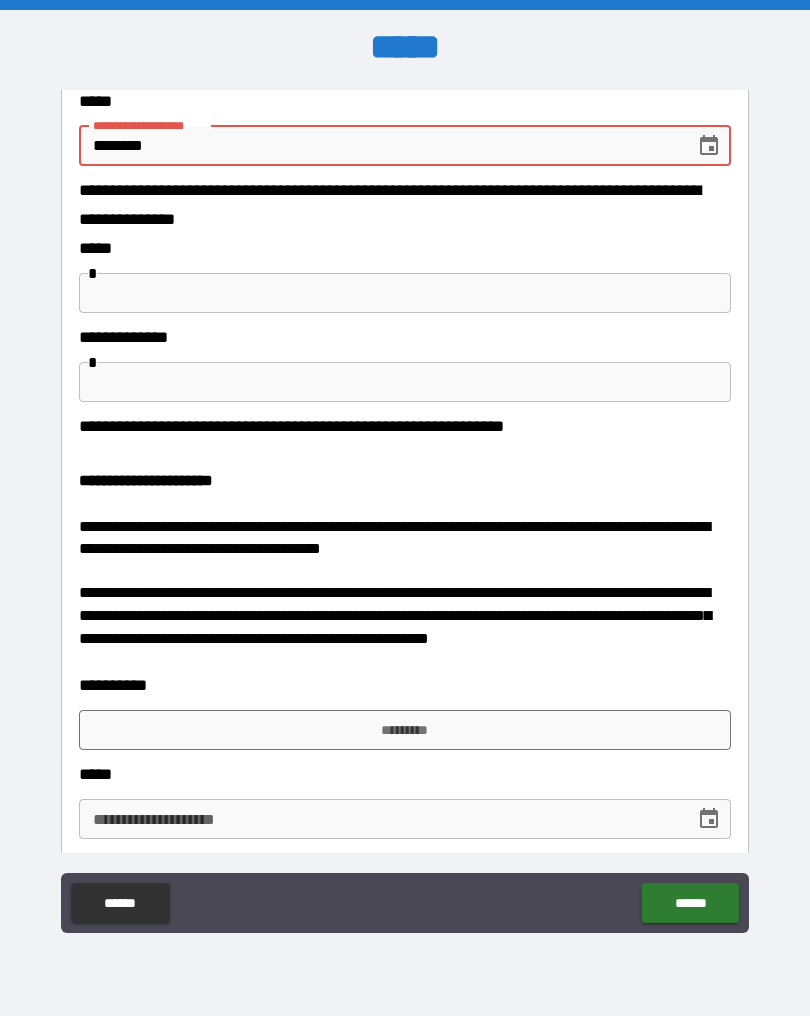 scroll, scrollTop: 2109, scrollLeft: 0, axis: vertical 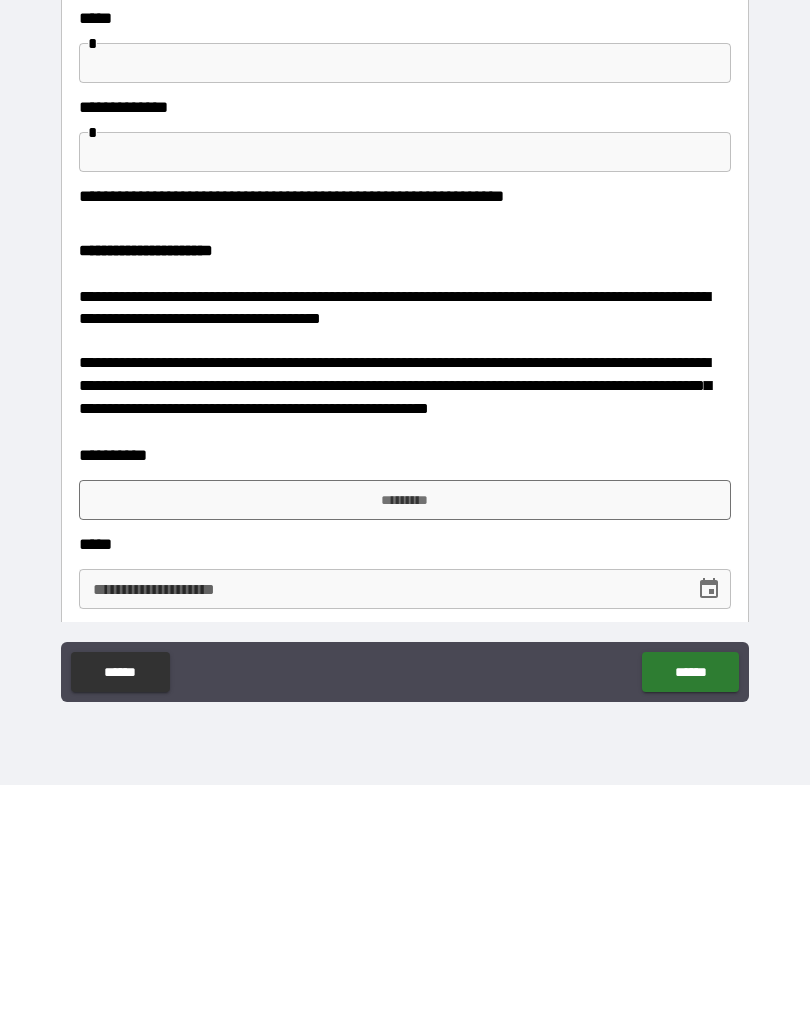 click on "*********" at bounding box center (405, 731) 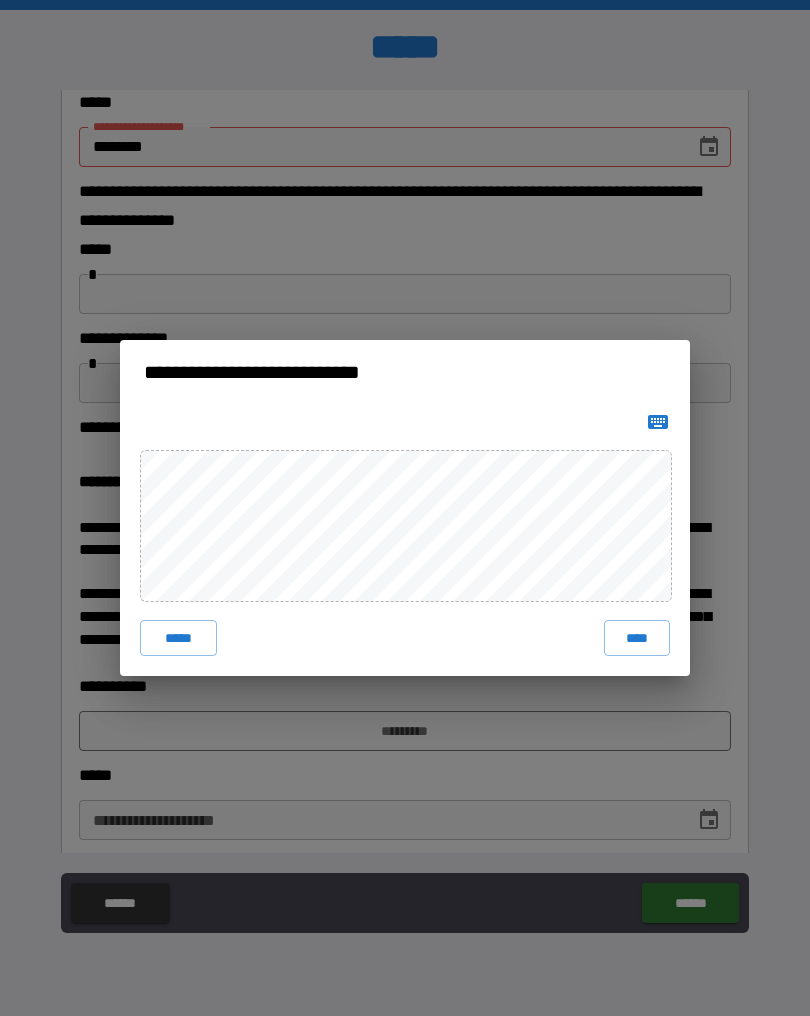 click on "****" at bounding box center (637, 638) 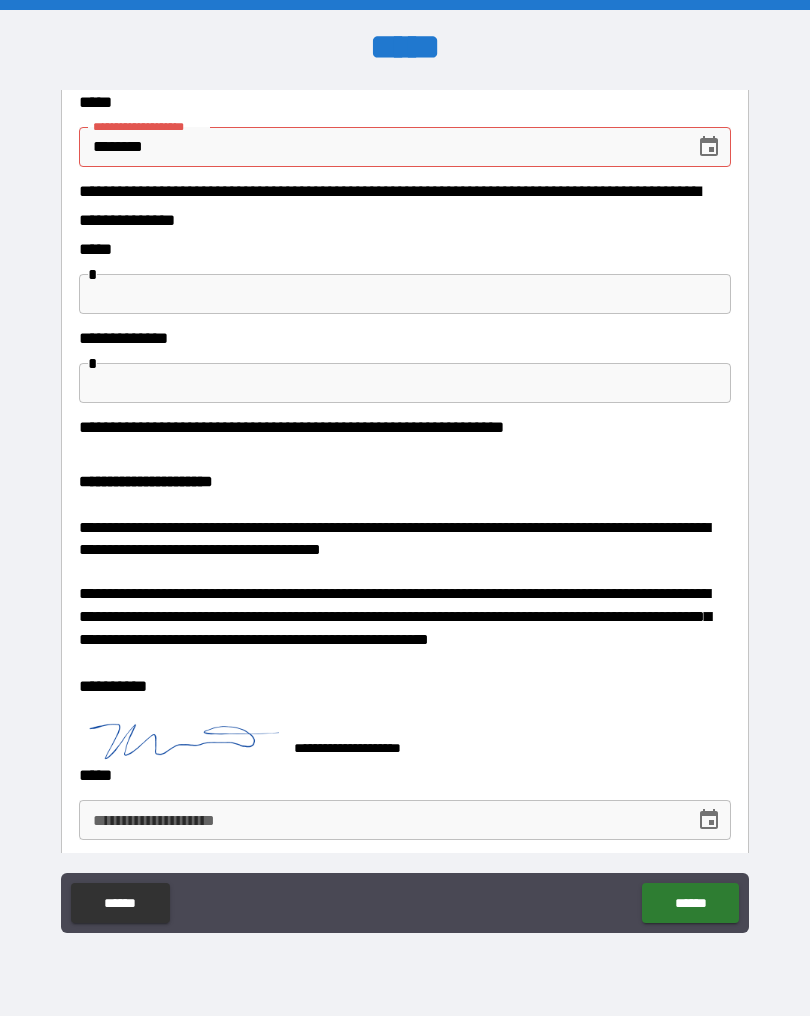 scroll, scrollTop: 2099, scrollLeft: 0, axis: vertical 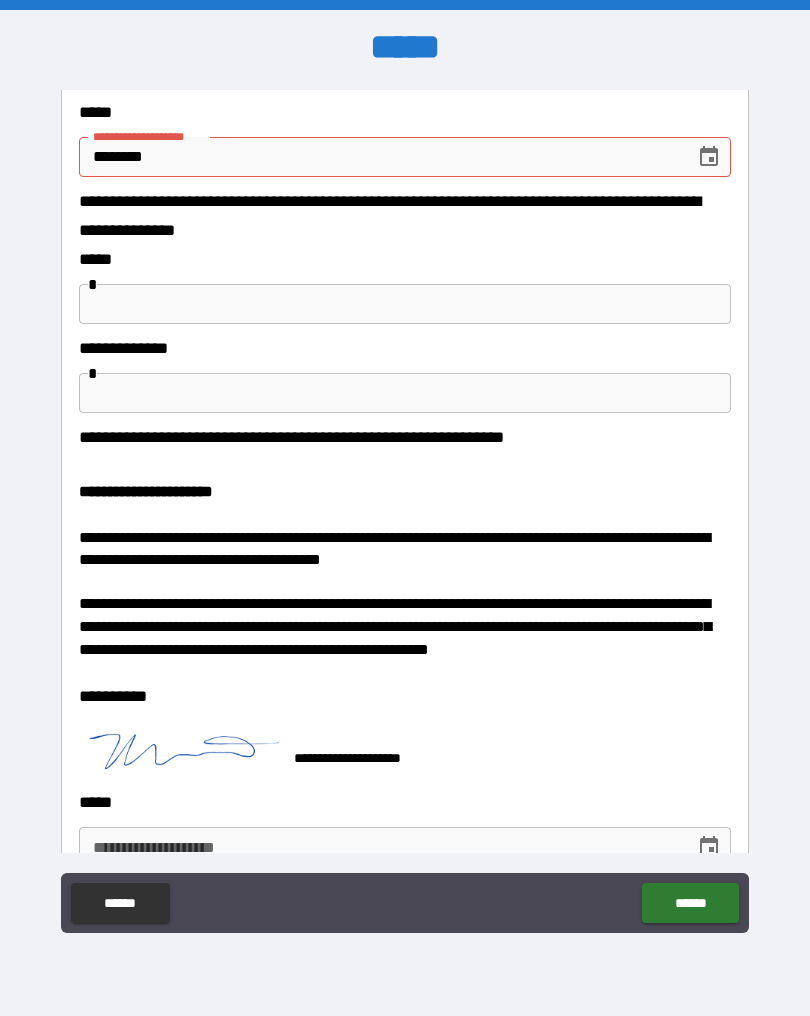 click on "**********" at bounding box center [380, 847] 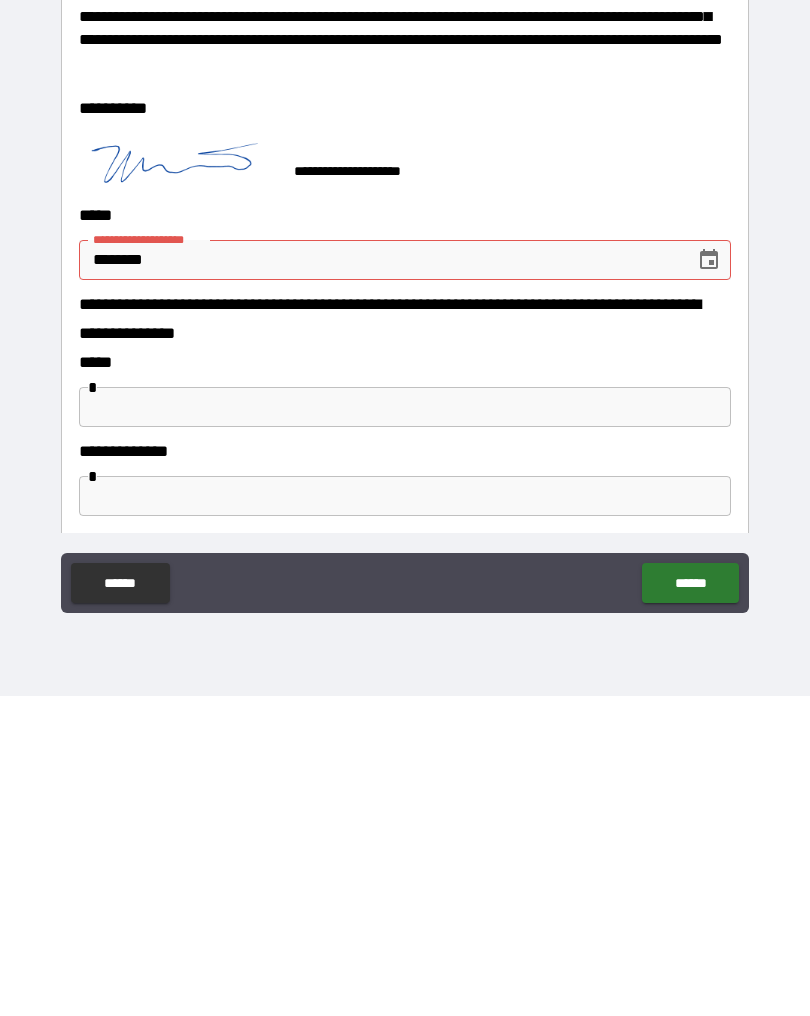 scroll, scrollTop: 1651, scrollLeft: 0, axis: vertical 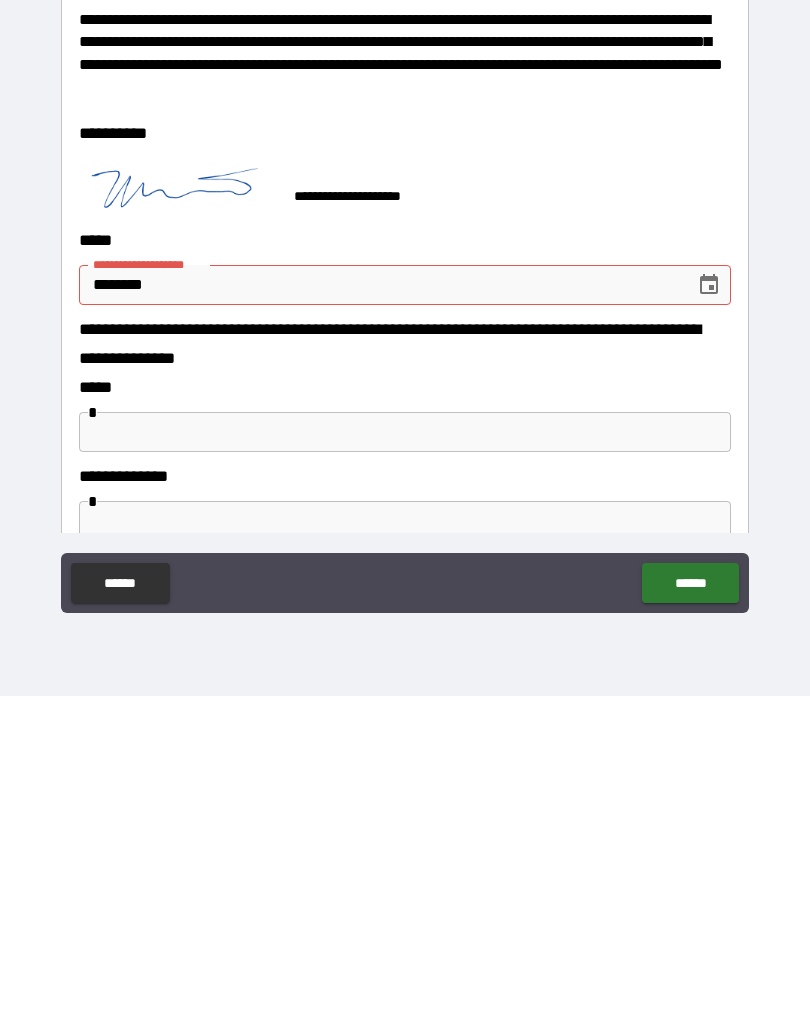 click on "********" at bounding box center [380, 605] 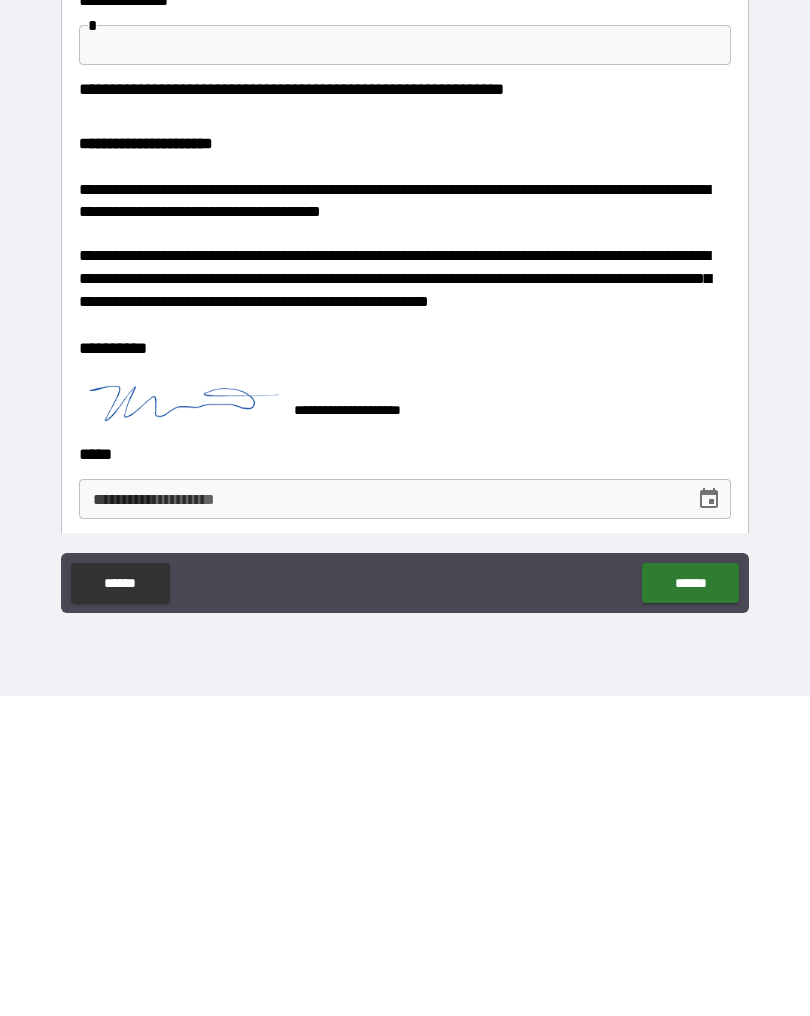 scroll, scrollTop: 2126, scrollLeft: 0, axis: vertical 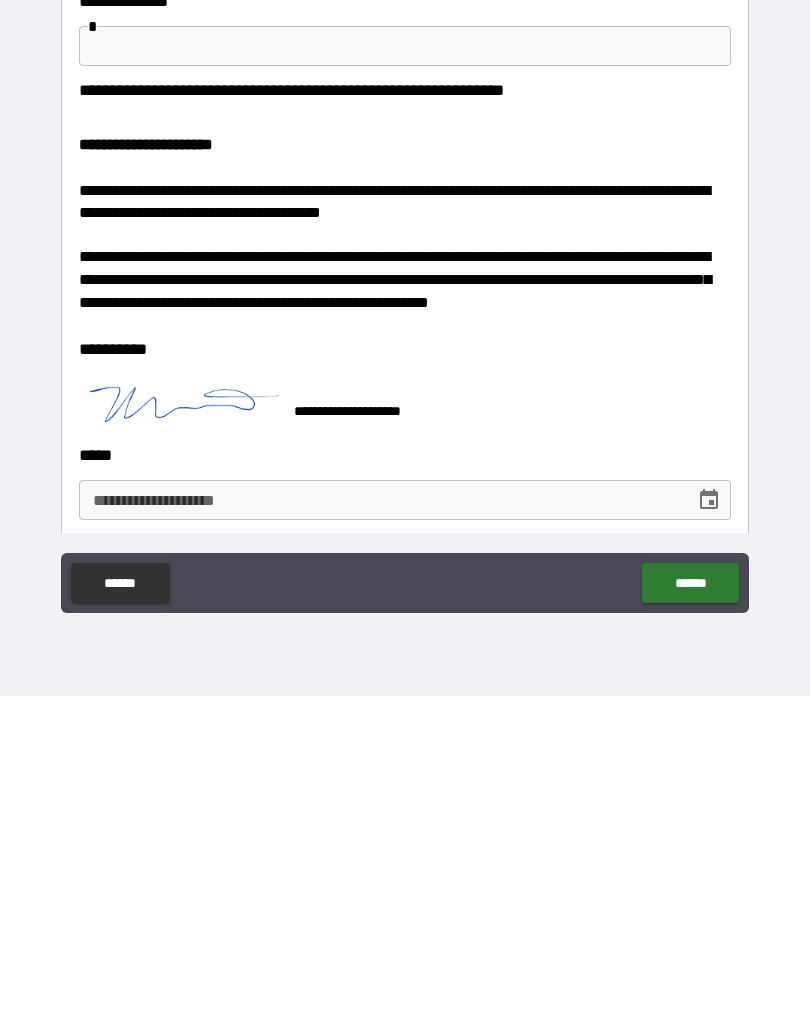 type on "**********" 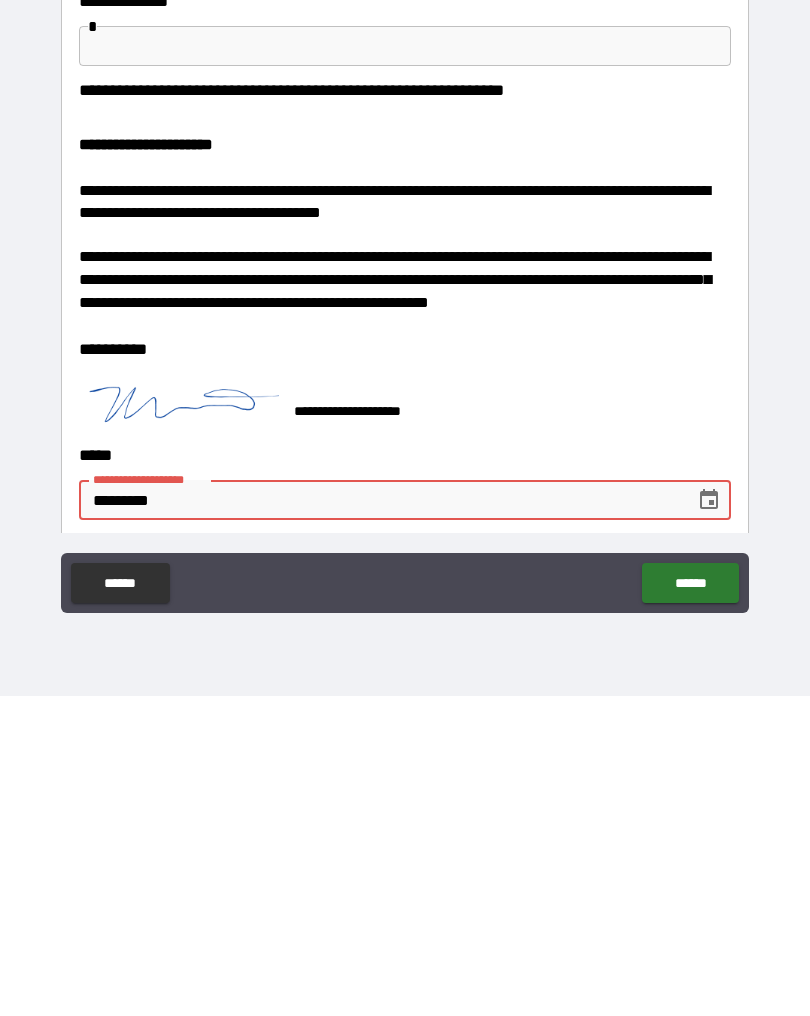 type on "**********" 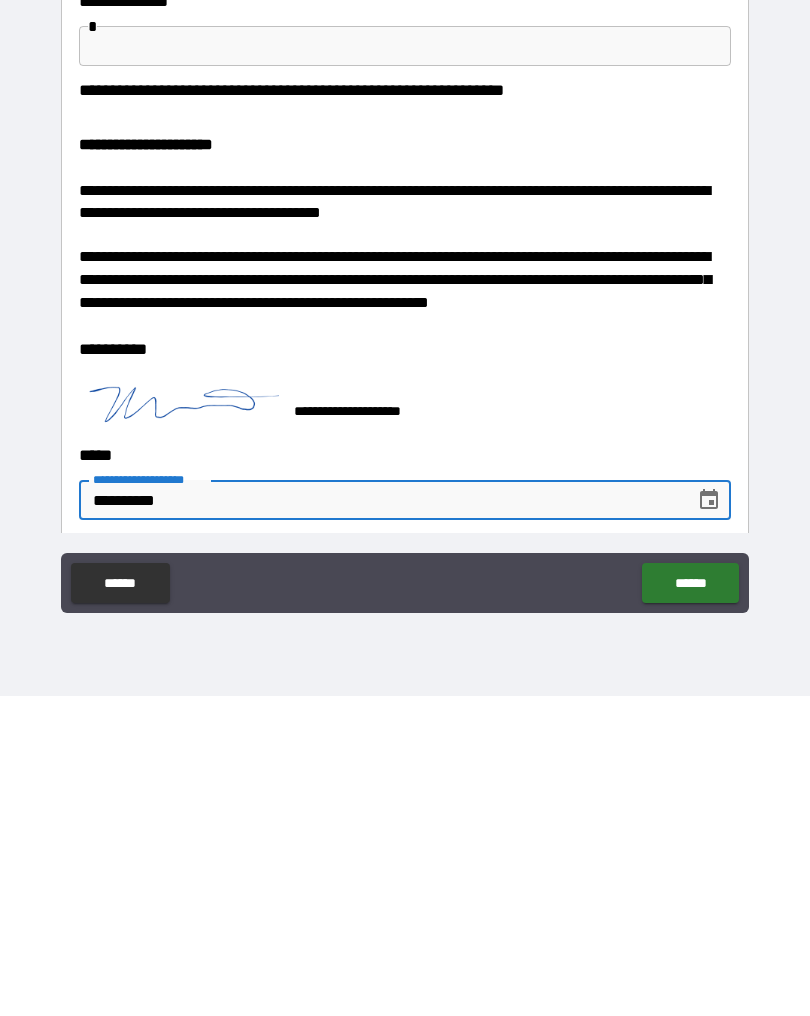 click on "******" at bounding box center (690, 903) 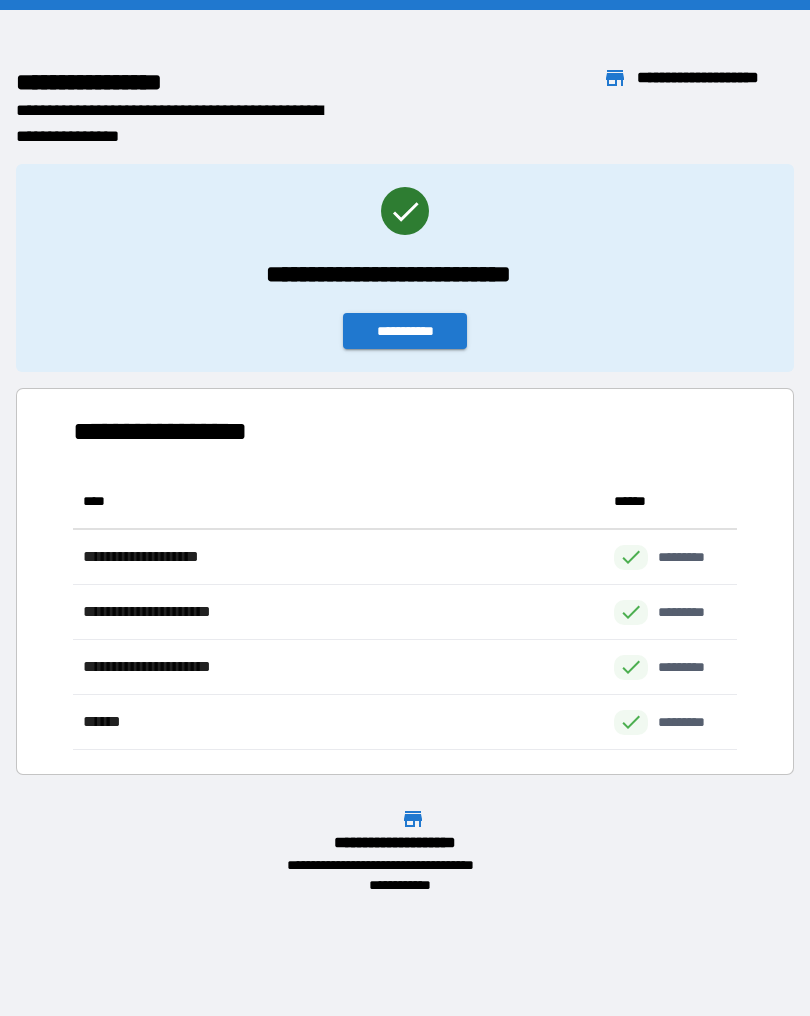 scroll, scrollTop: 1, scrollLeft: 1, axis: both 